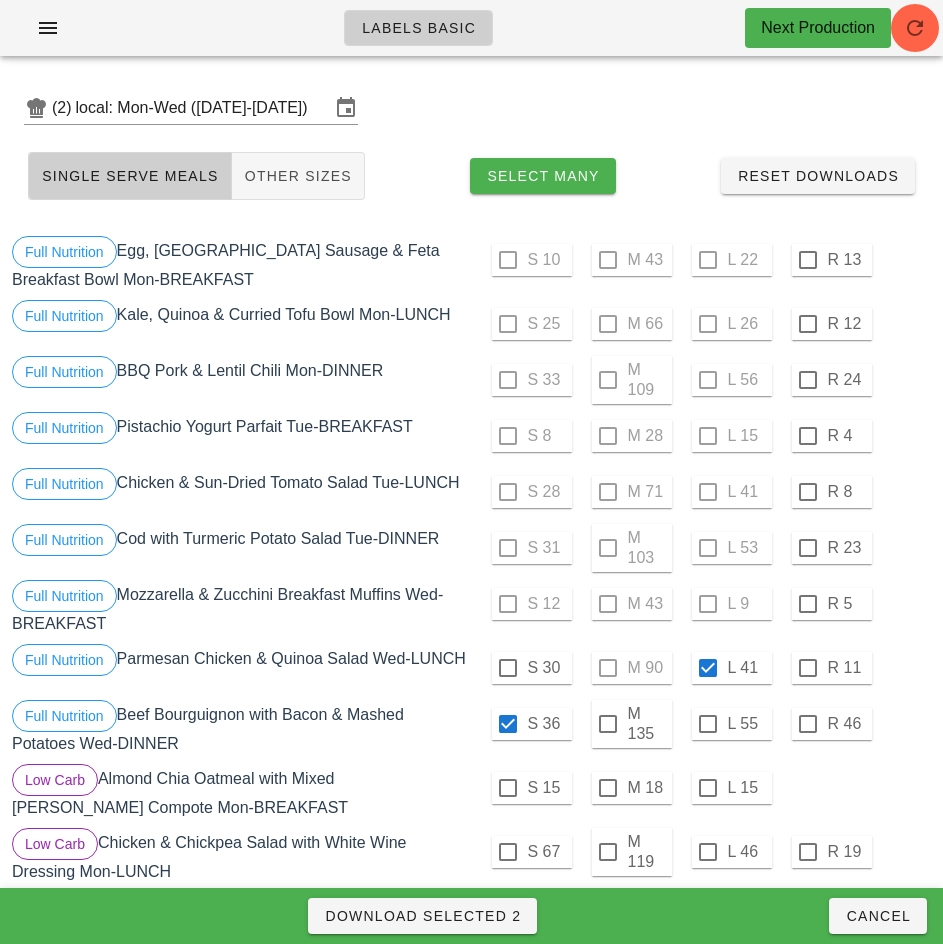 scroll, scrollTop: 0, scrollLeft: 0, axis: both 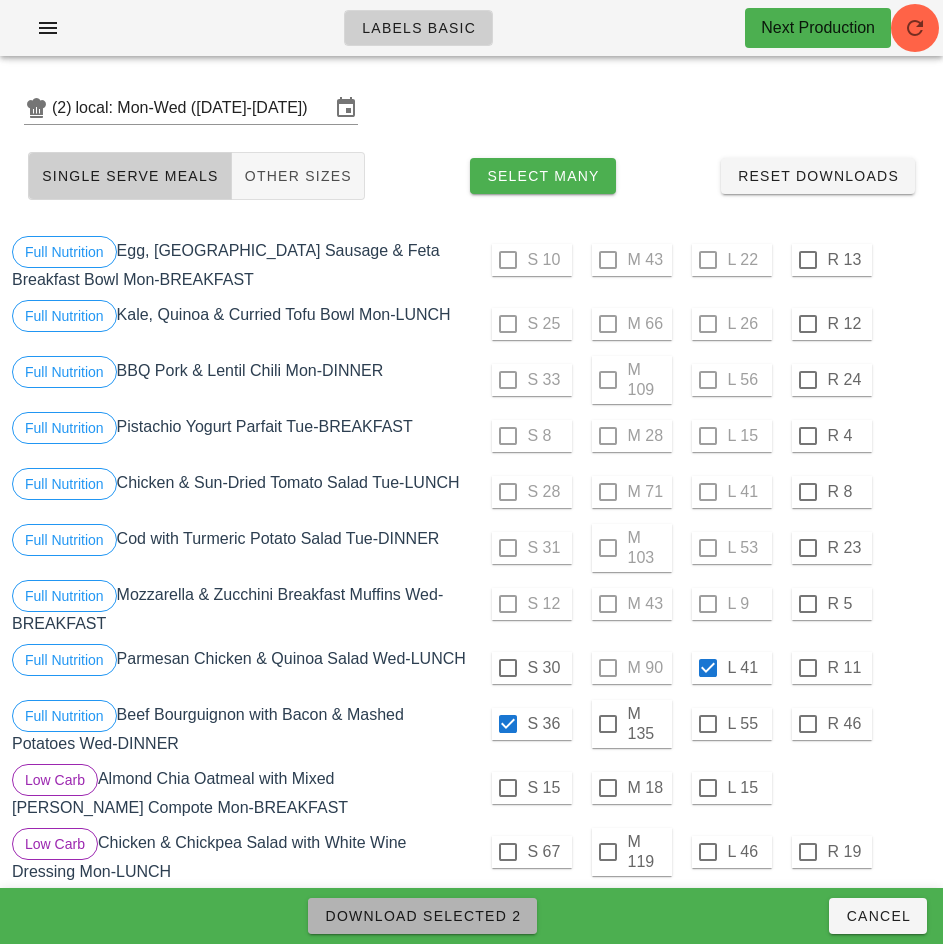 click on "Download Selected 2" at bounding box center (422, 916) 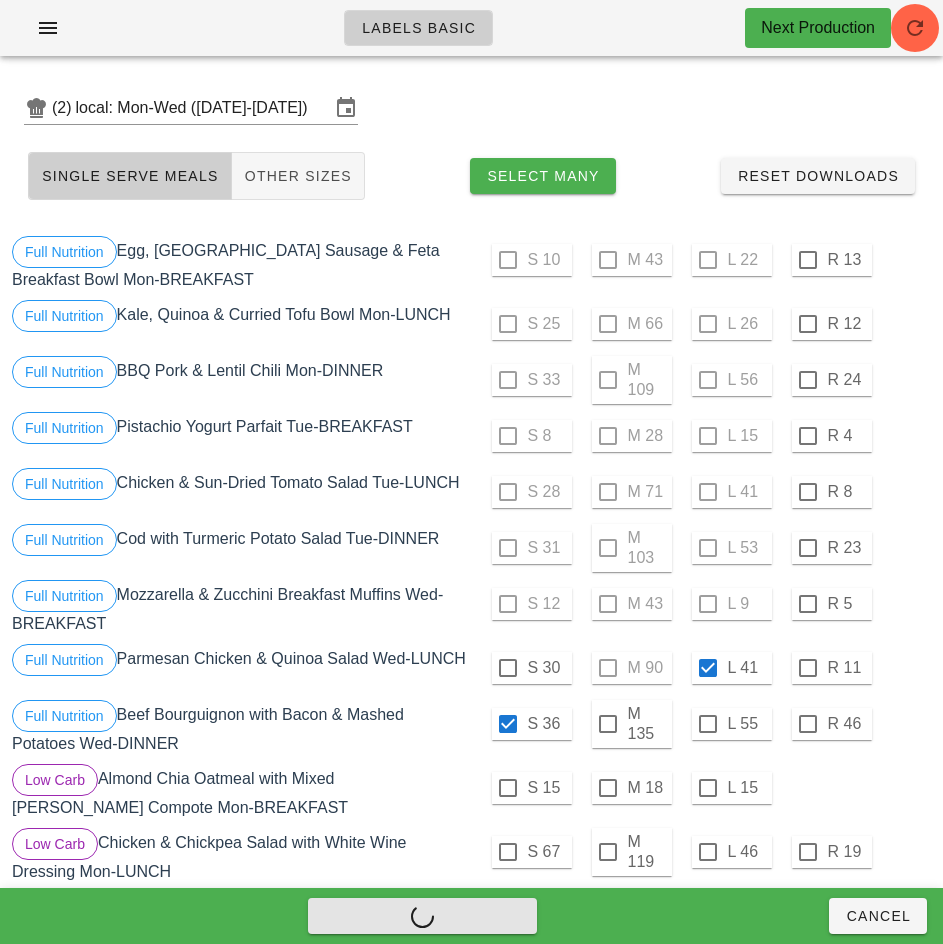 checkbox on "false" 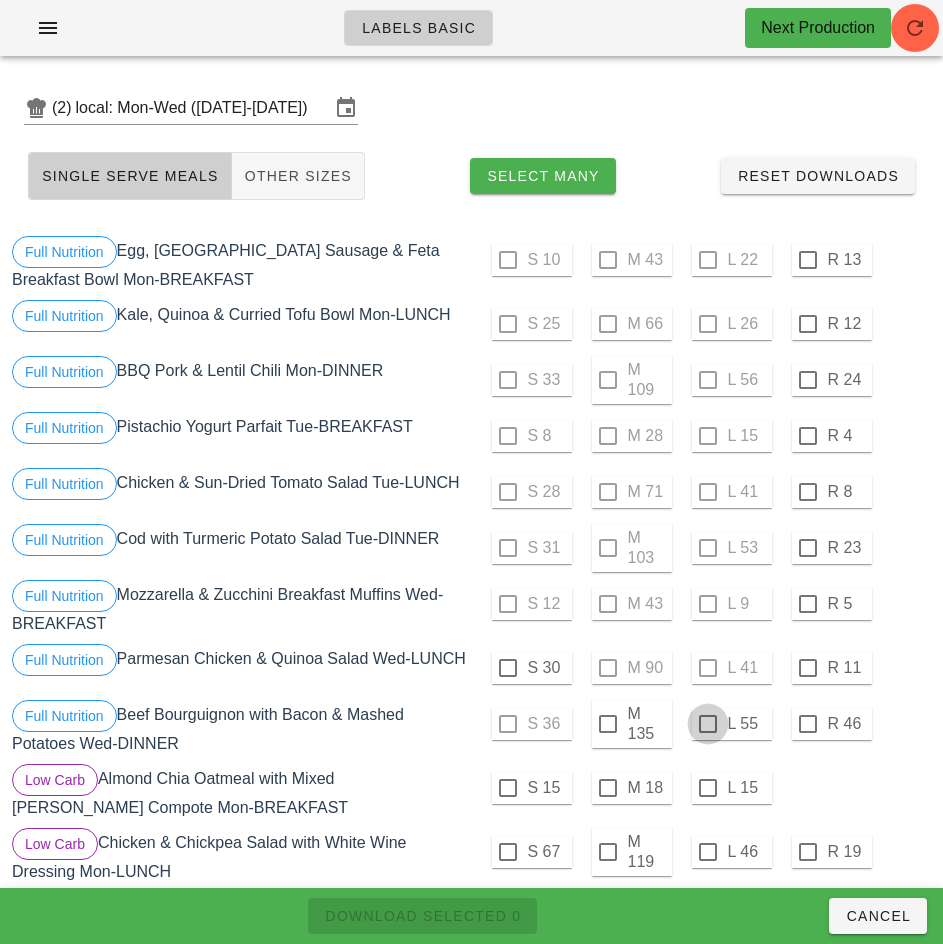 click at bounding box center (508, 668) 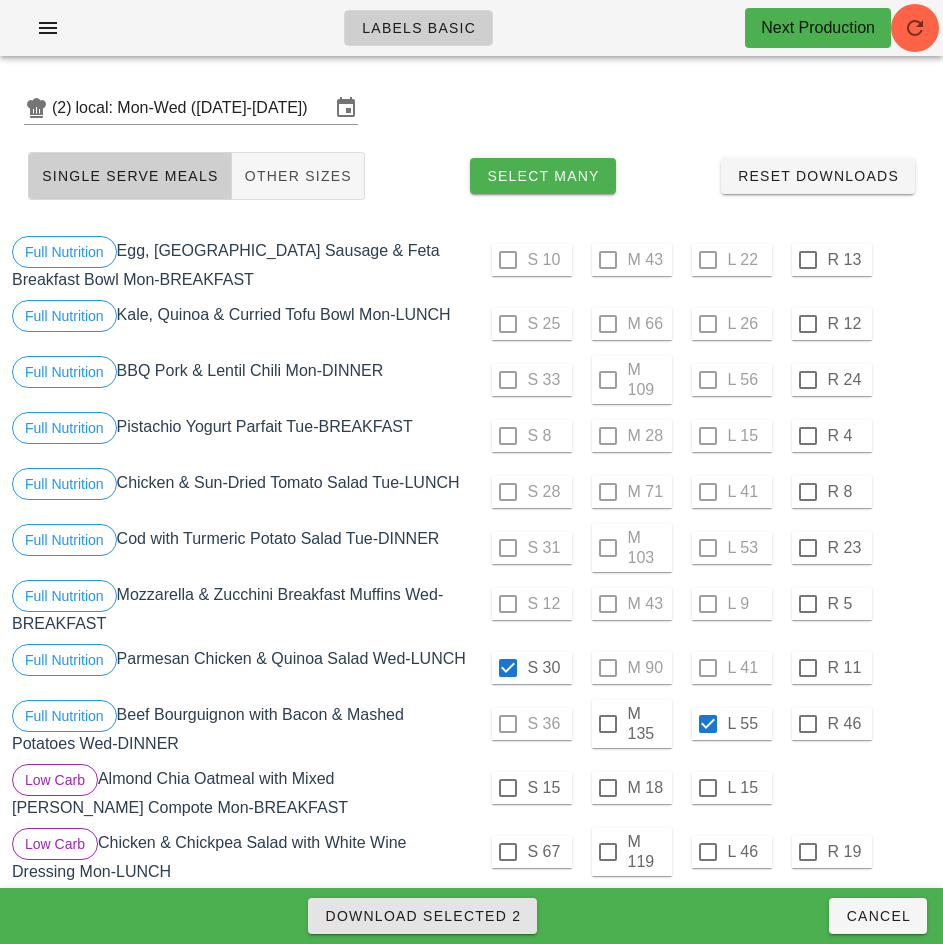 click on "Download Selected 2" at bounding box center [422, 916] 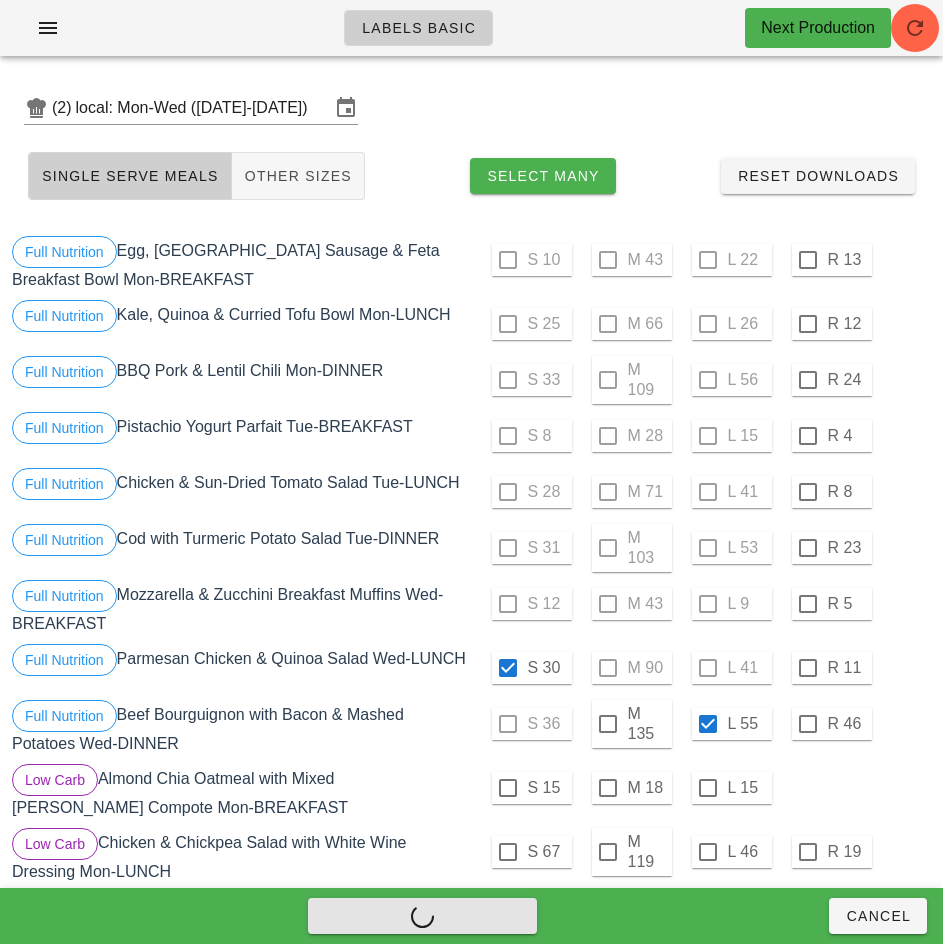 checkbox on "false" 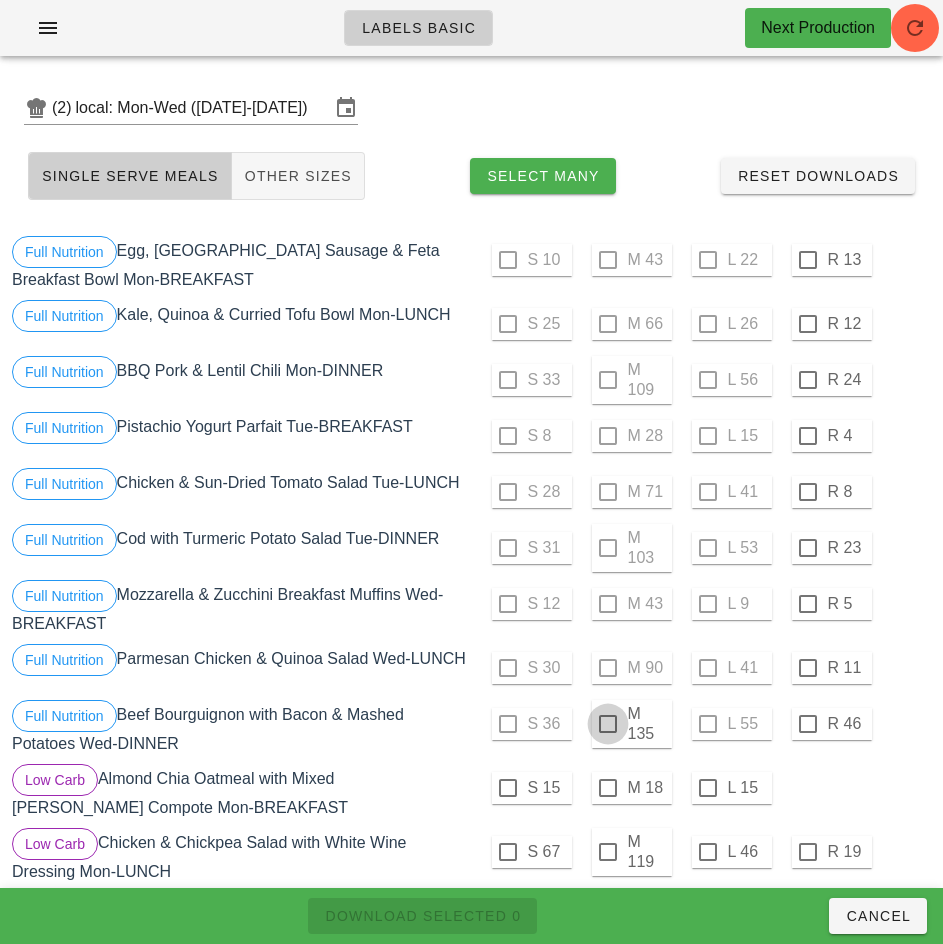 click at bounding box center (608, 724) 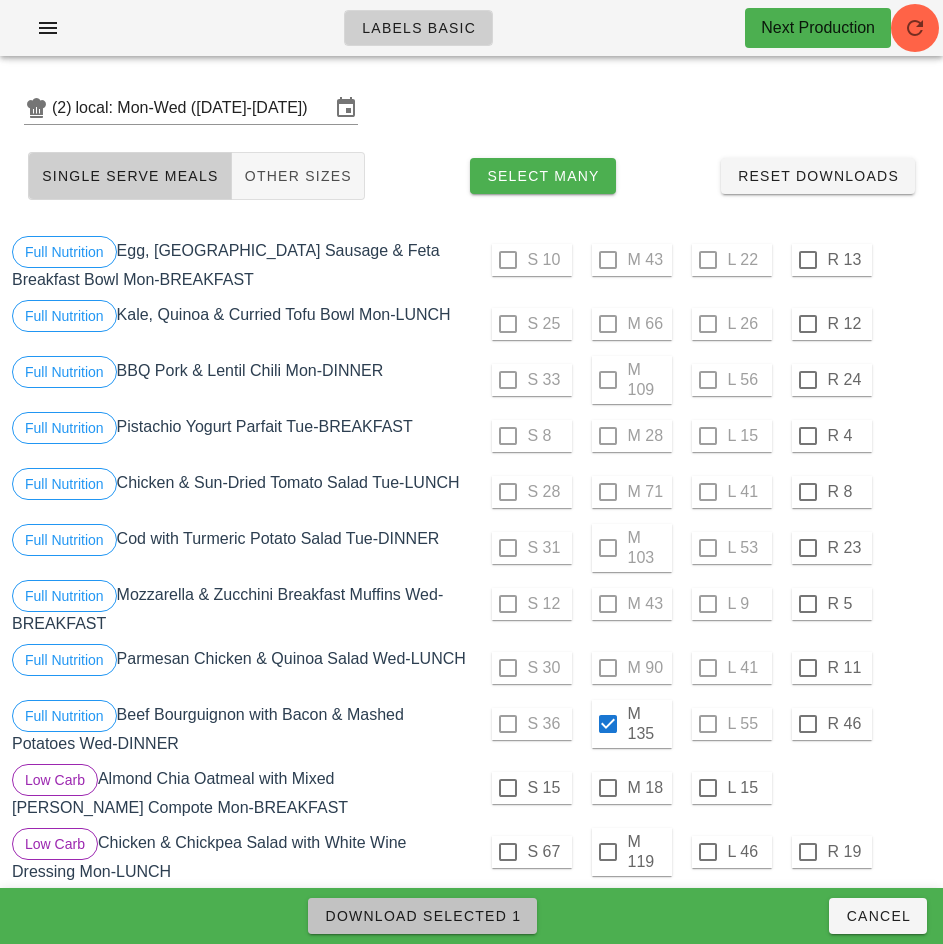 click on "Download Selected 1" at bounding box center [422, 916] 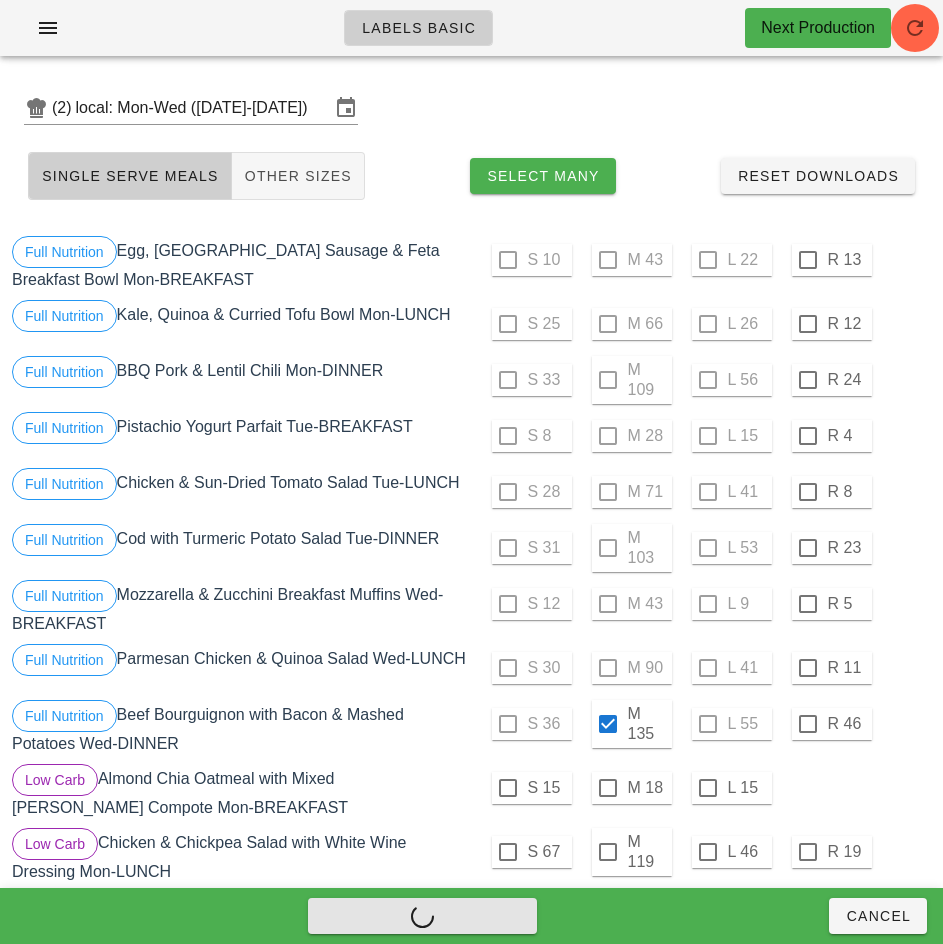 checkbox on "false" 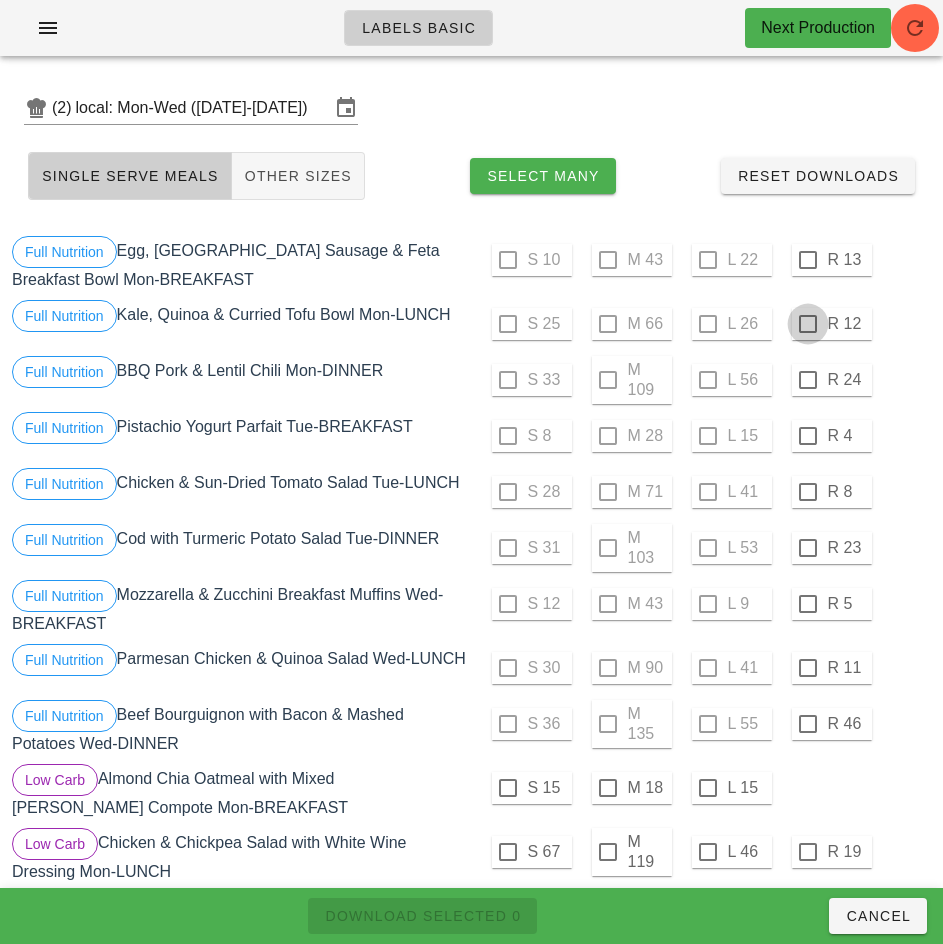 click at bounding box center [808, 260] 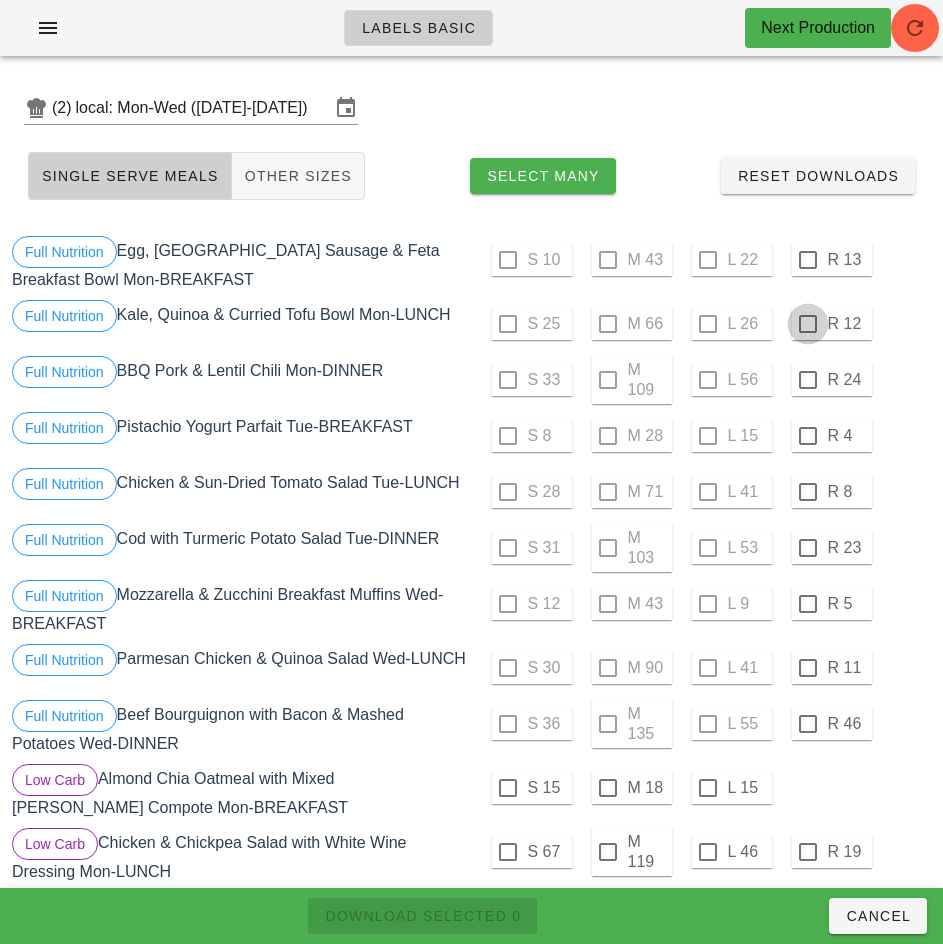 click at bounding box center (808, 324) 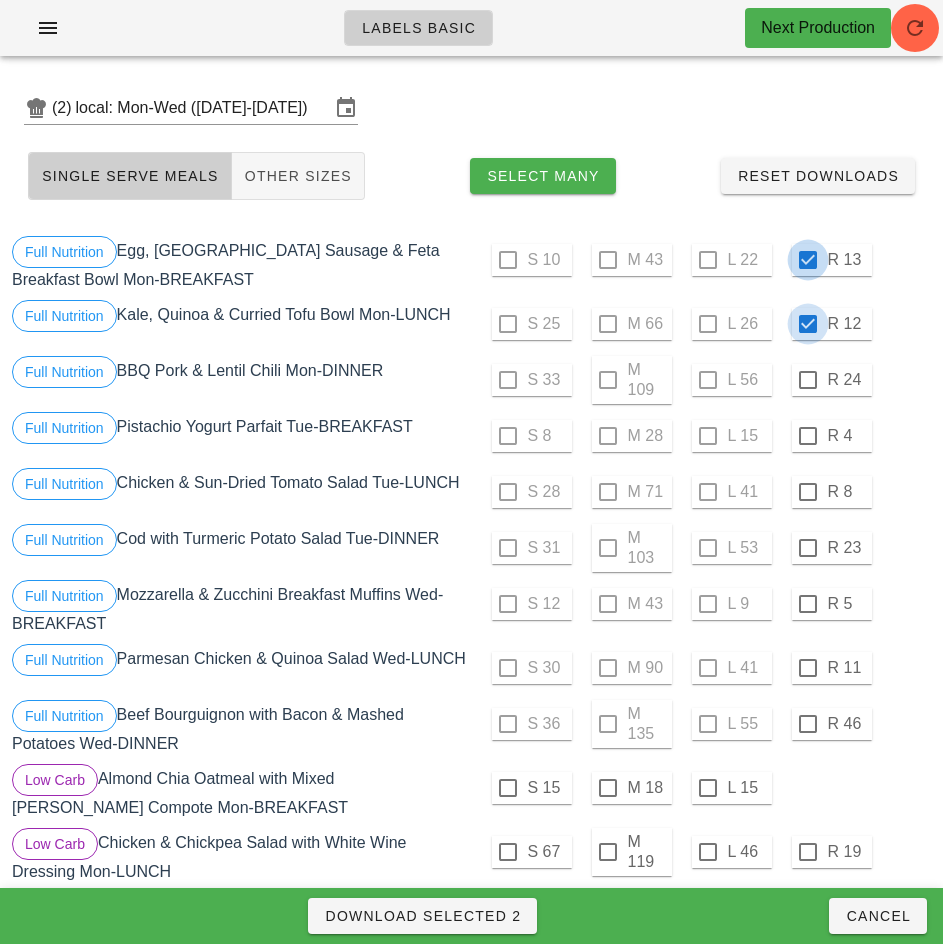 checkbox on "true" 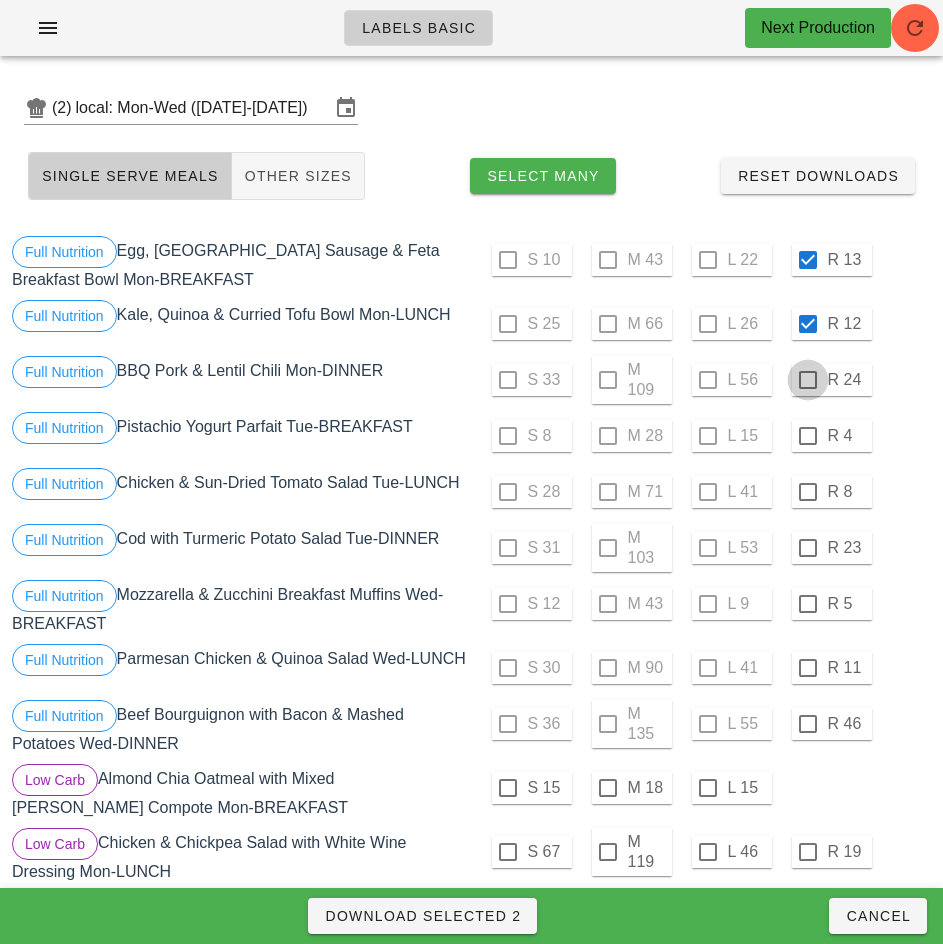 click at bounding box center (808, 380) 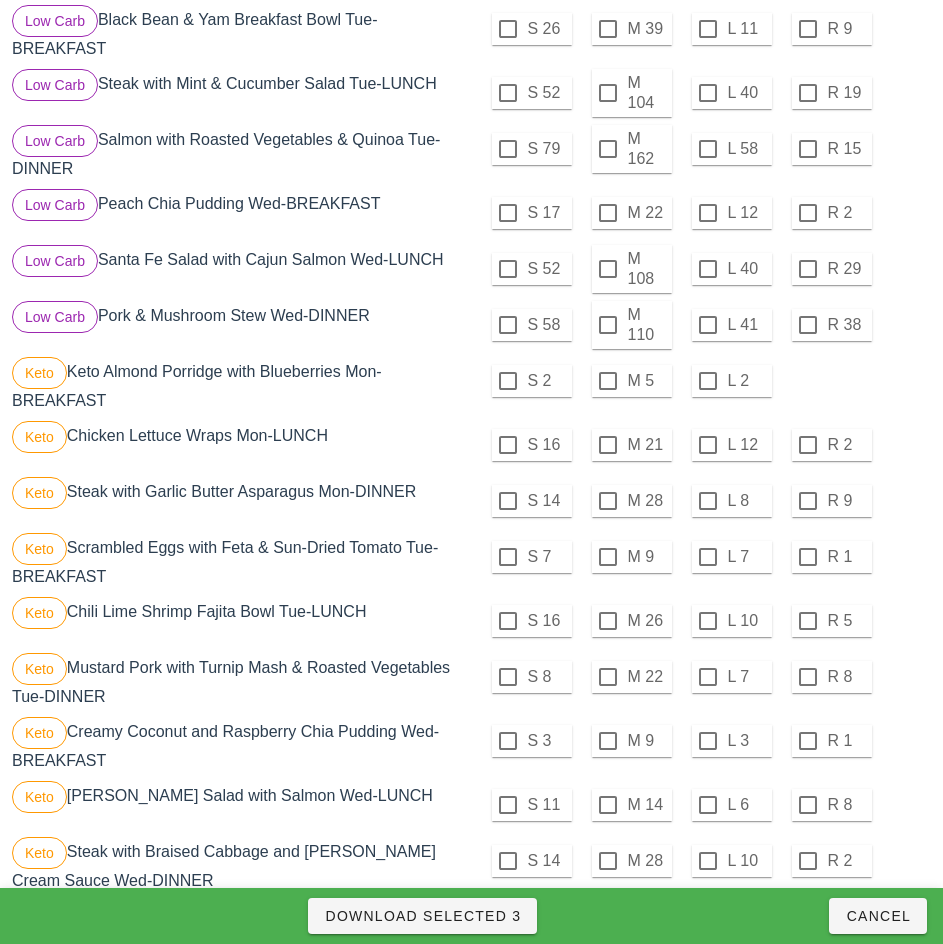 scroll, scrollTop: 961, scrollLeft: 0, axis: vertical 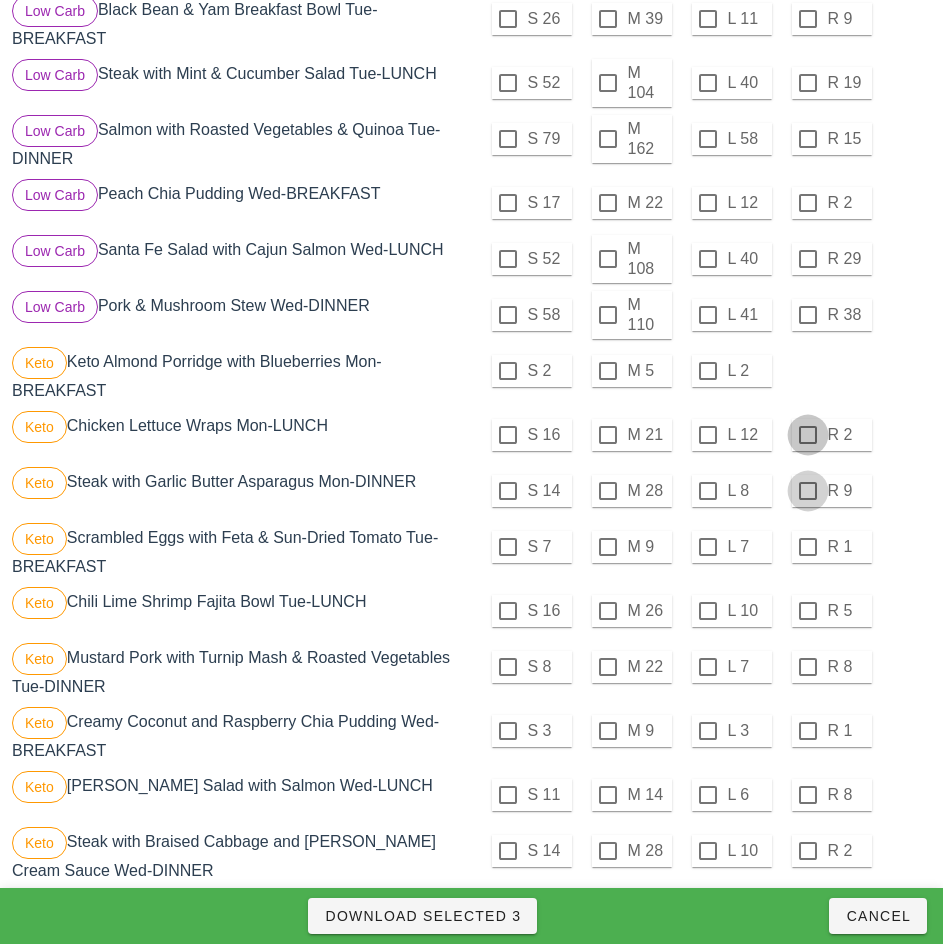 click at bounding box center [808, 435] 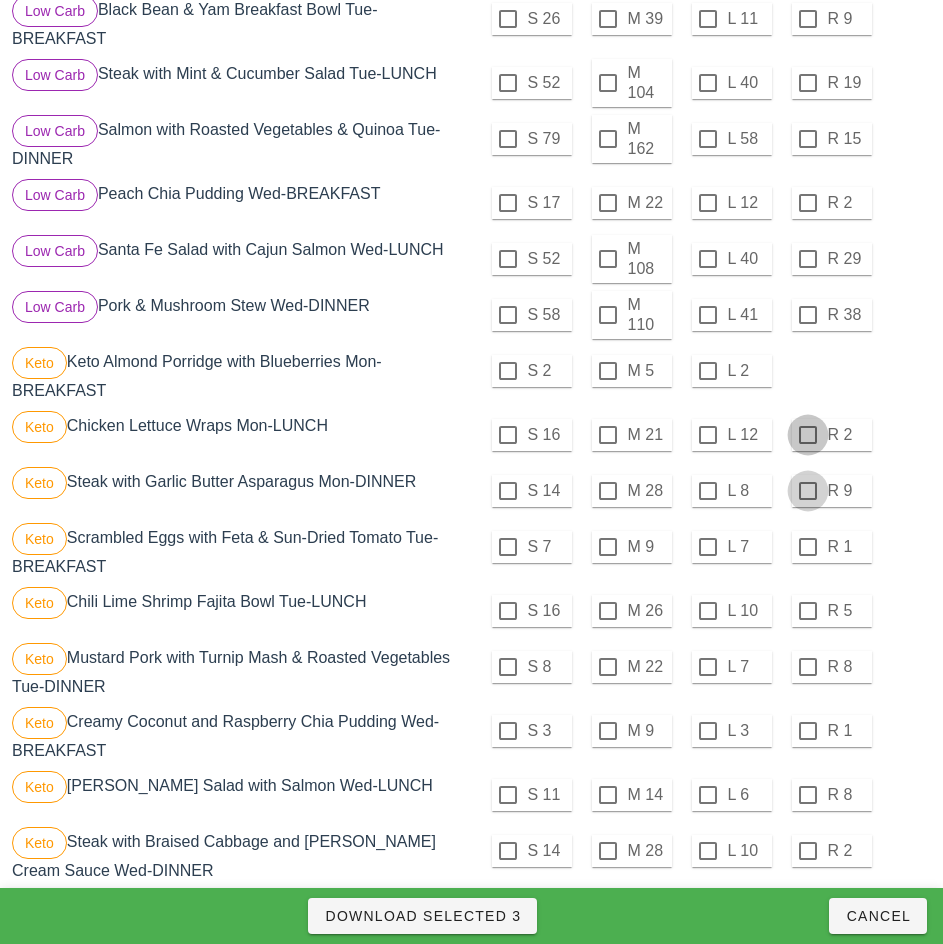 checkbox on "true" 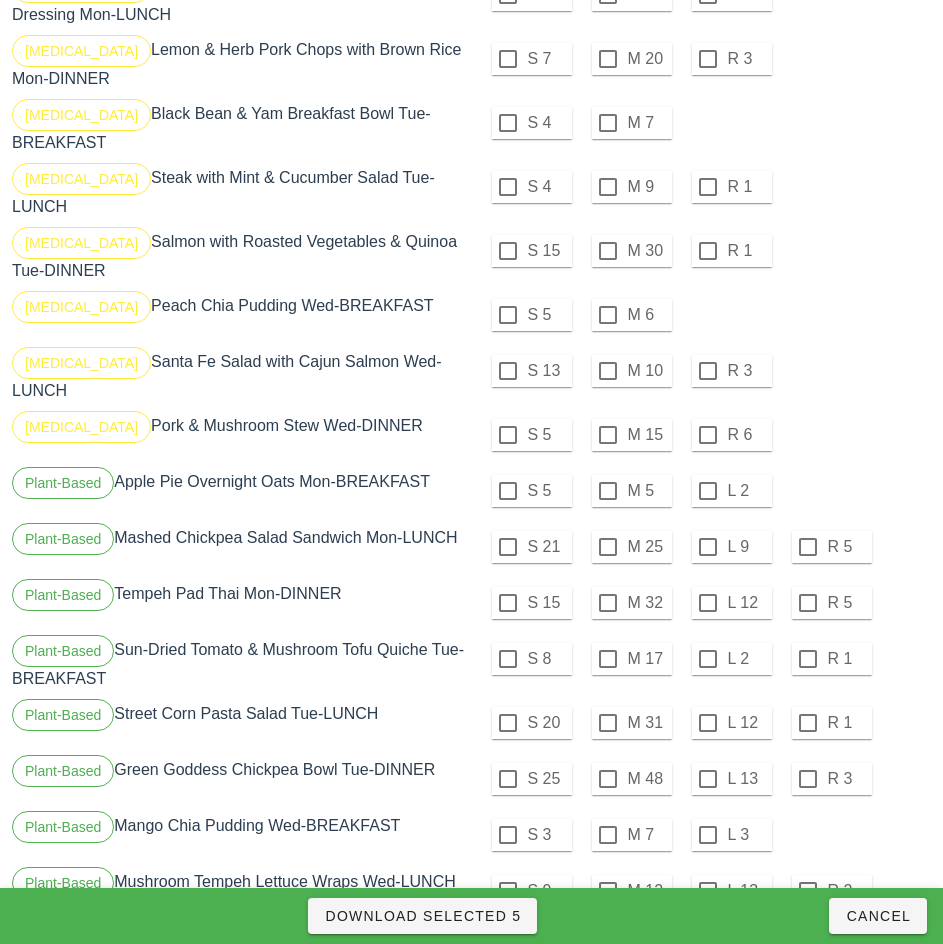scroll, scrollTop: 1951, scrollLeft: 0, axis: vertical 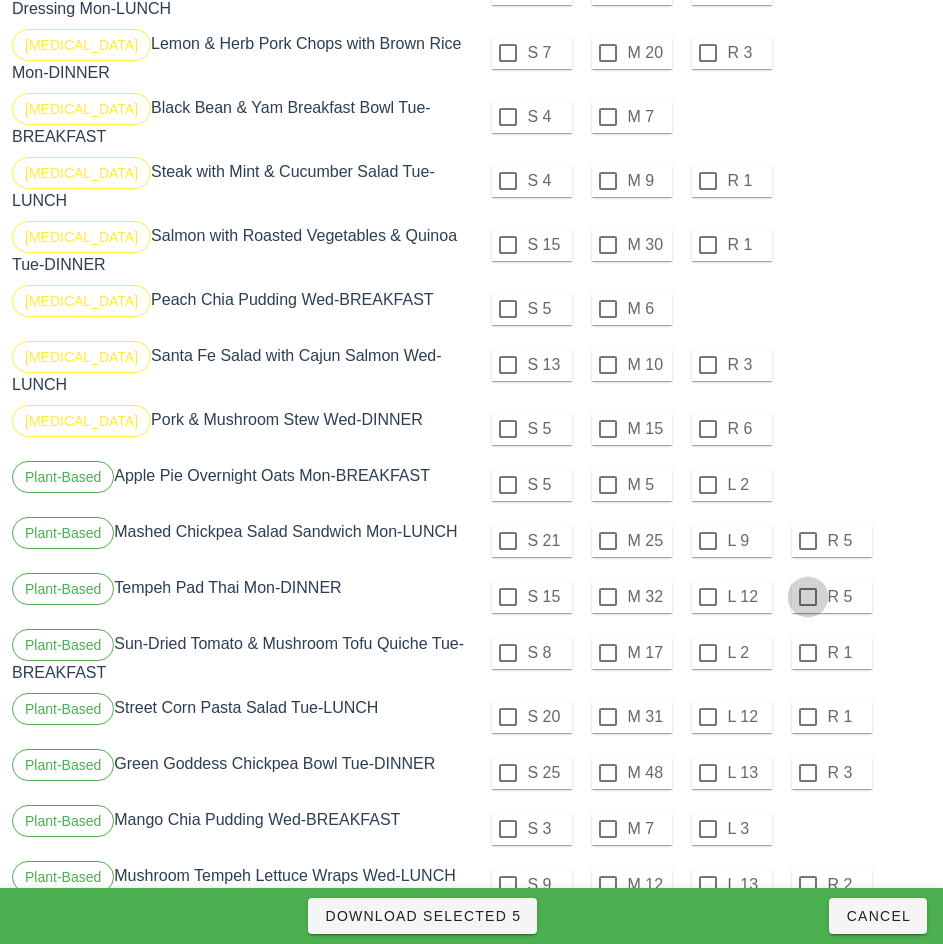 click at bounding box center (808, 541) 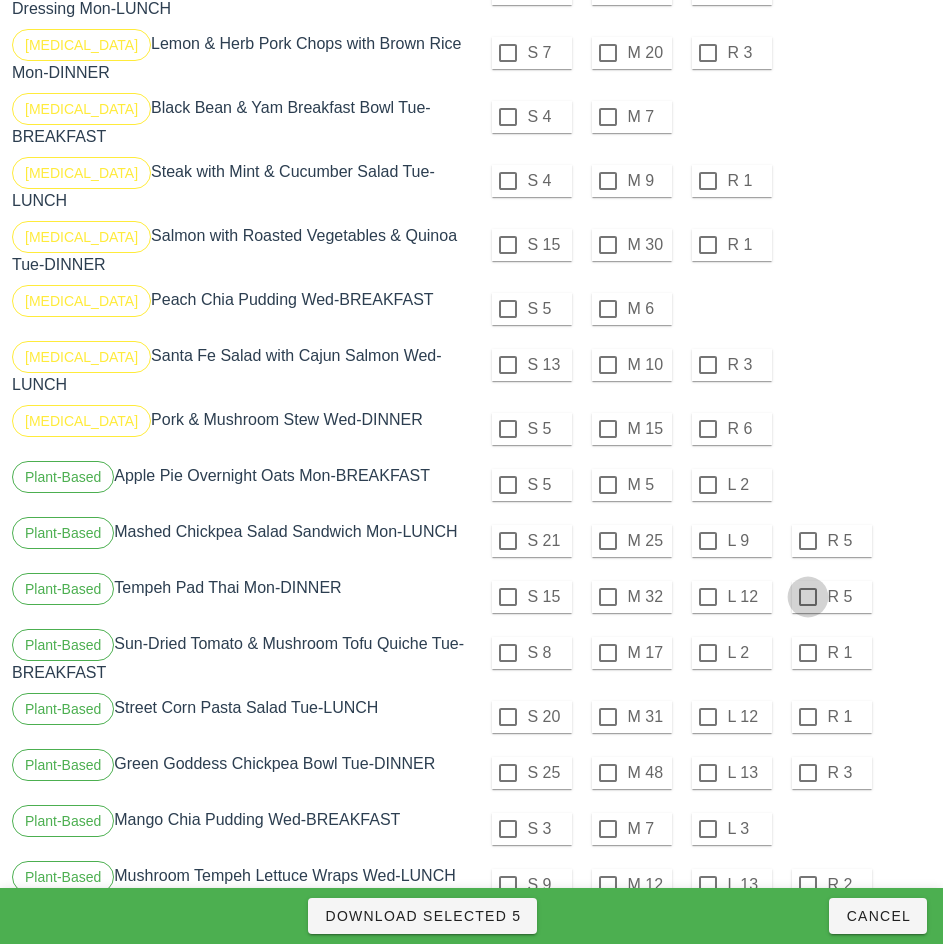 checkbox on "true" 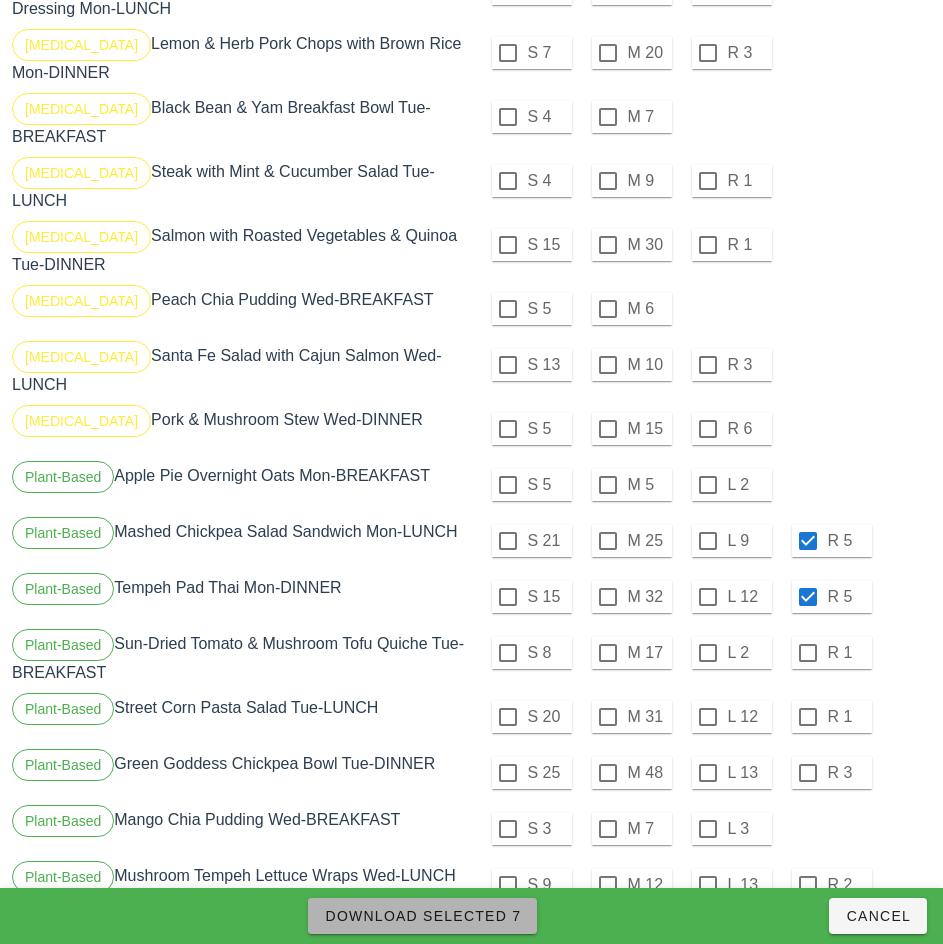 click on "Download Selected 7" at bounding box center [422, 916] 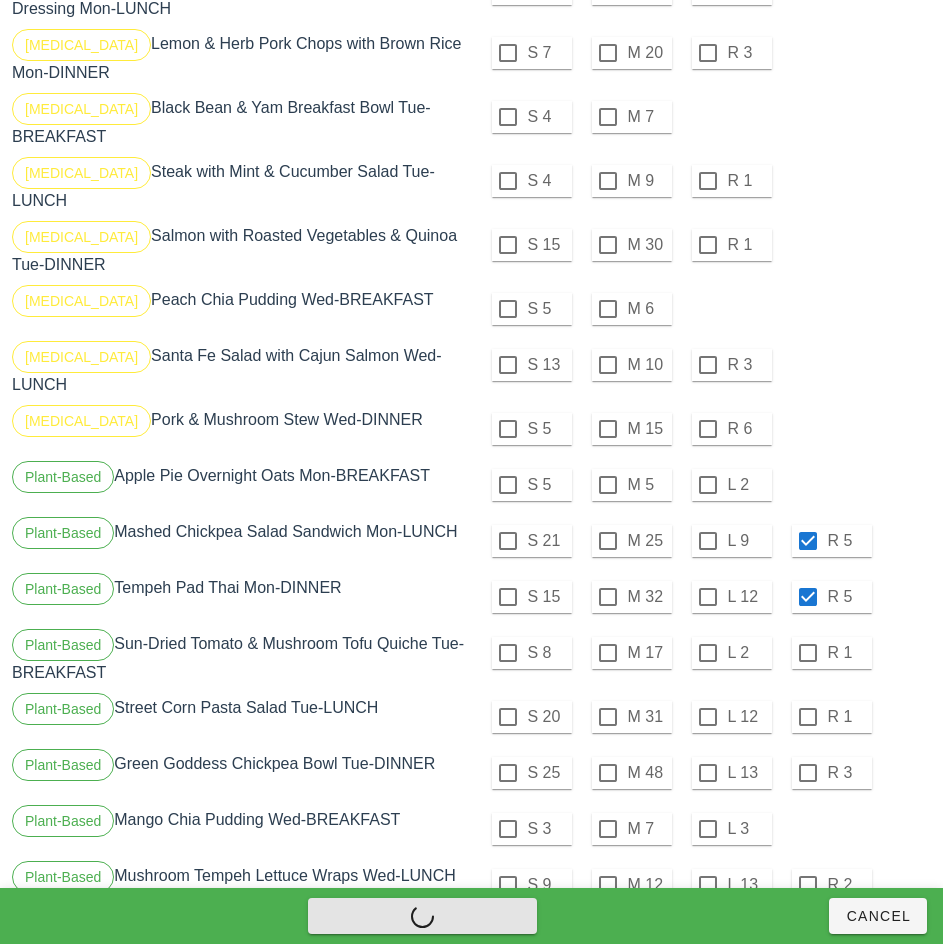 checkbox on "false" 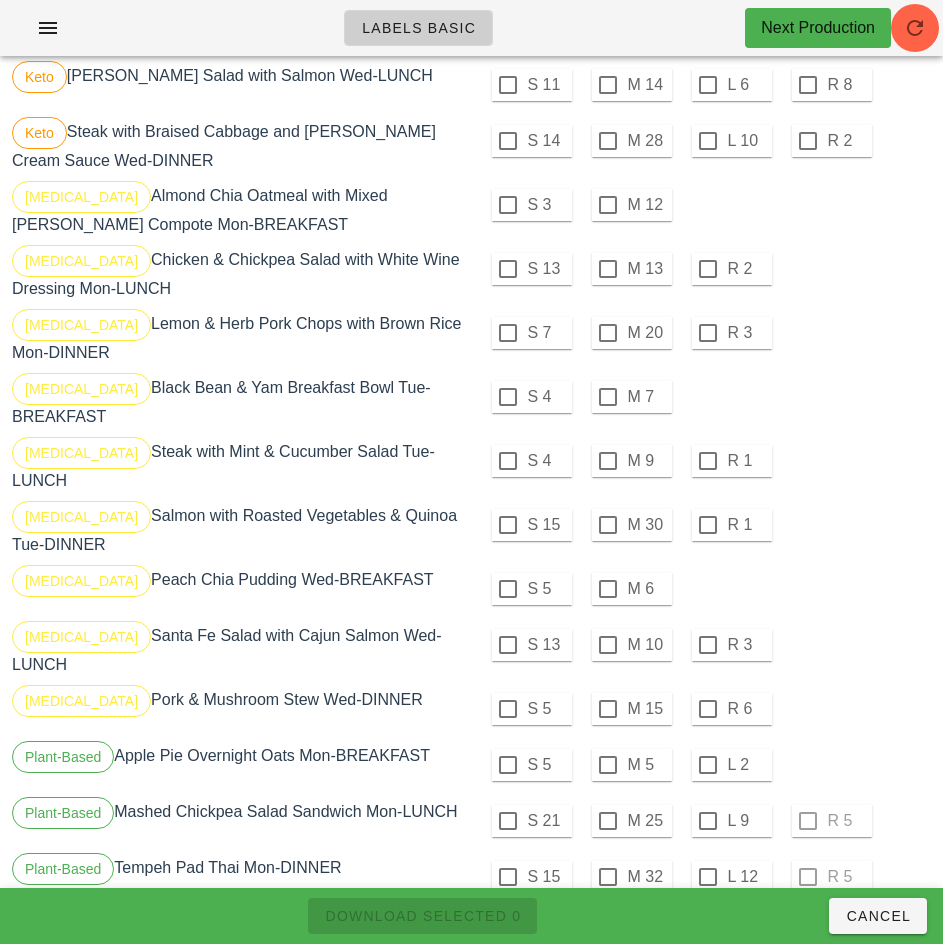 scroll, scrollTop: 1669, scrollLeft: 0, axis: vertical 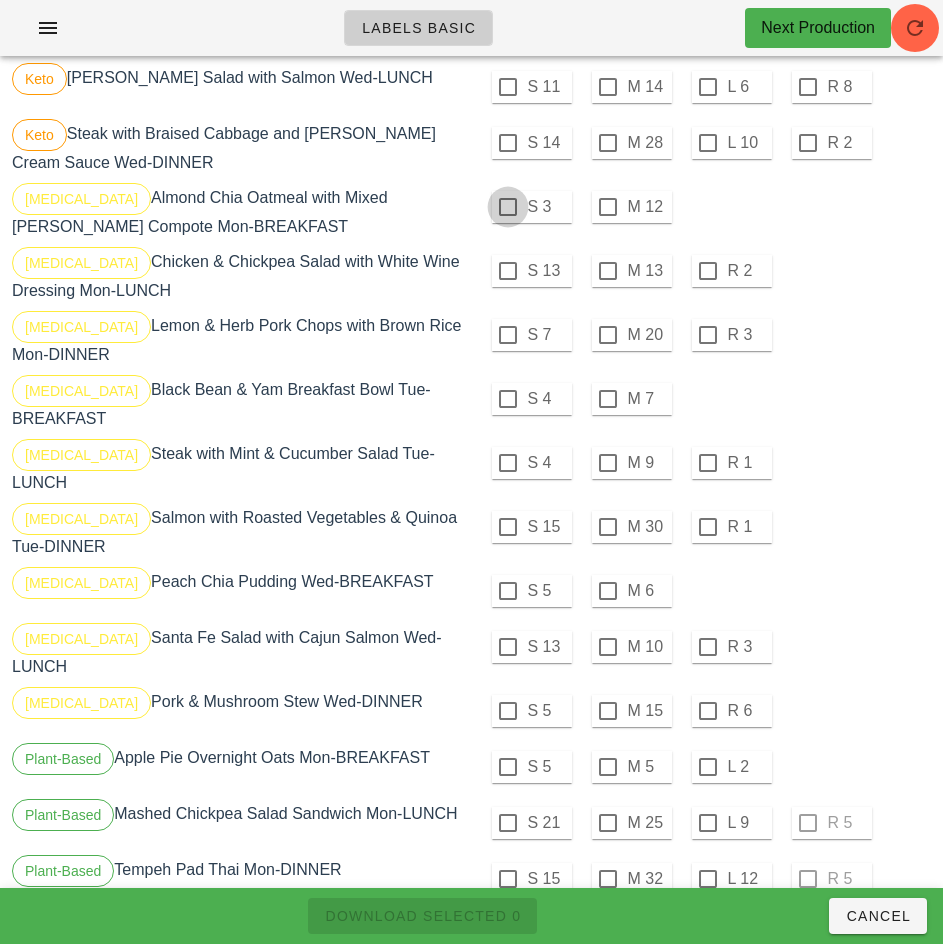 click at bounding box center (508, 207) 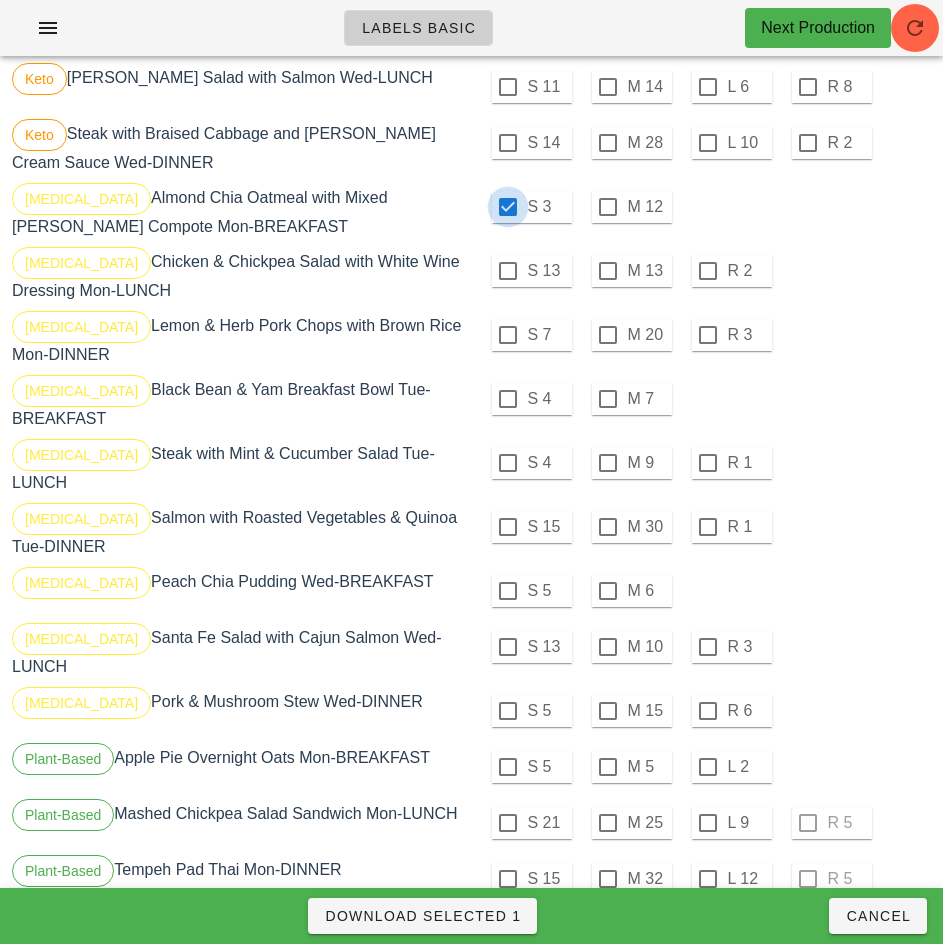click at bounding box center (508, 207) 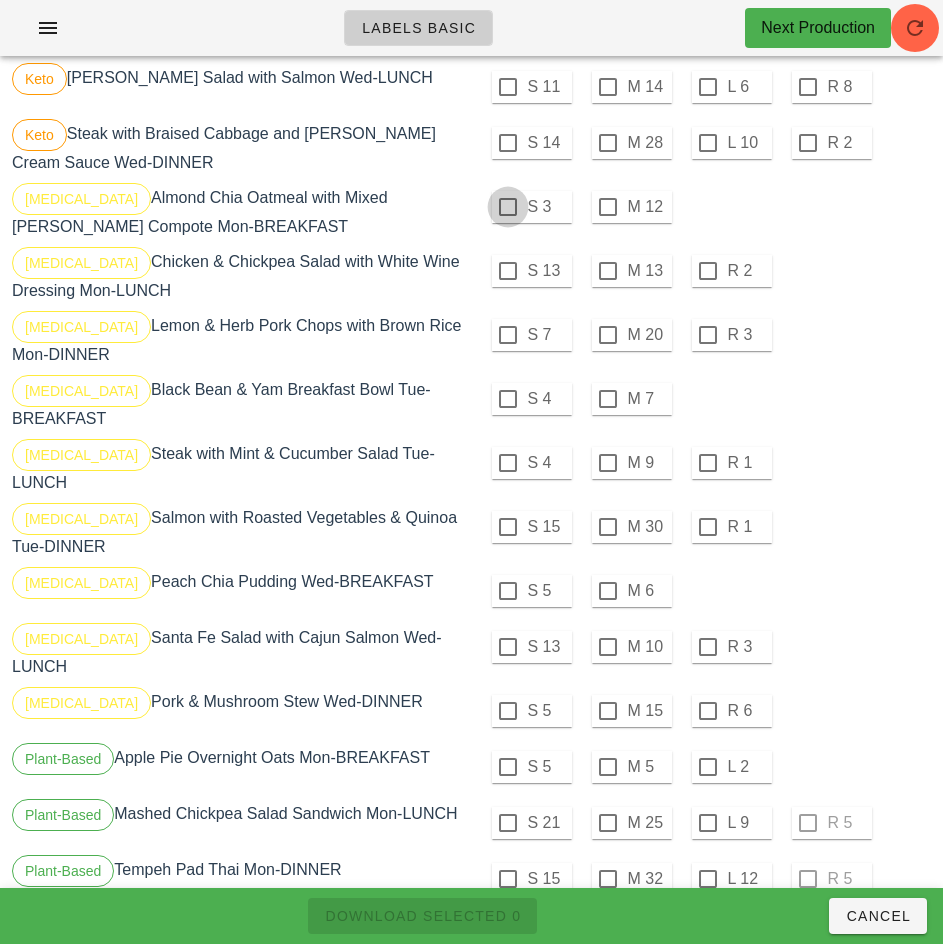 checkbox on "false" 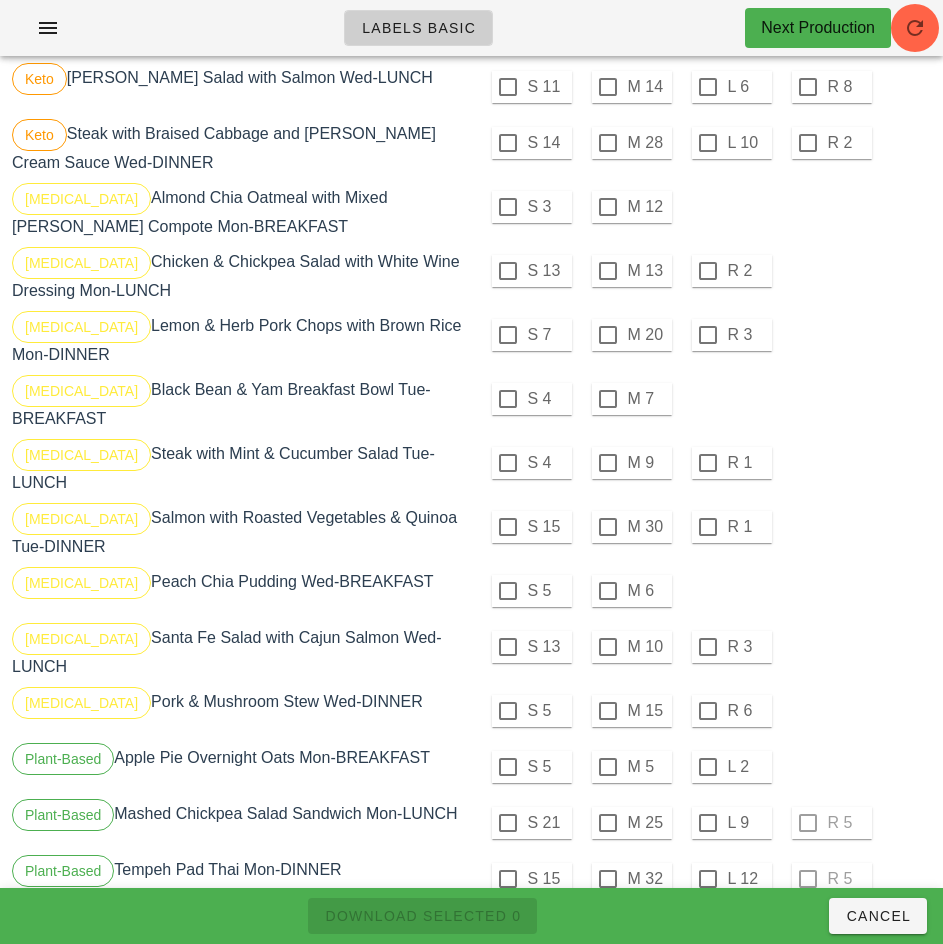 click on "S 4 M 7" at bounding box center (704, 399) 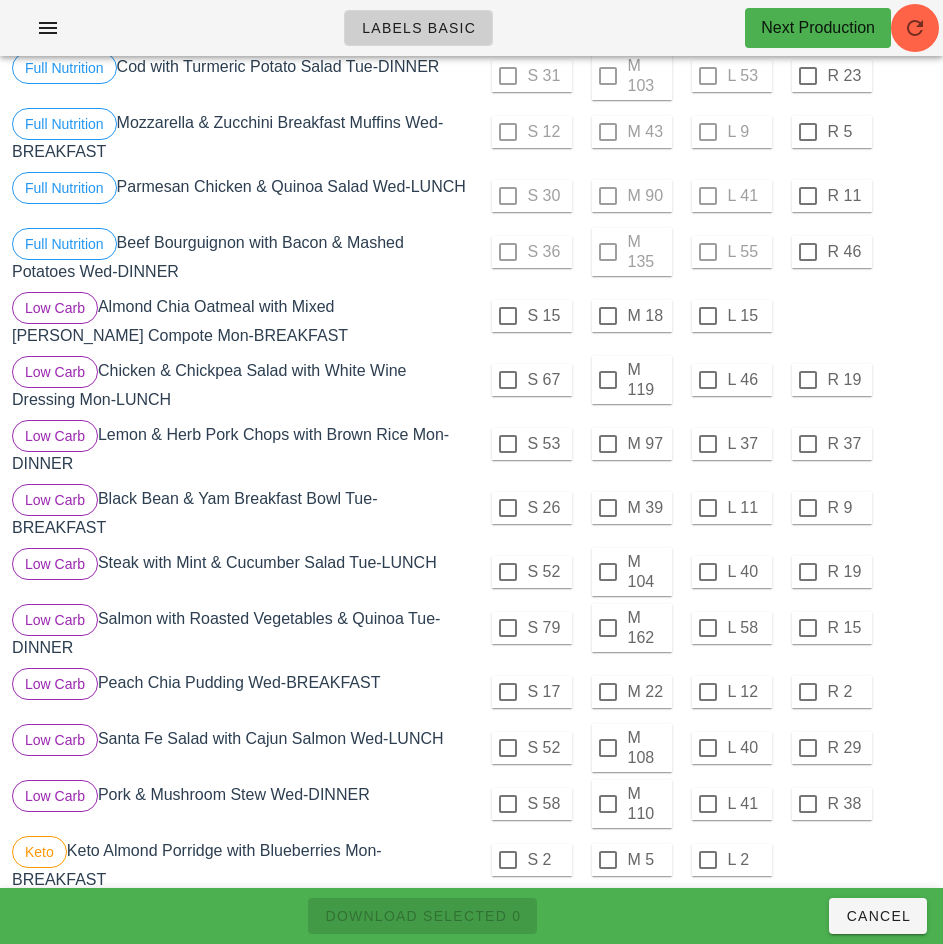 scroll, scrollTop: 471, scrollLeft: 0, axis: vertical 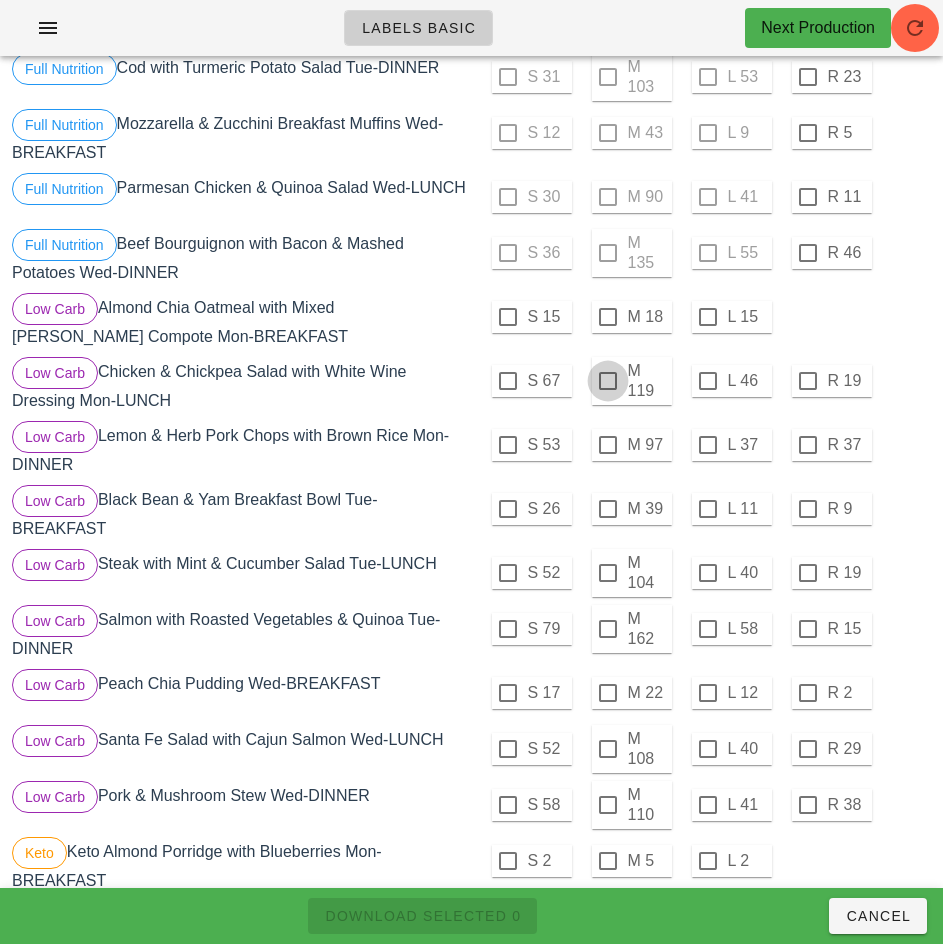 click at bounding box center (608, 381) 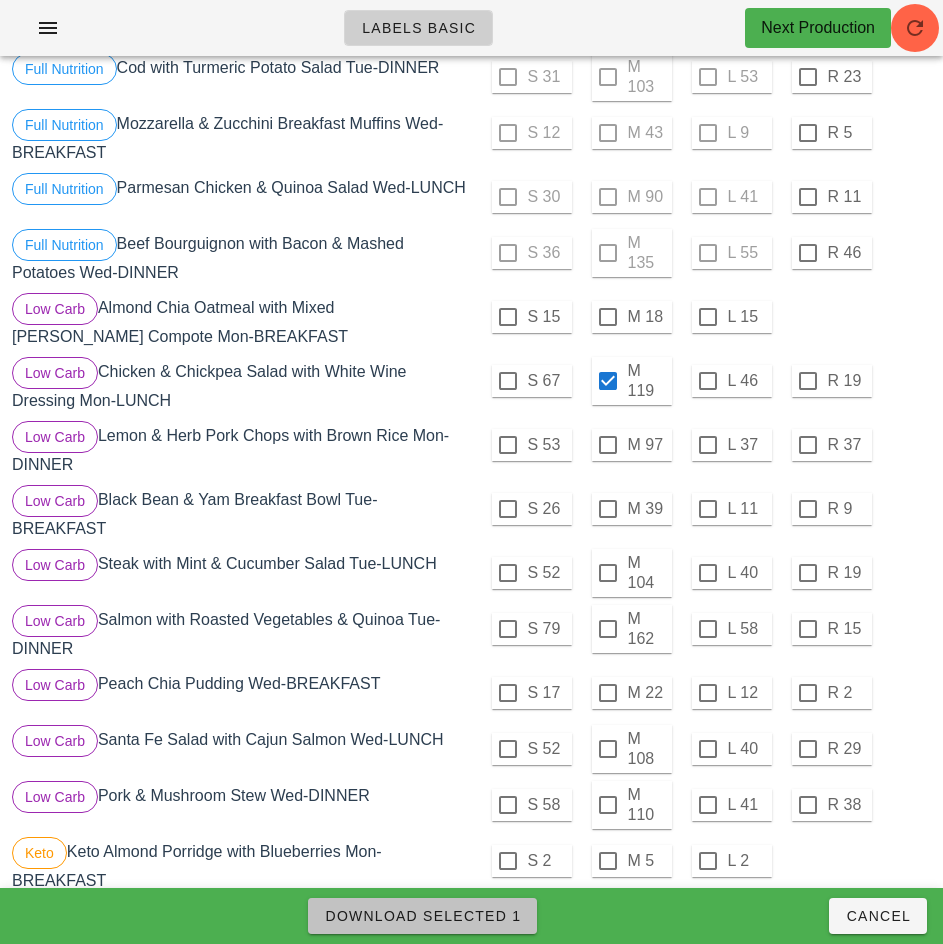 click on "Download Selected 1" at bounding box center (422, 916) 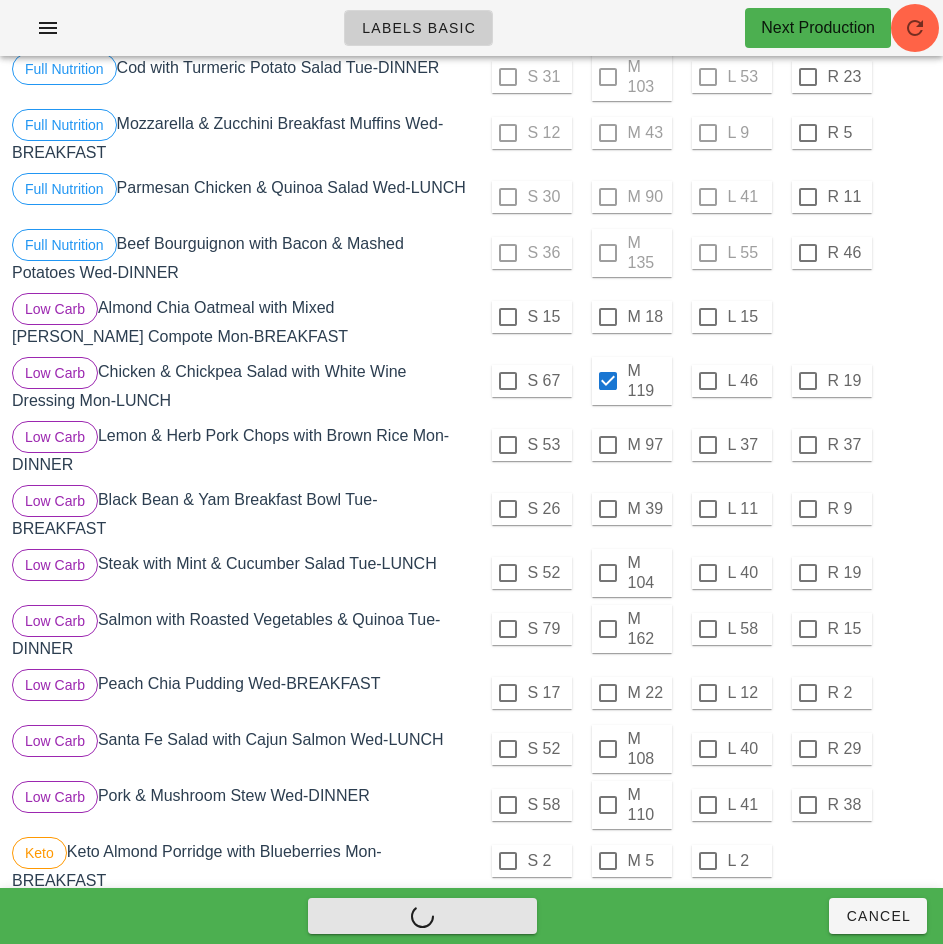 checkbox on "false" 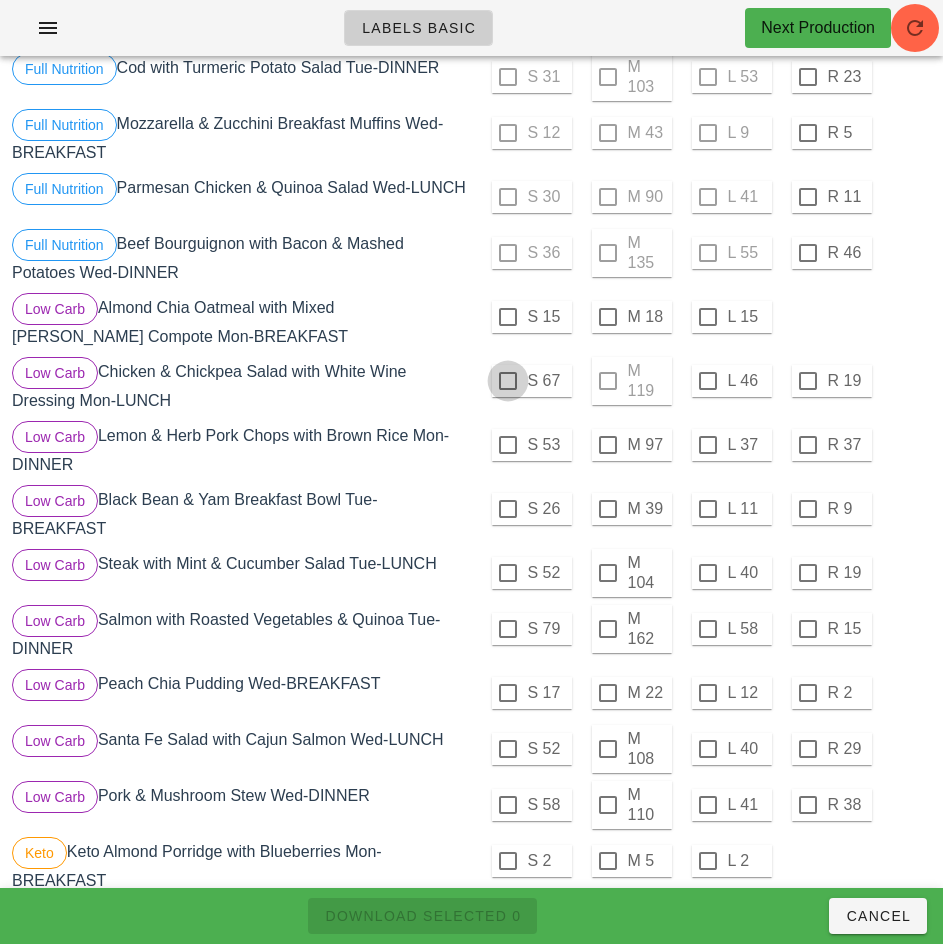 click at bounding box center [508, 381] 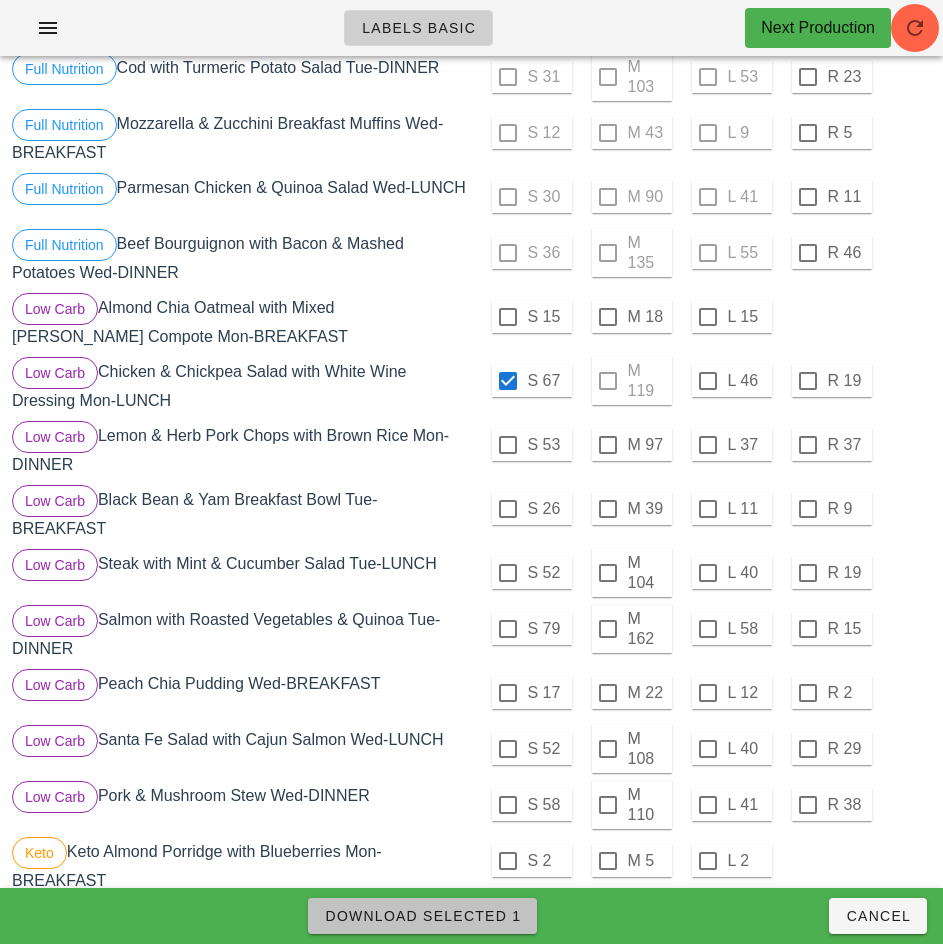 click on "Download Selected 1" at bounding box center [422, 916] 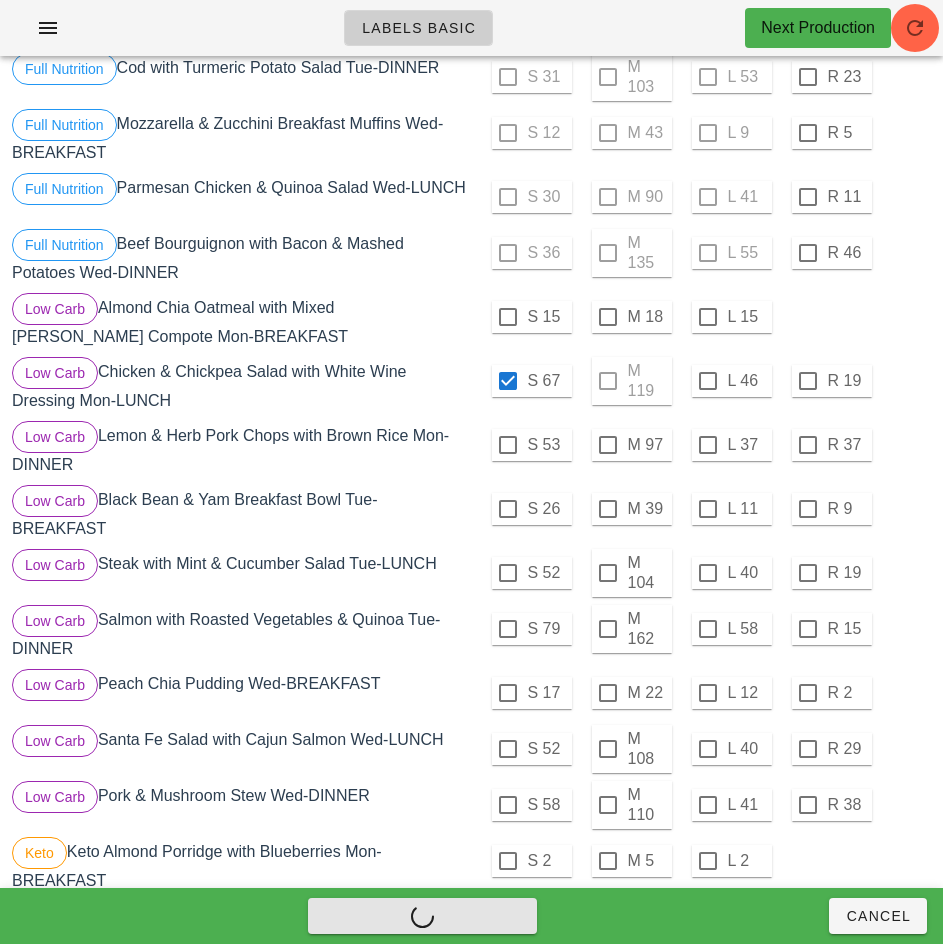 checkbox on "false" 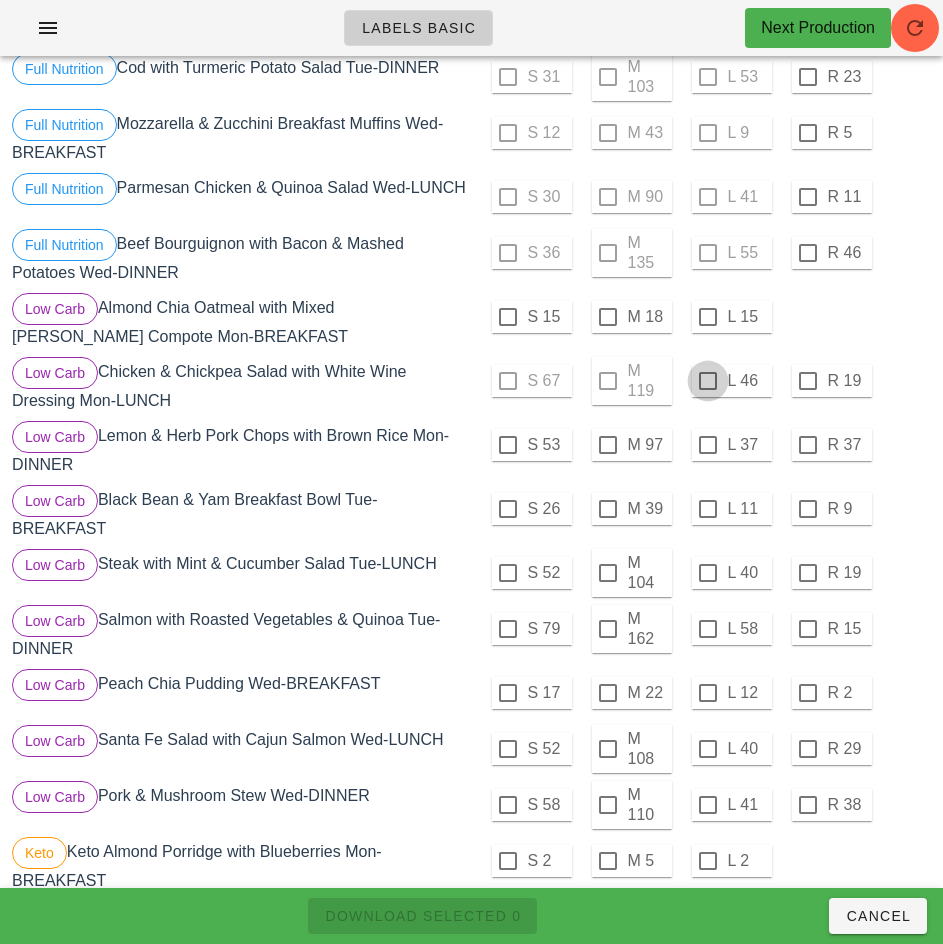click at bounding box center [708, 381] 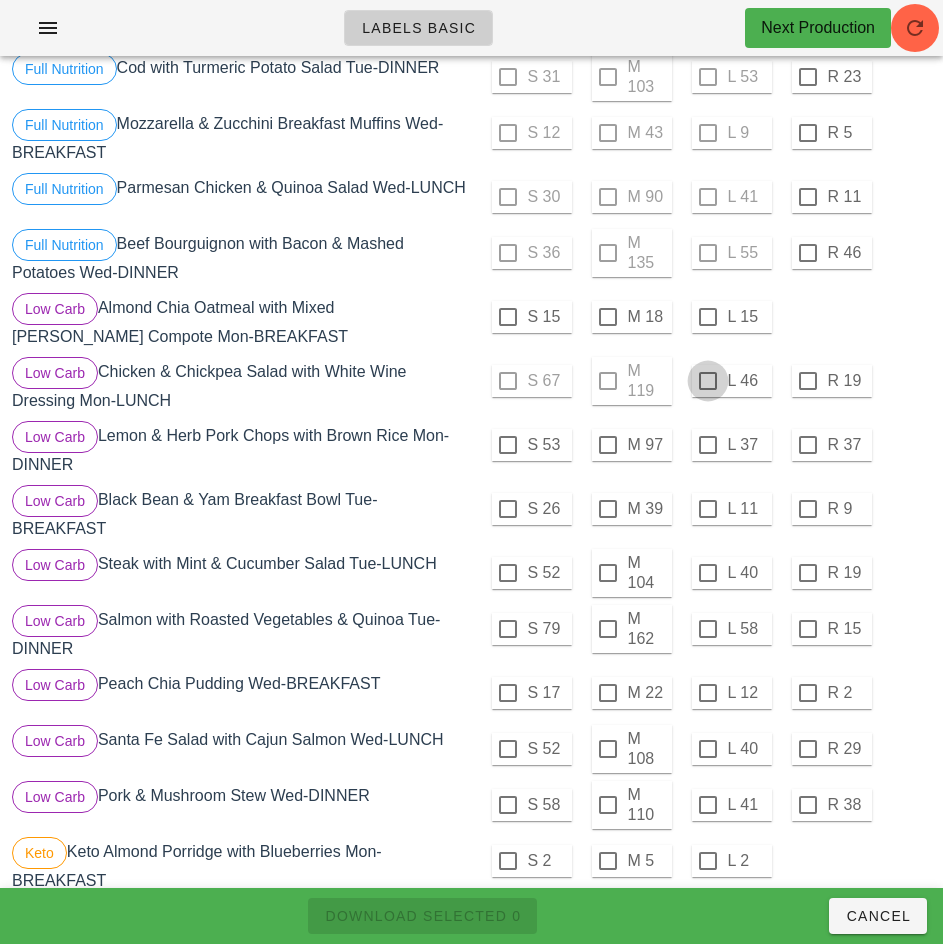 checkbox on "true" 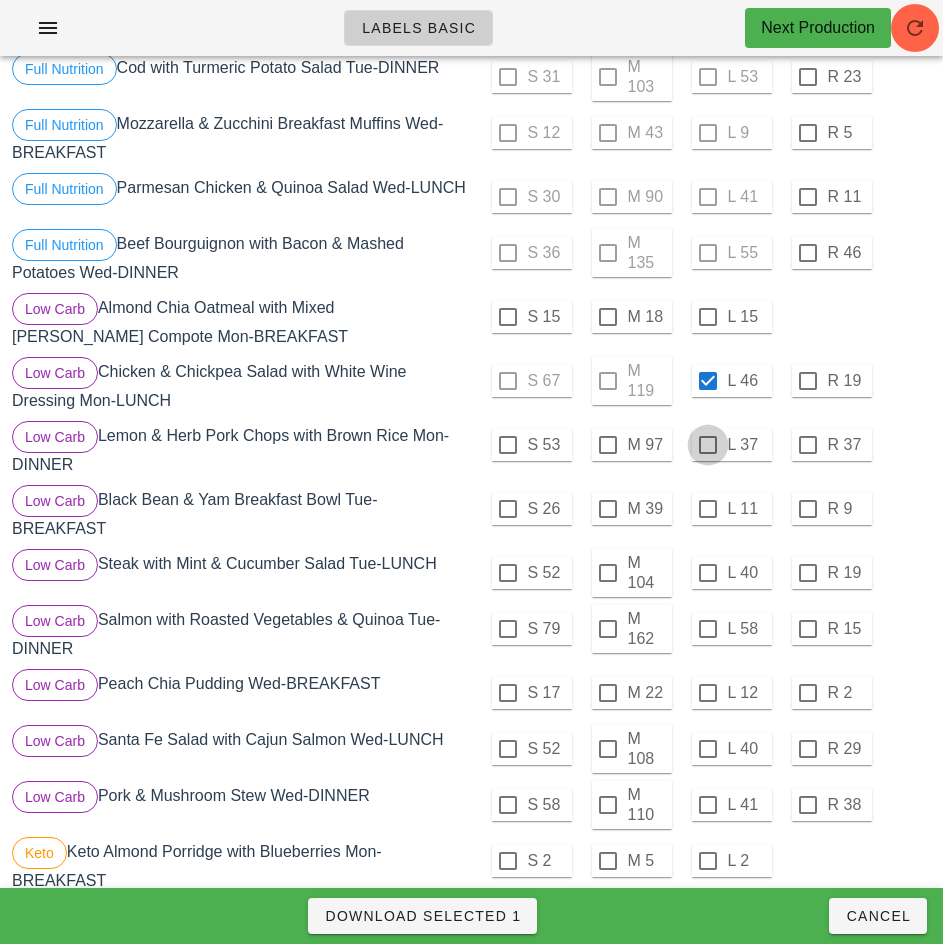 click at bounding box center [708, 445] 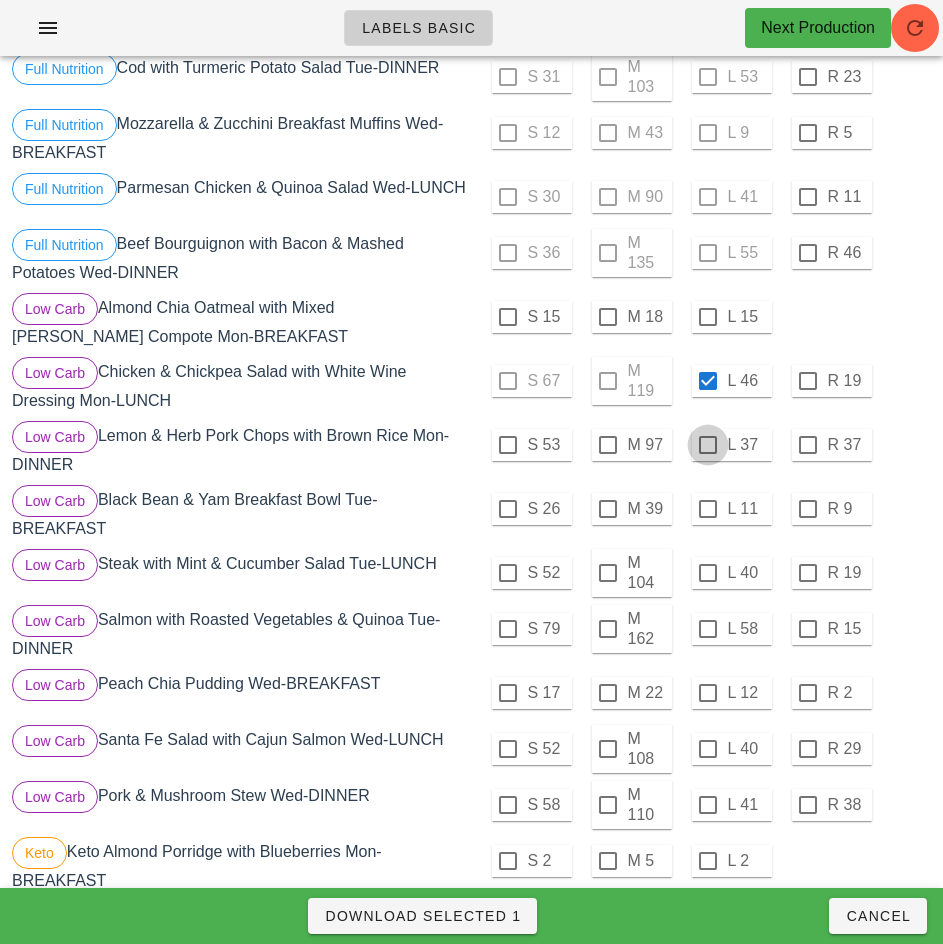checkbox on "true" 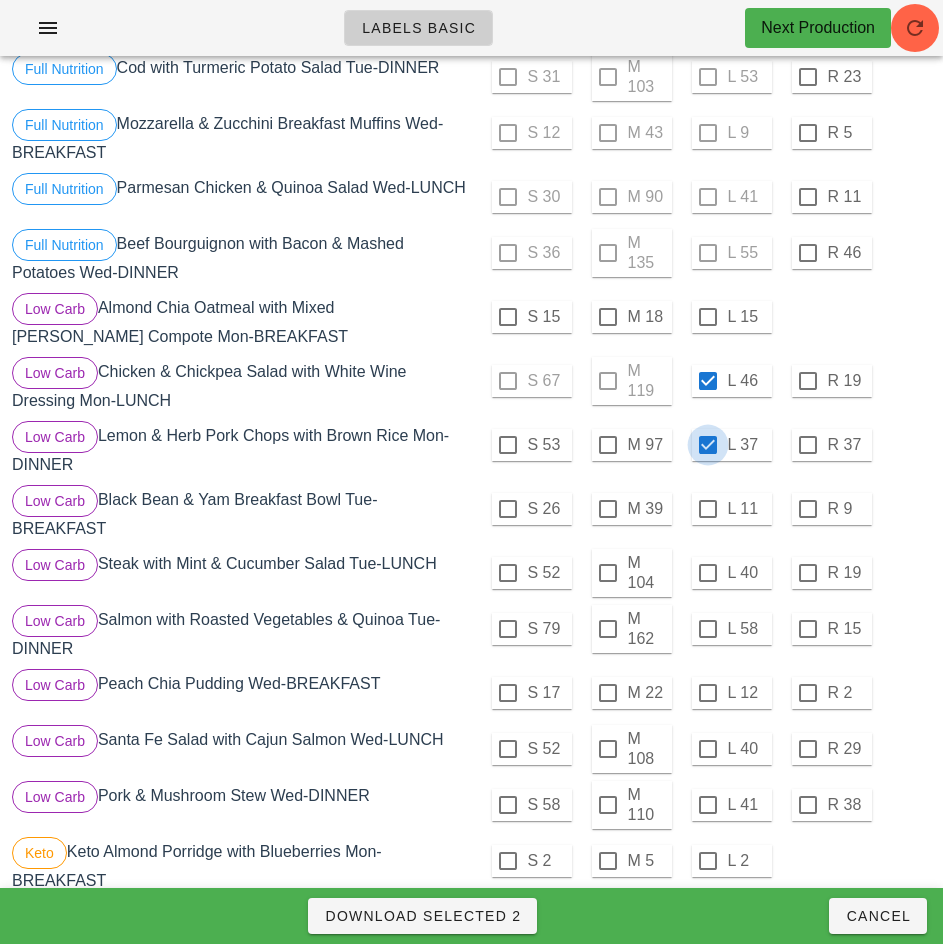 click on "Download Selected 2" at bounding box center [422, 916] 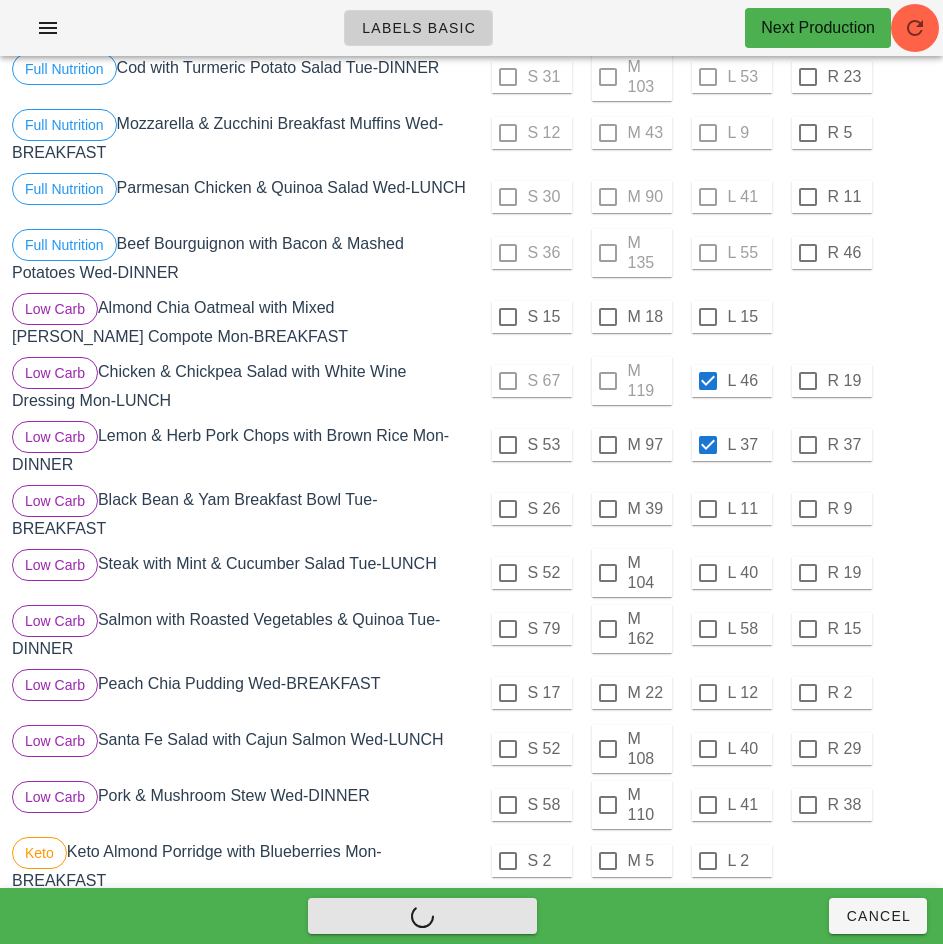 checkbox on "false" 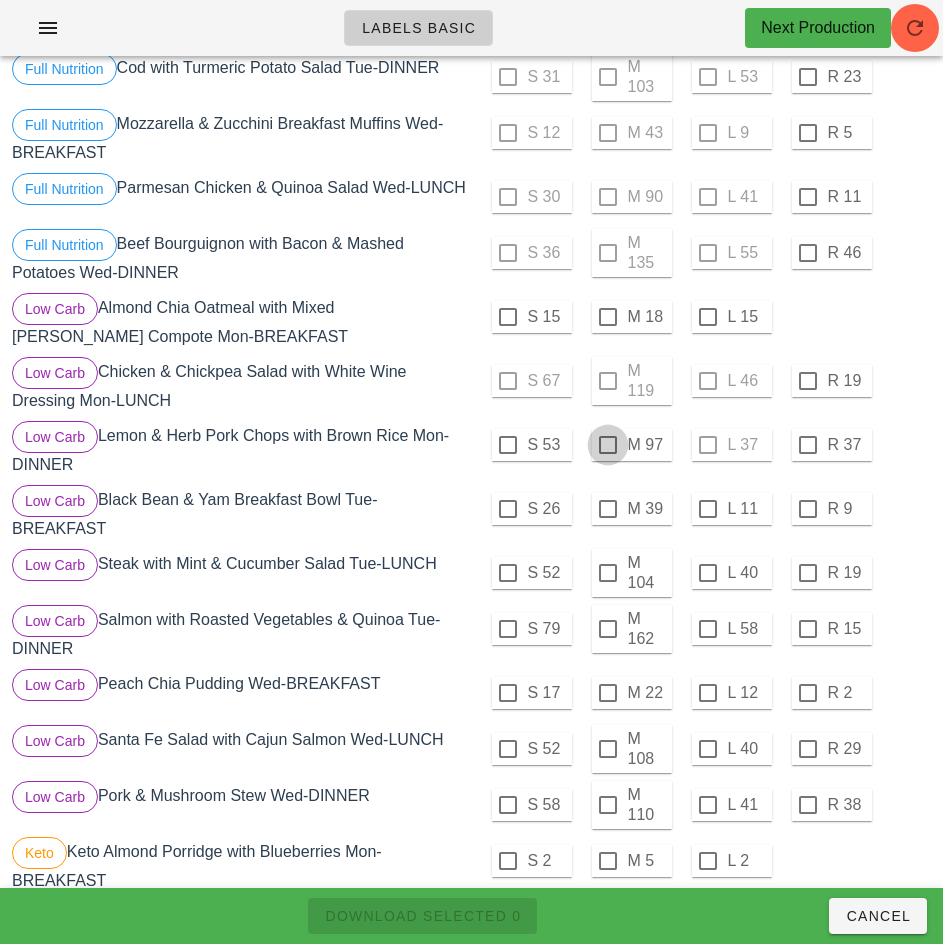 click at bounding box center (608, 445) 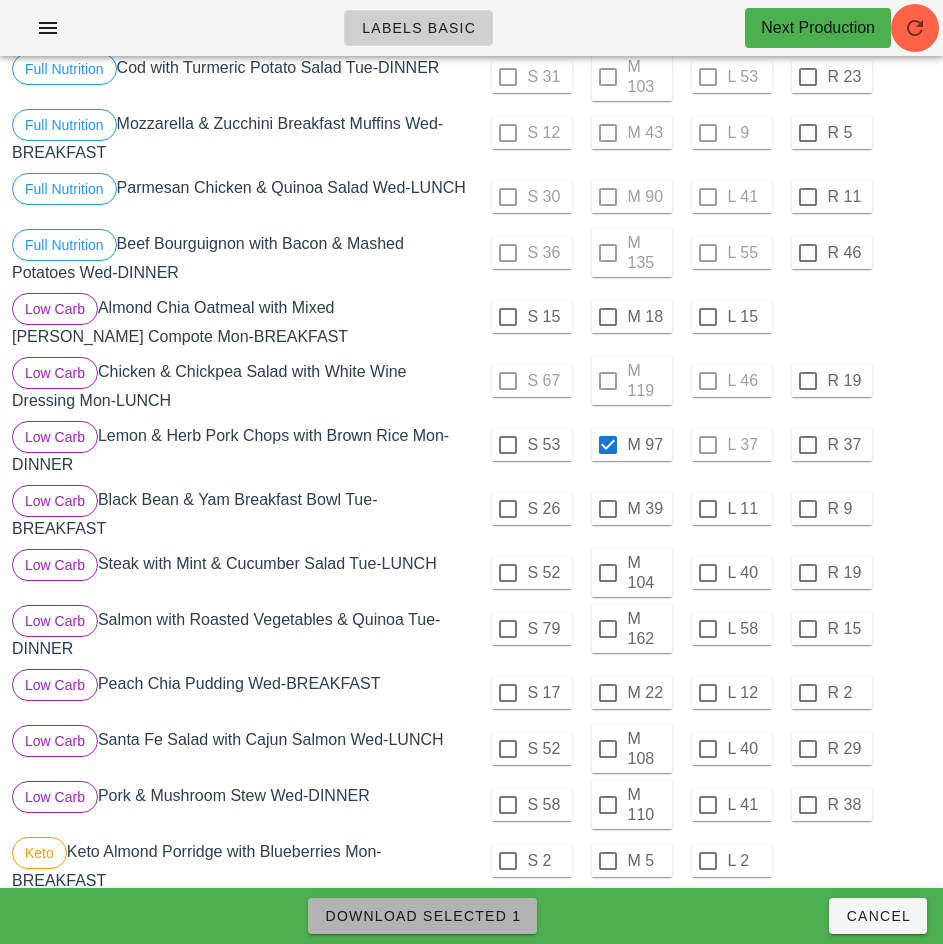 click on "Download Selected 1" at bounding box center [422, 916] 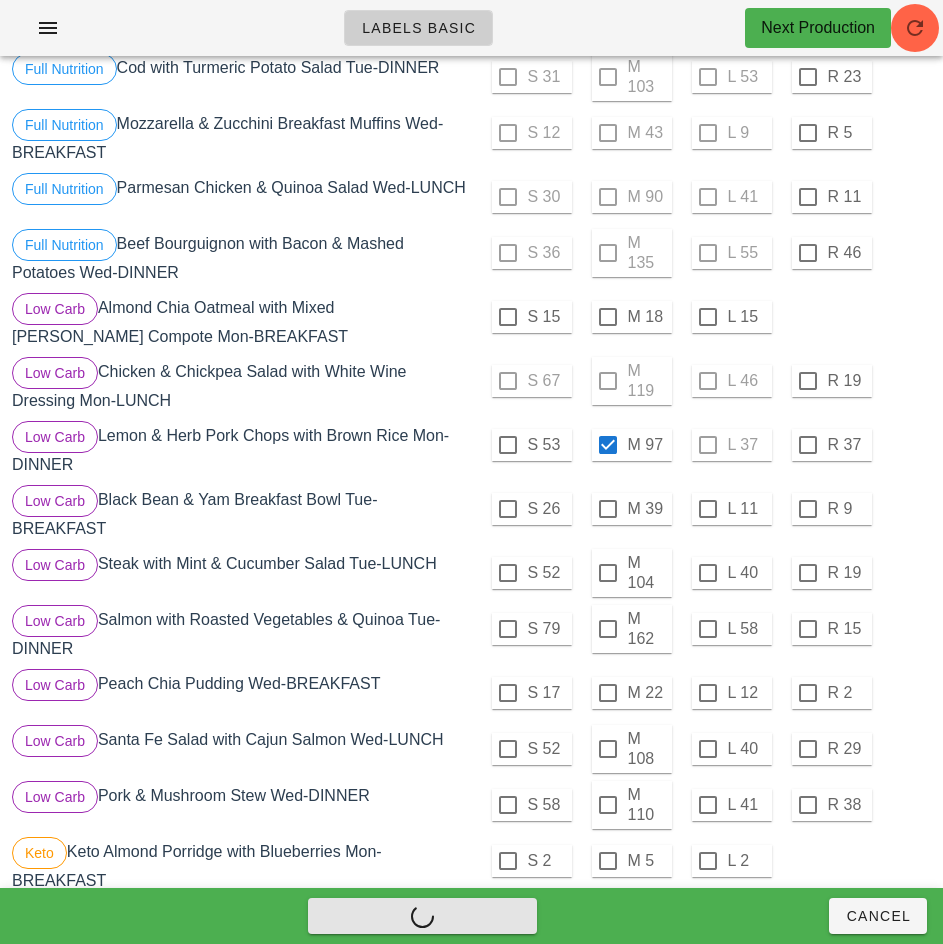 checkbox on "false" 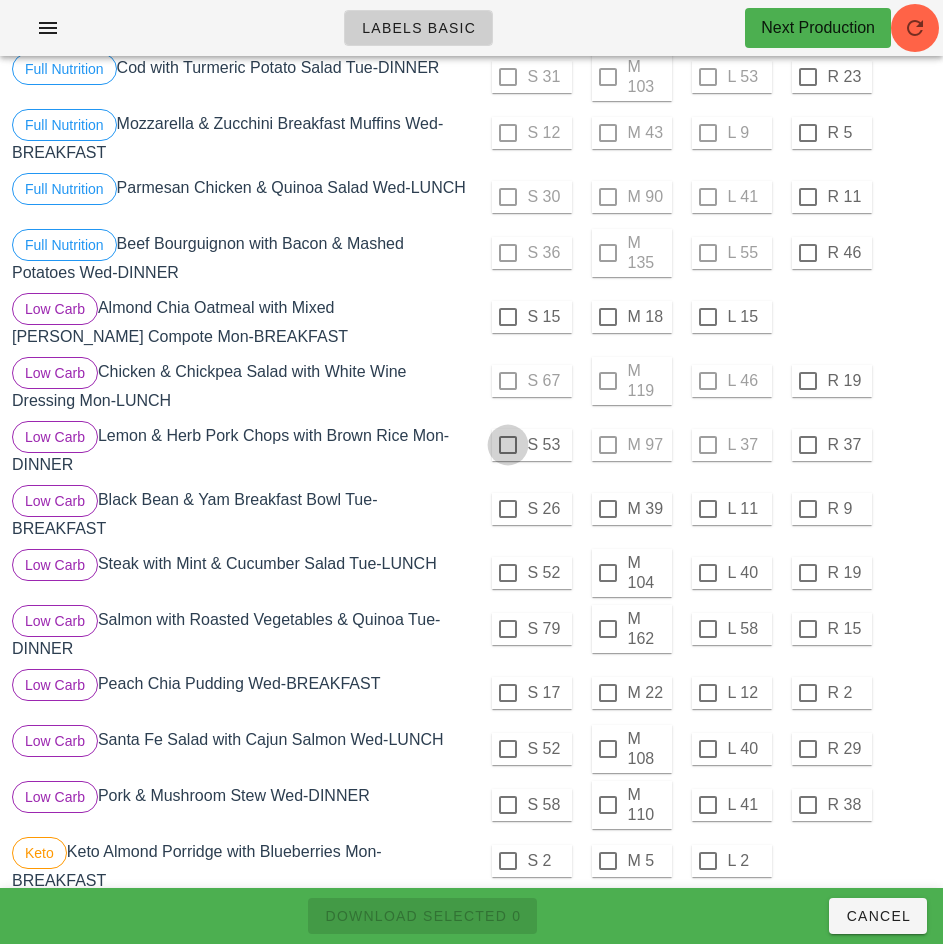 click at bounding box center [508, 445] 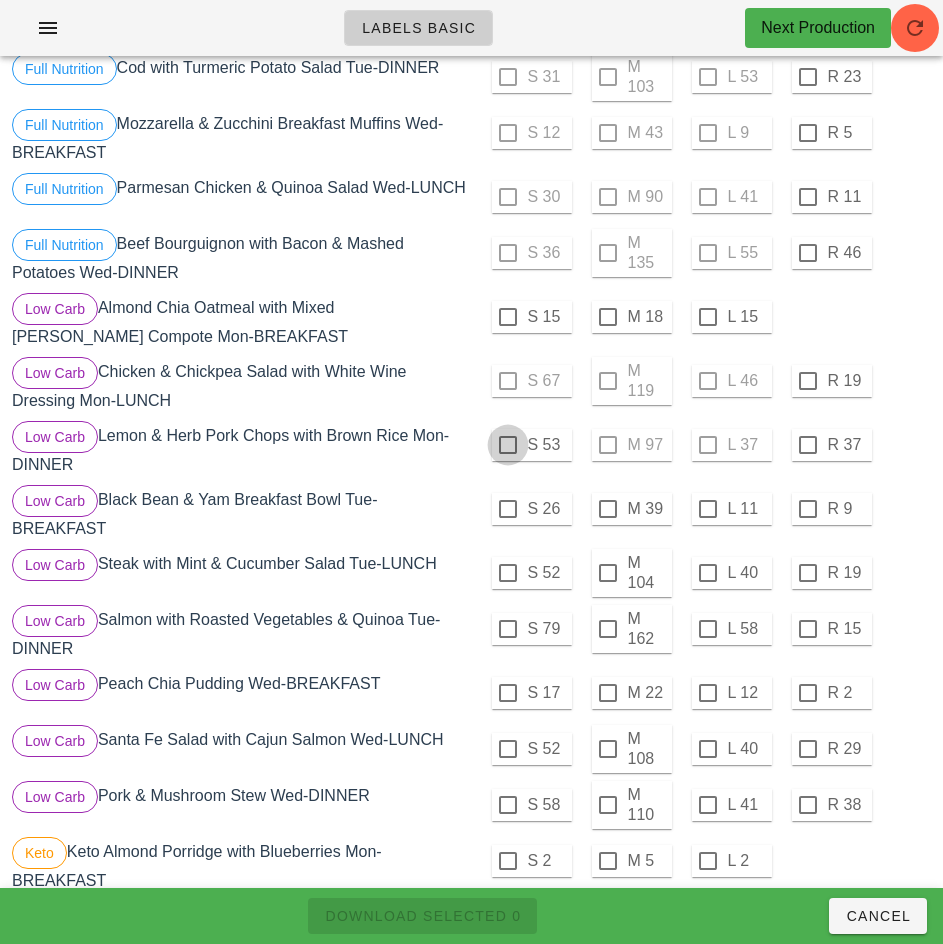 checkbox on "true" 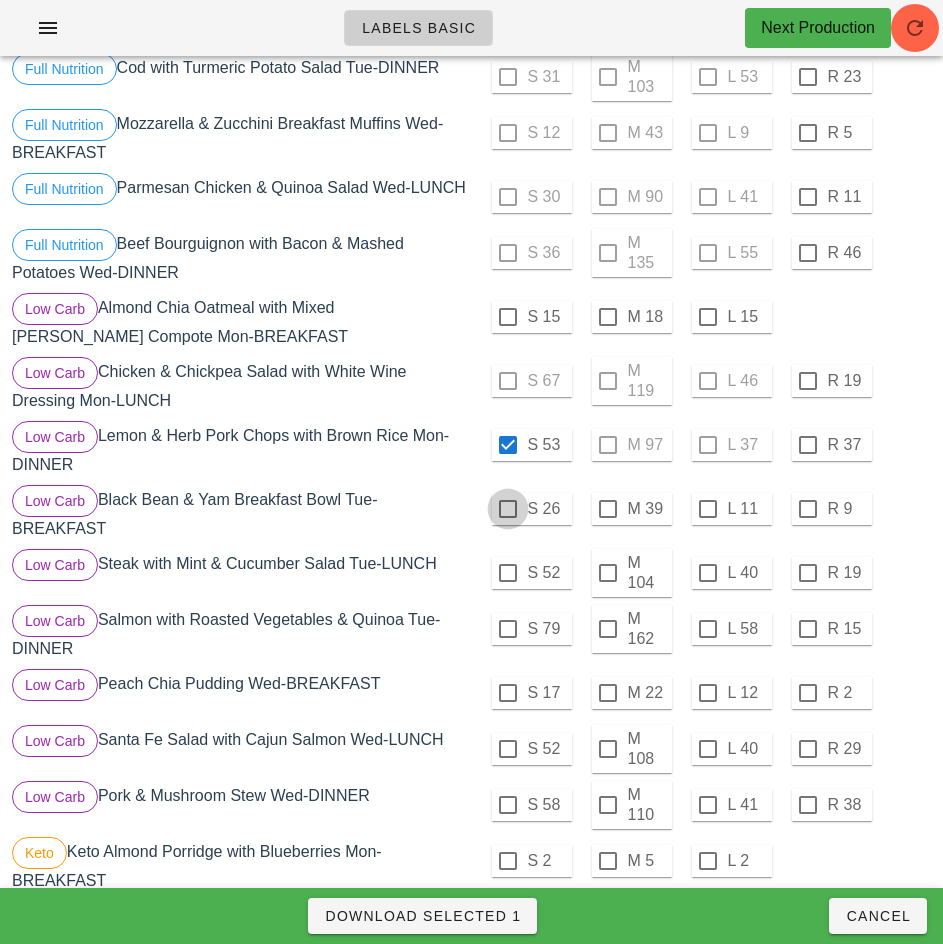 click at bounding box center (508, 509) 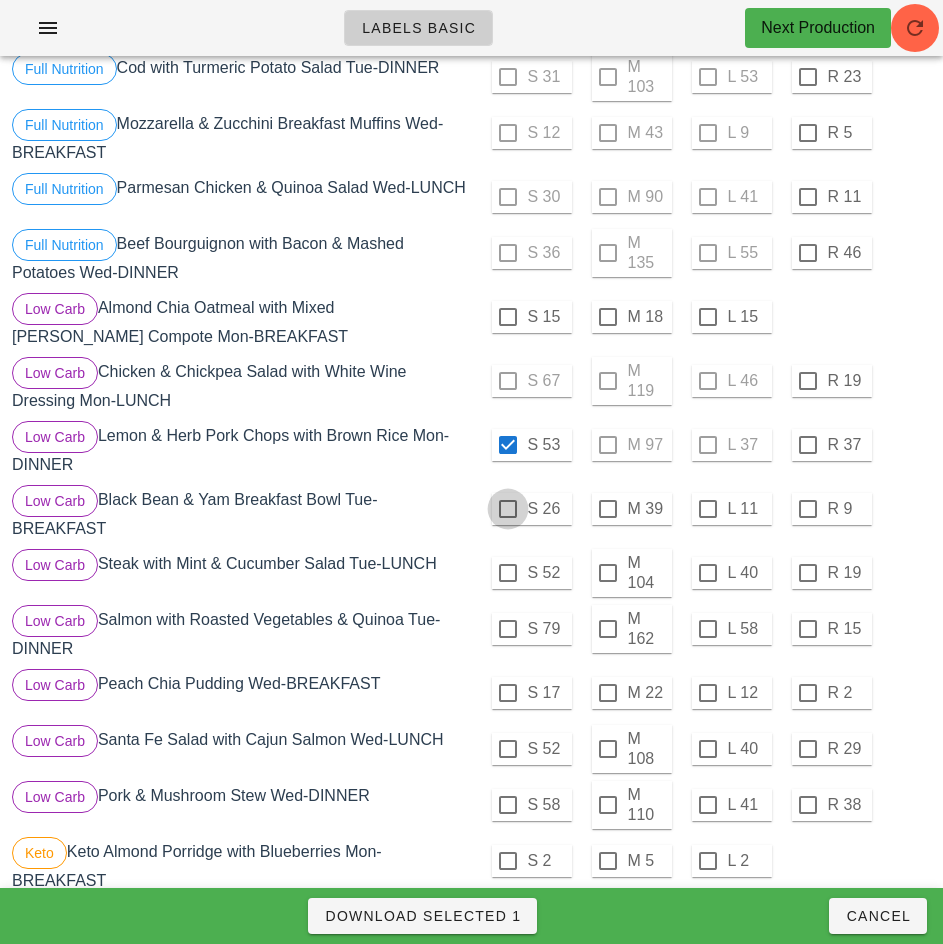 checkbox on "true" 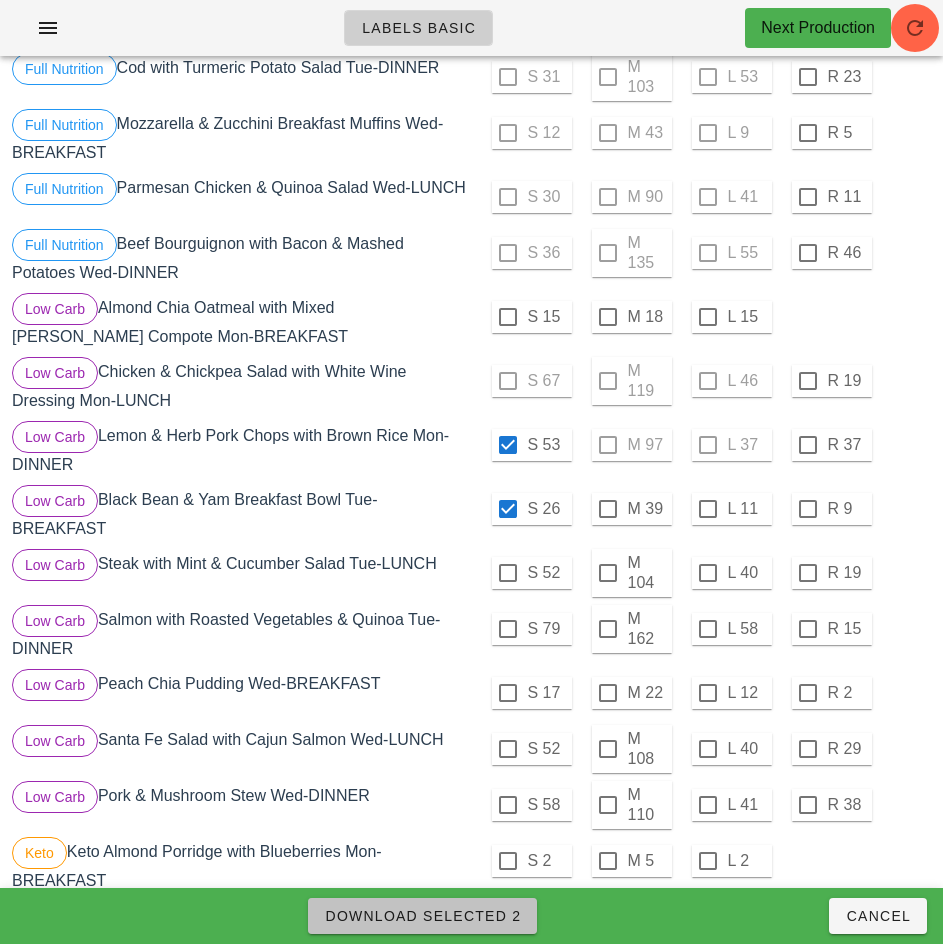 click on "Download Selected 2" at bounding box center [422, 916] 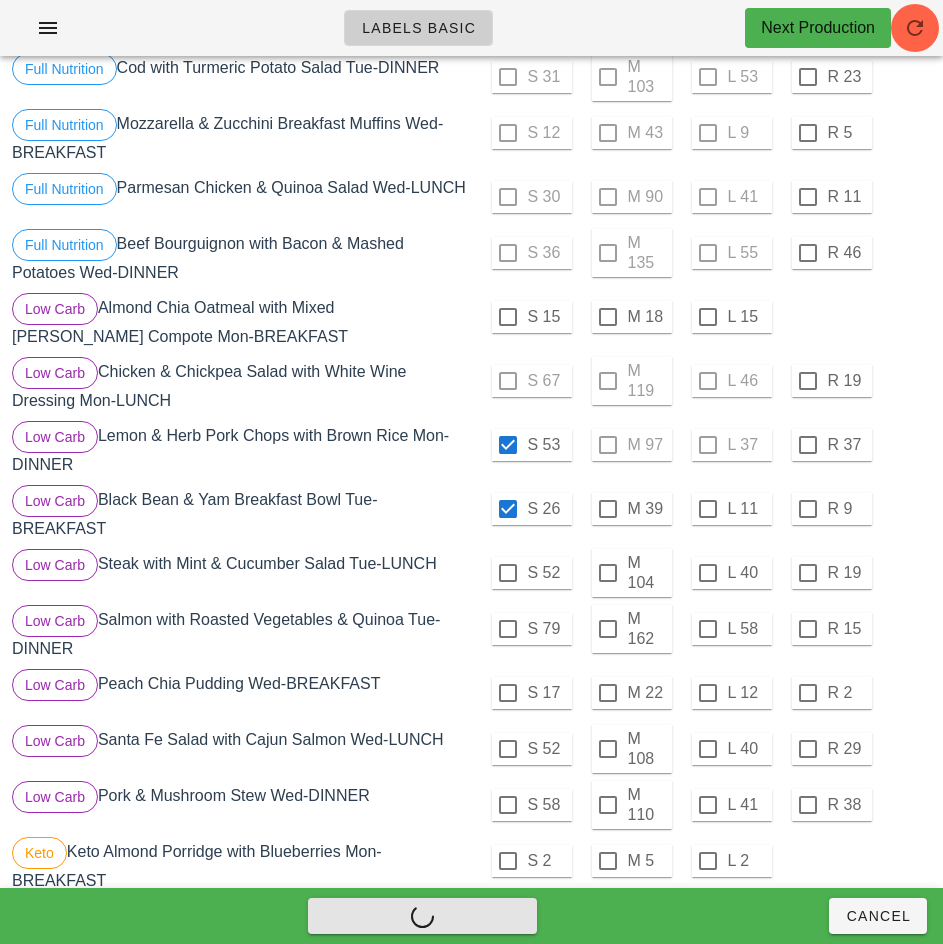 checkbox on "false" 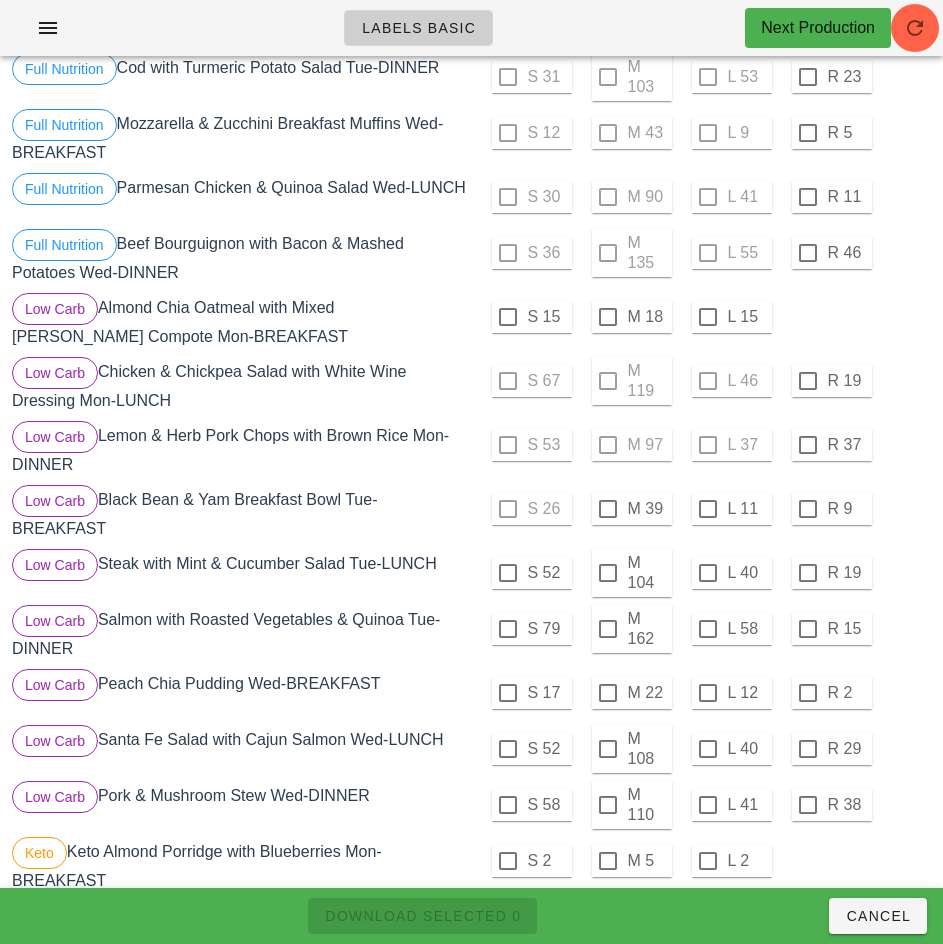 click on "Low Carb  Steak with Mint & Cucumber Salad  Tue-LUNCH" at bounding box center [240, 573] 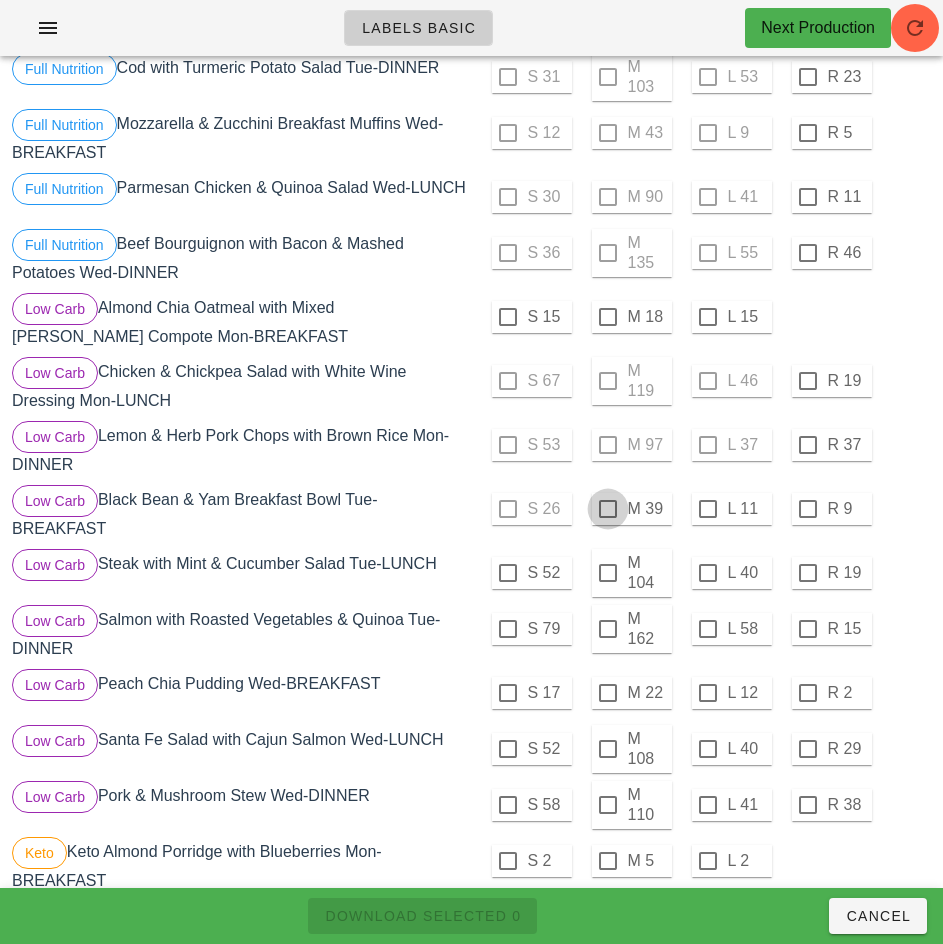 click at bounding box center (608, 509) 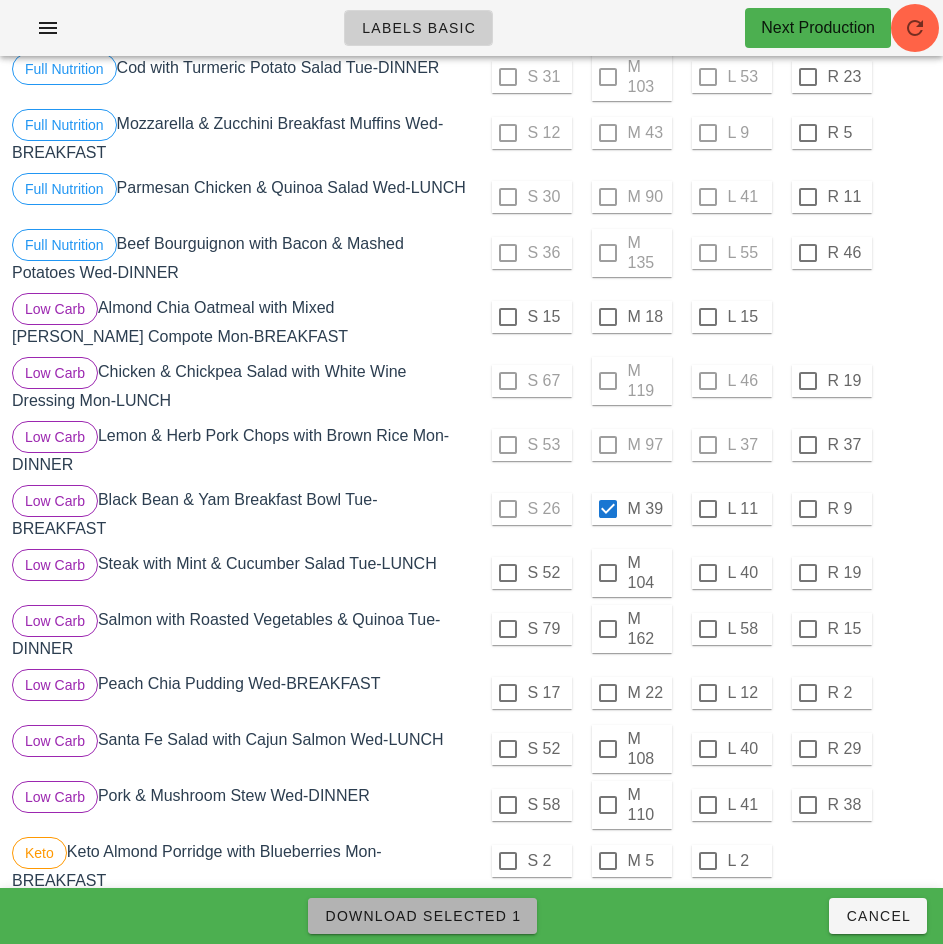 click on "Download Selected 1" at bounding box center (422, 916) 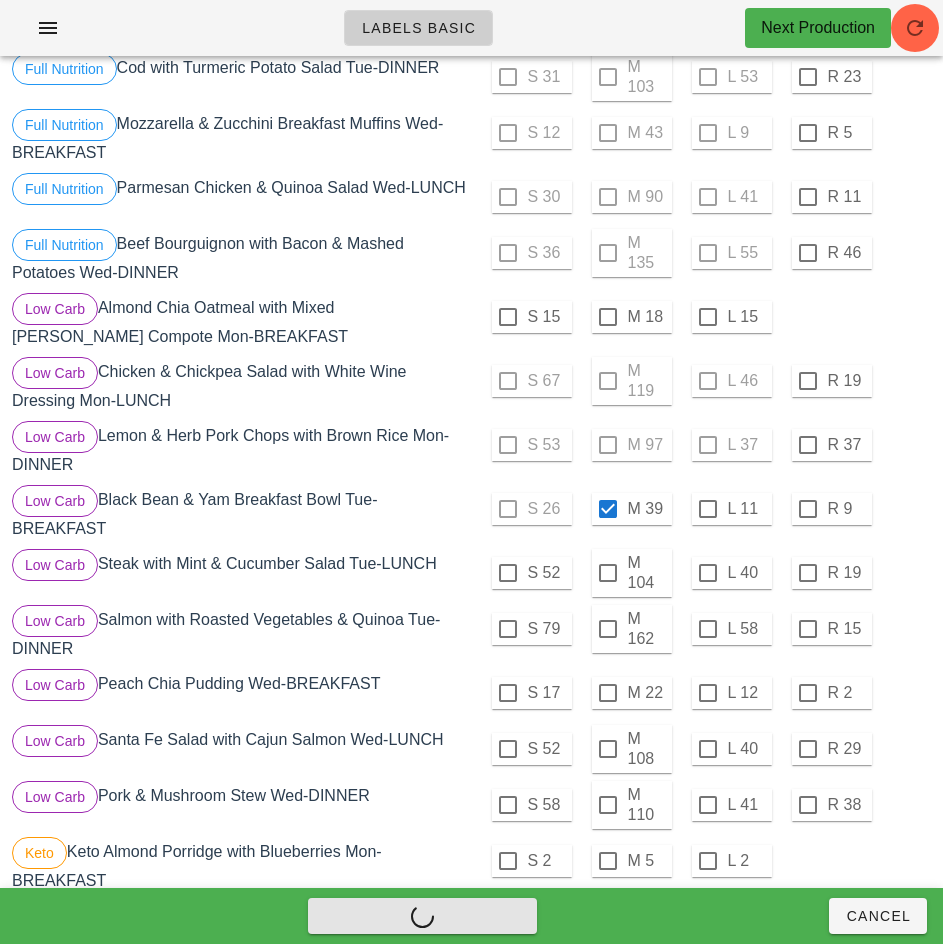checkbox on "false" 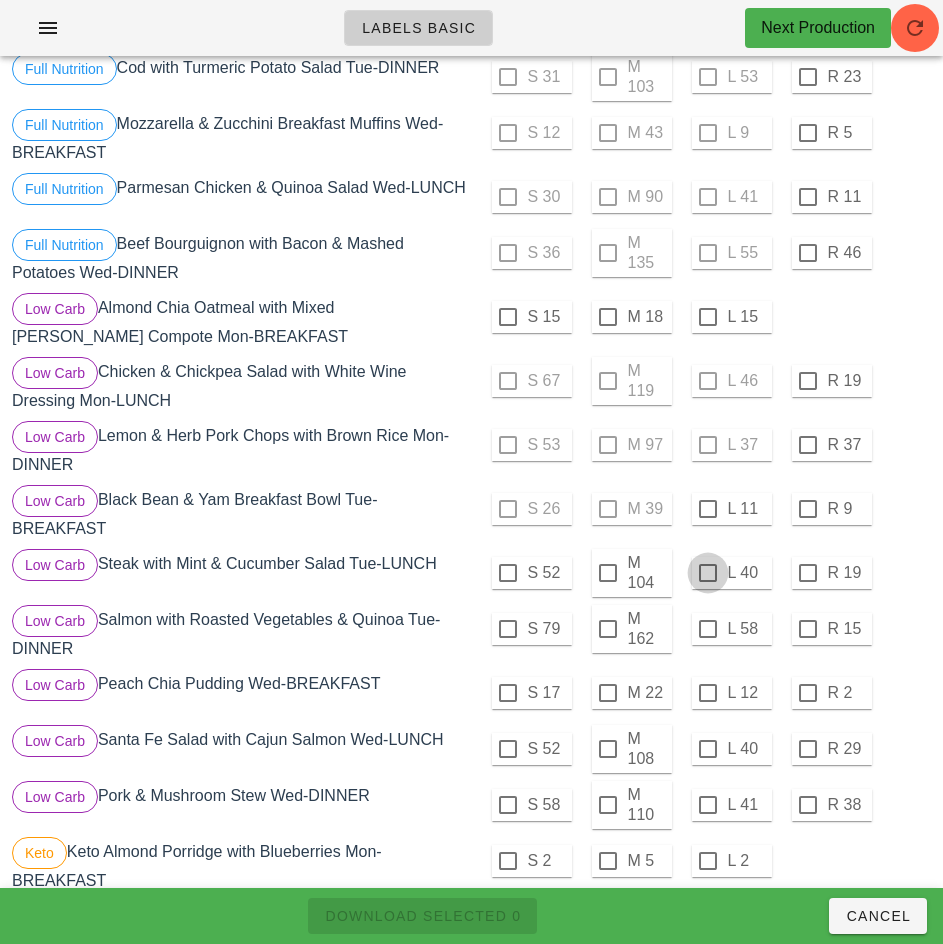 click at bounding box center (708, 509) 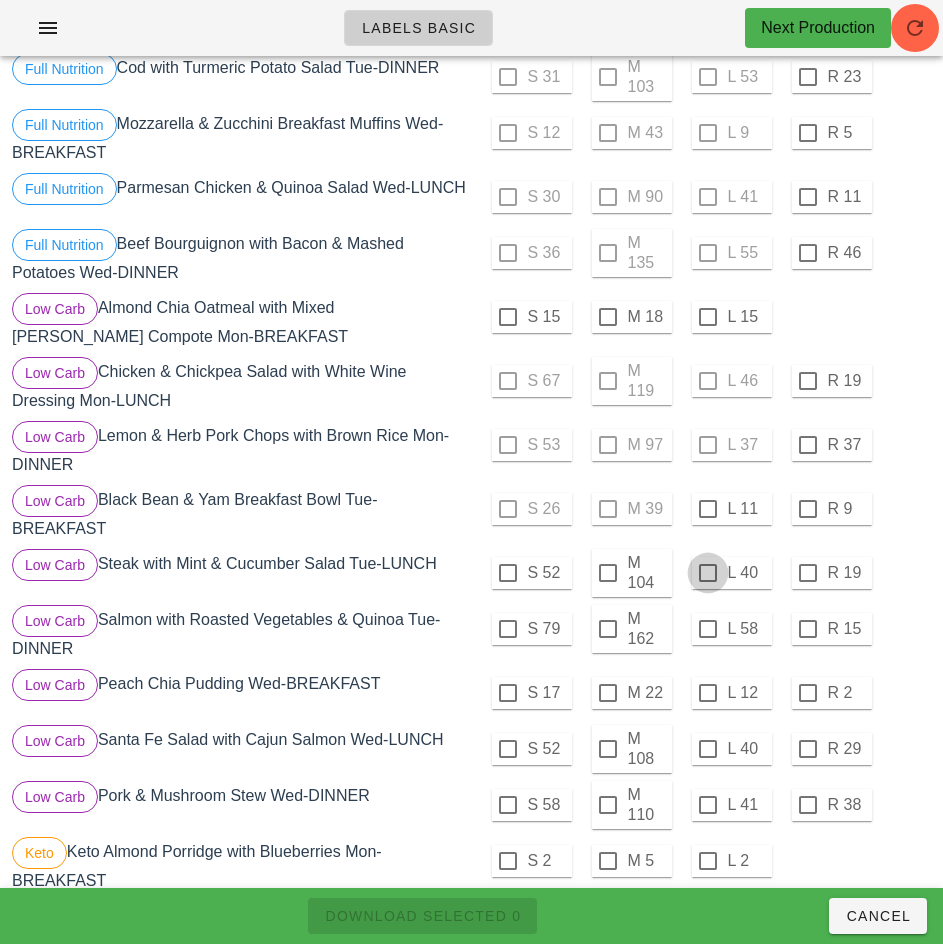 click at bounding box center [708, 573] 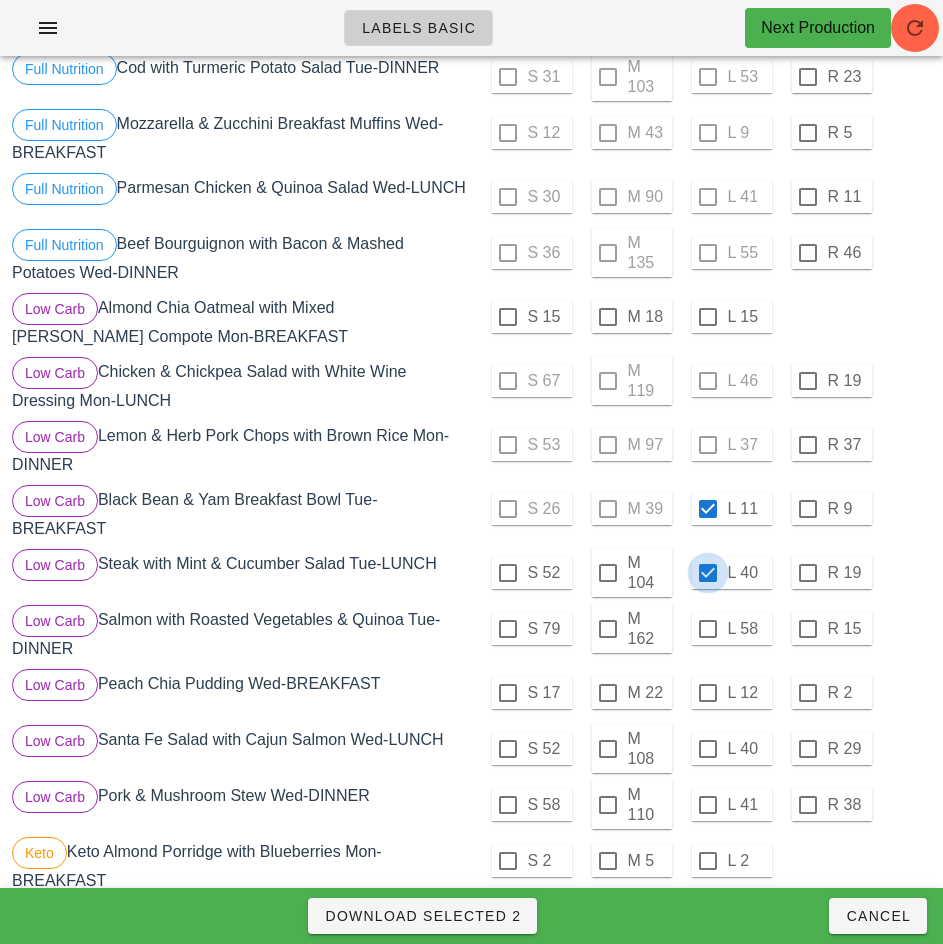 click on "Download Selected 2" at bounding box center (422, 916) 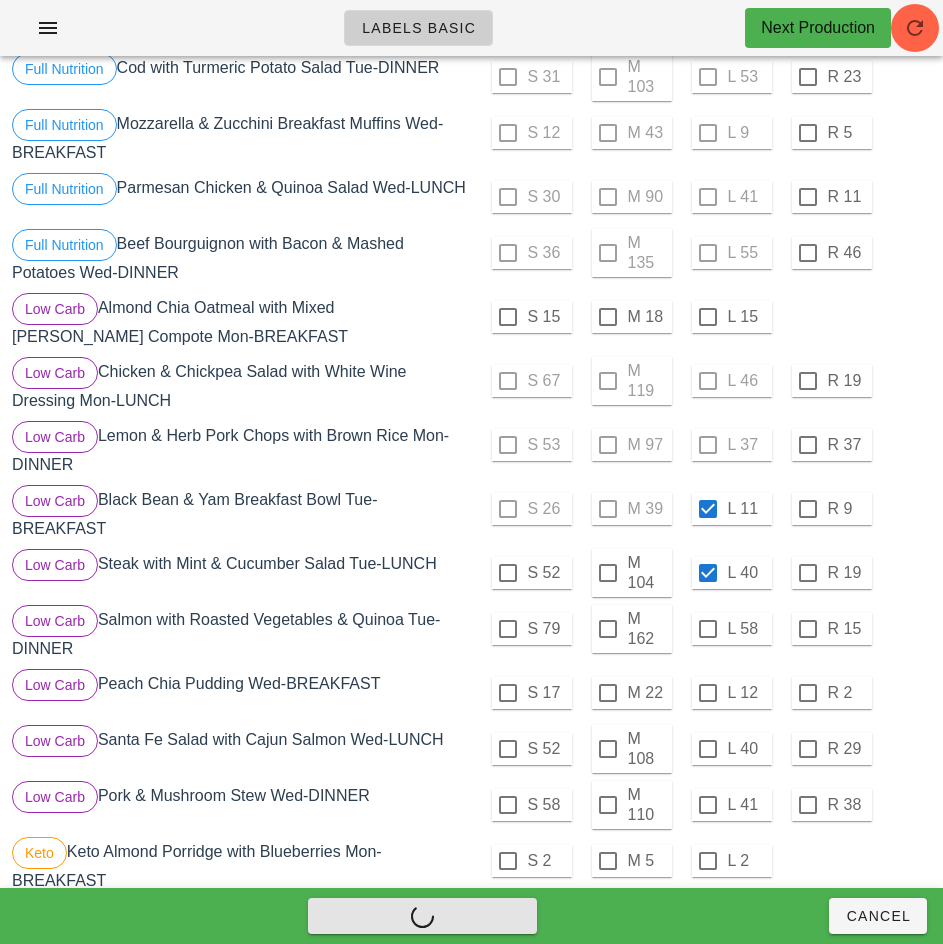 checkbox on "false" 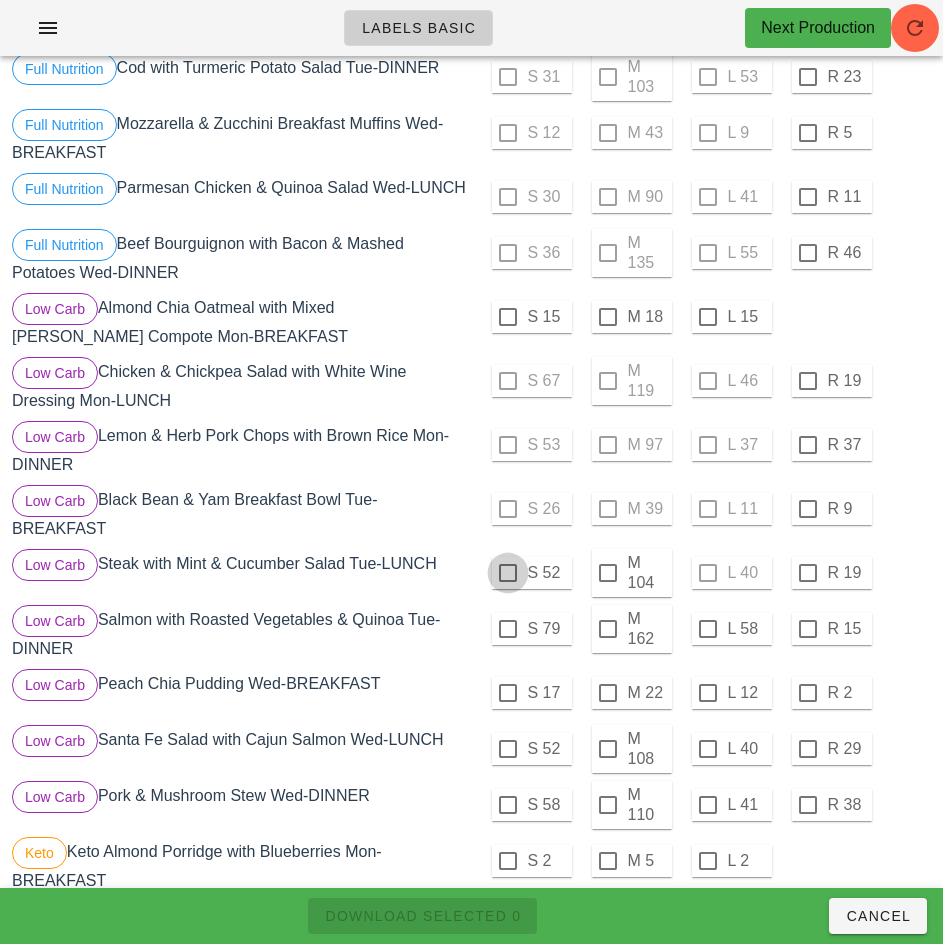 click at bounding box center [508, 573] 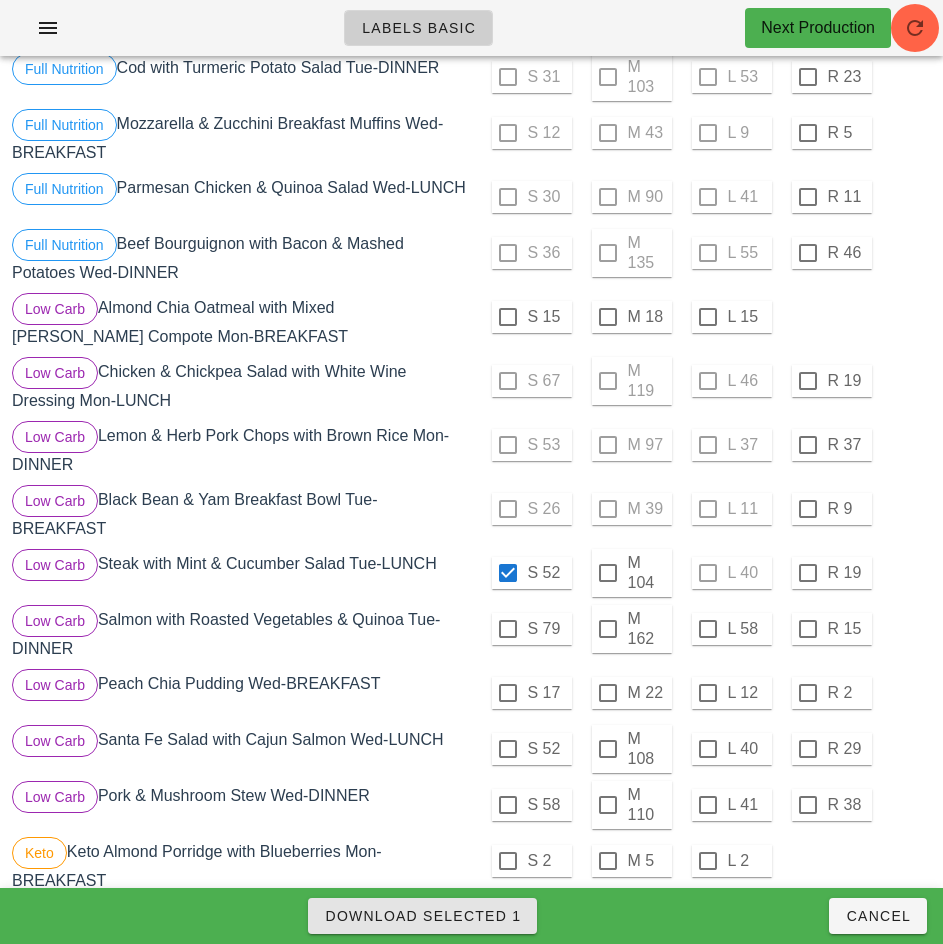 click on "Download Selected 1" at bounding box center [422, 916] 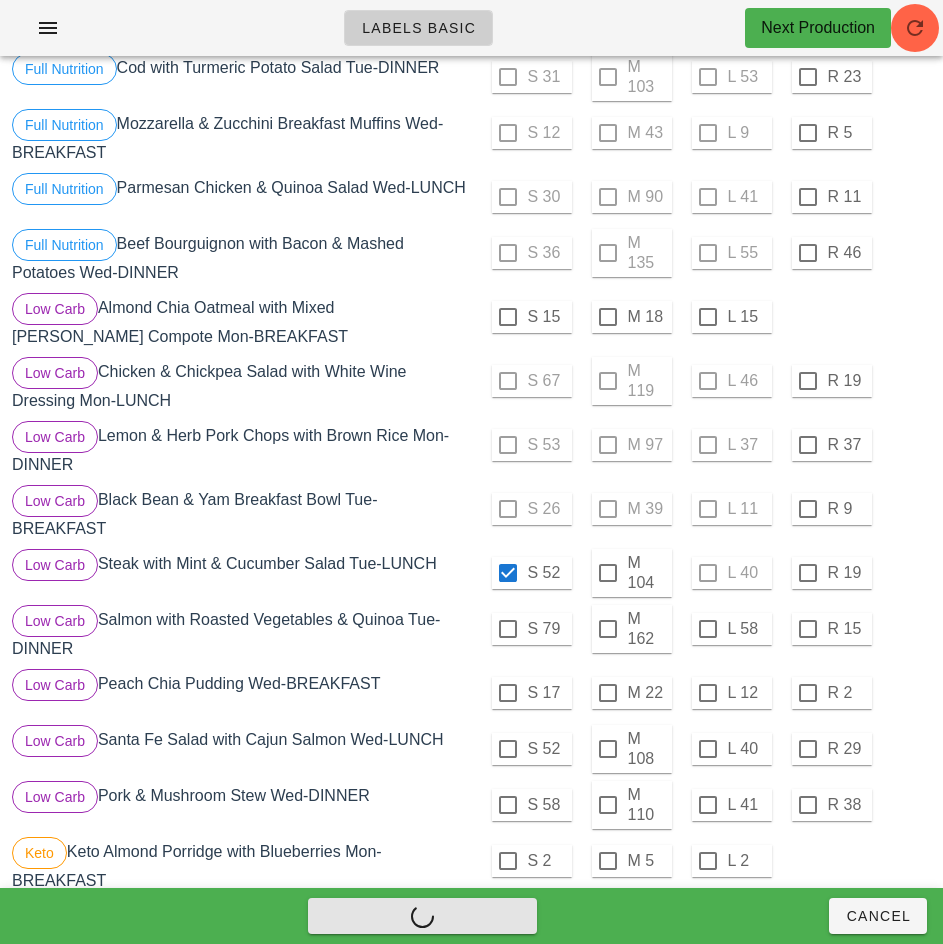 checkbox on "false" 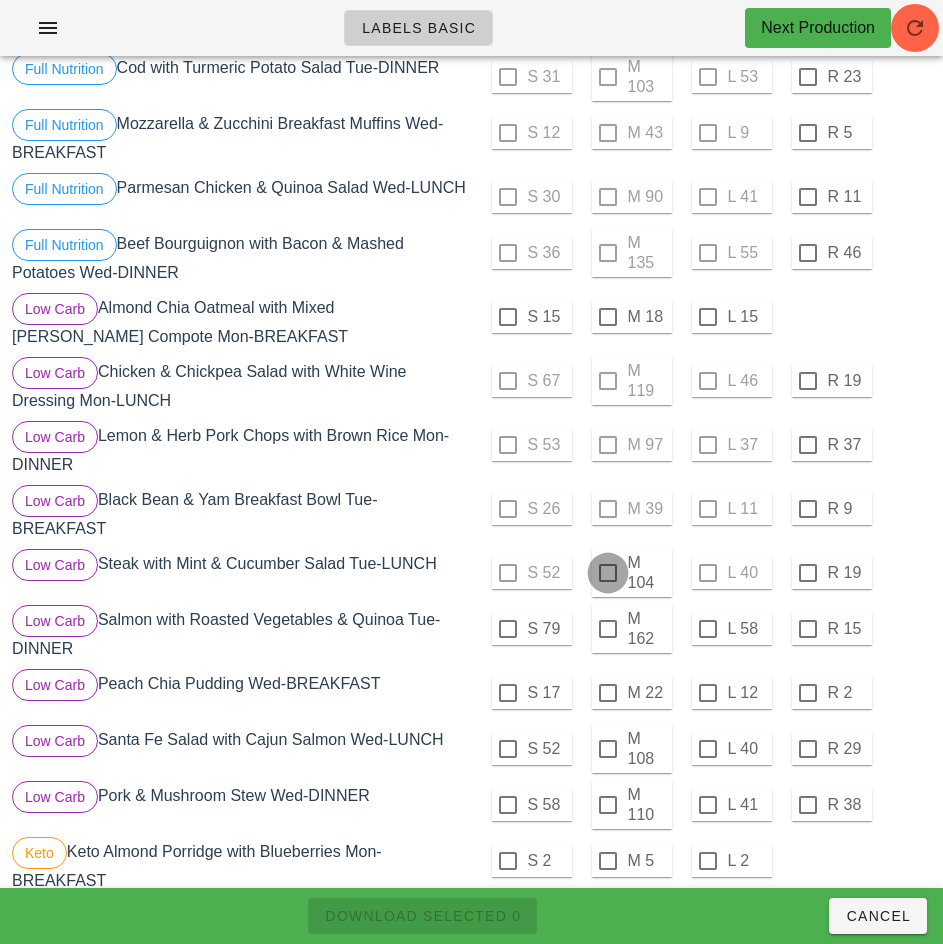 click at bounding box center [608, 573] 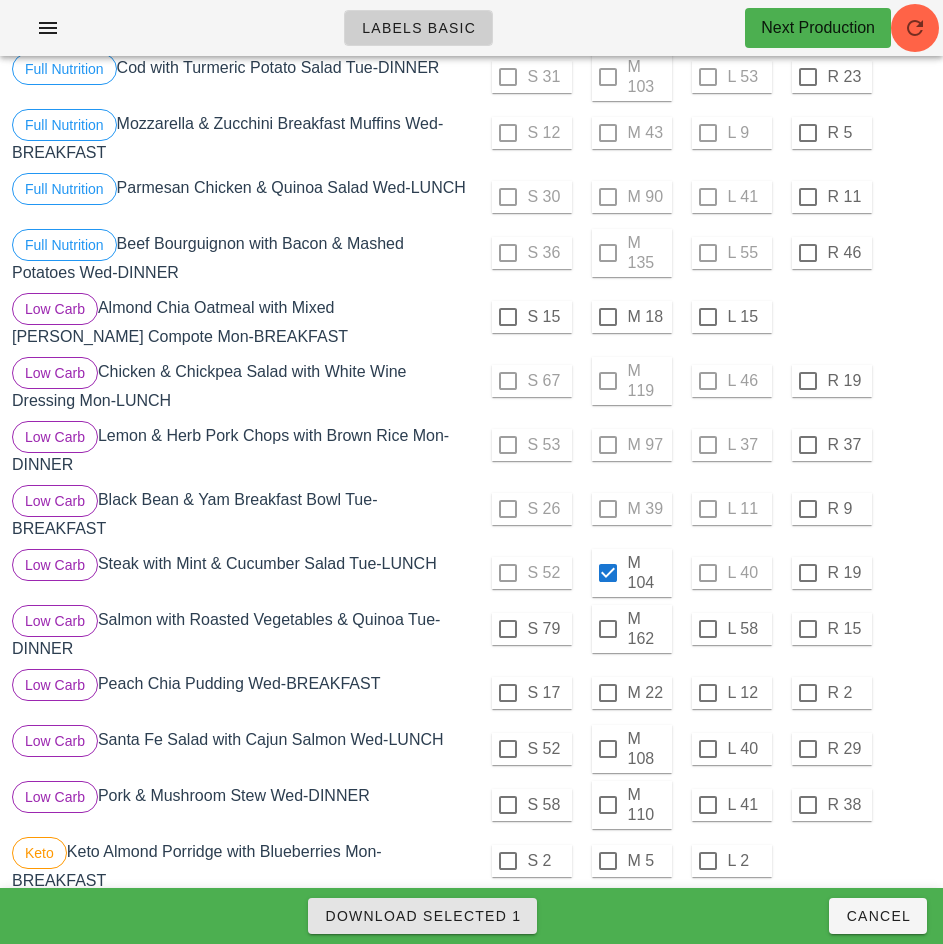 click on "Download Selected 1" at bounding box center (422, 916) 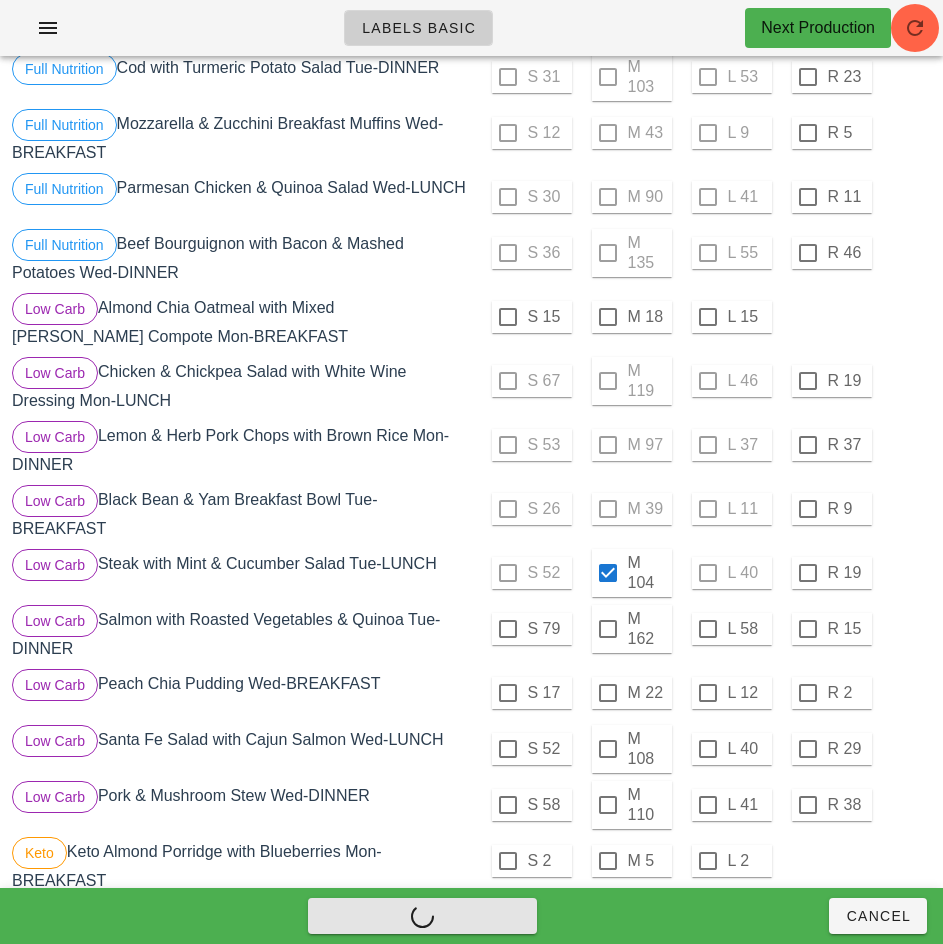 checkbox on "false" 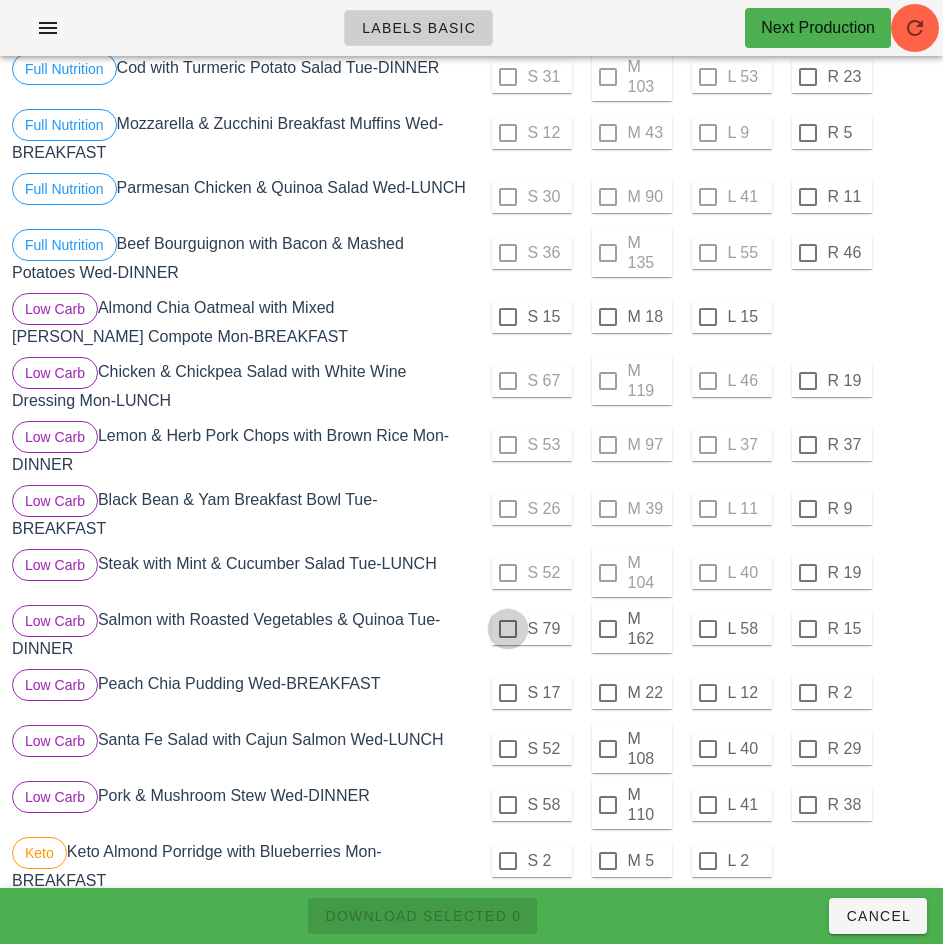 click at bounding box center [508, 629] 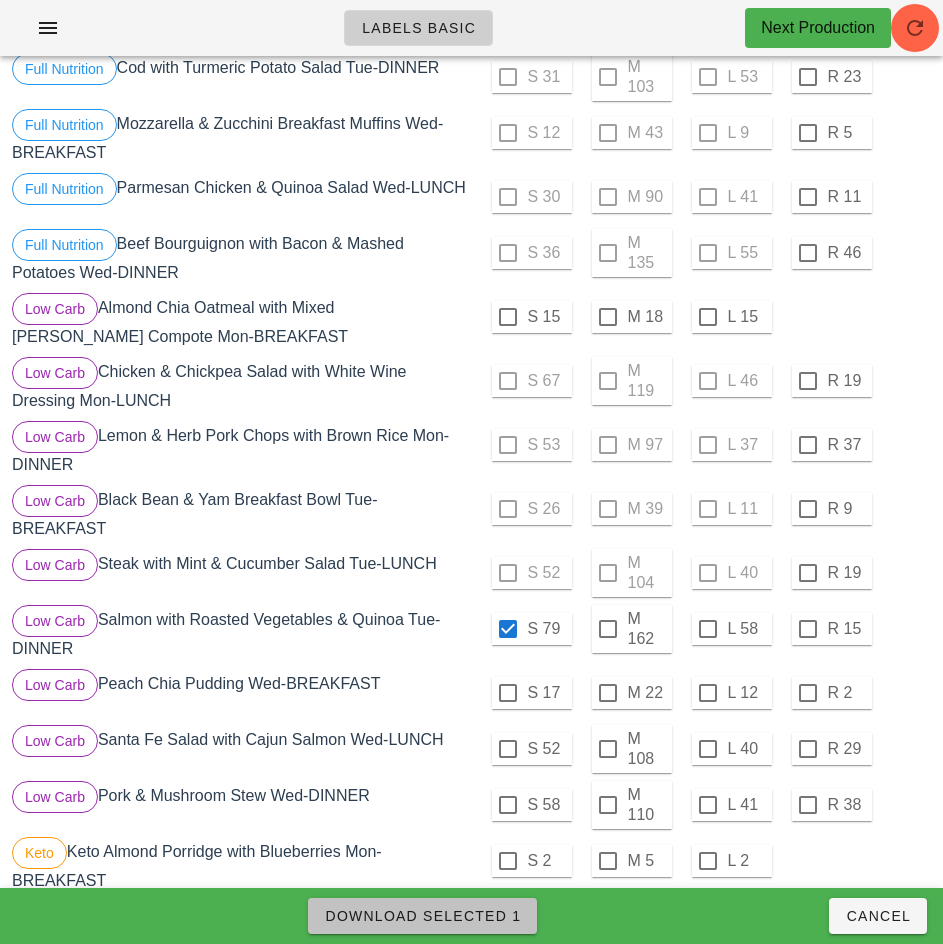 click on "Download Selected 1" at bounding box center [422, 916] 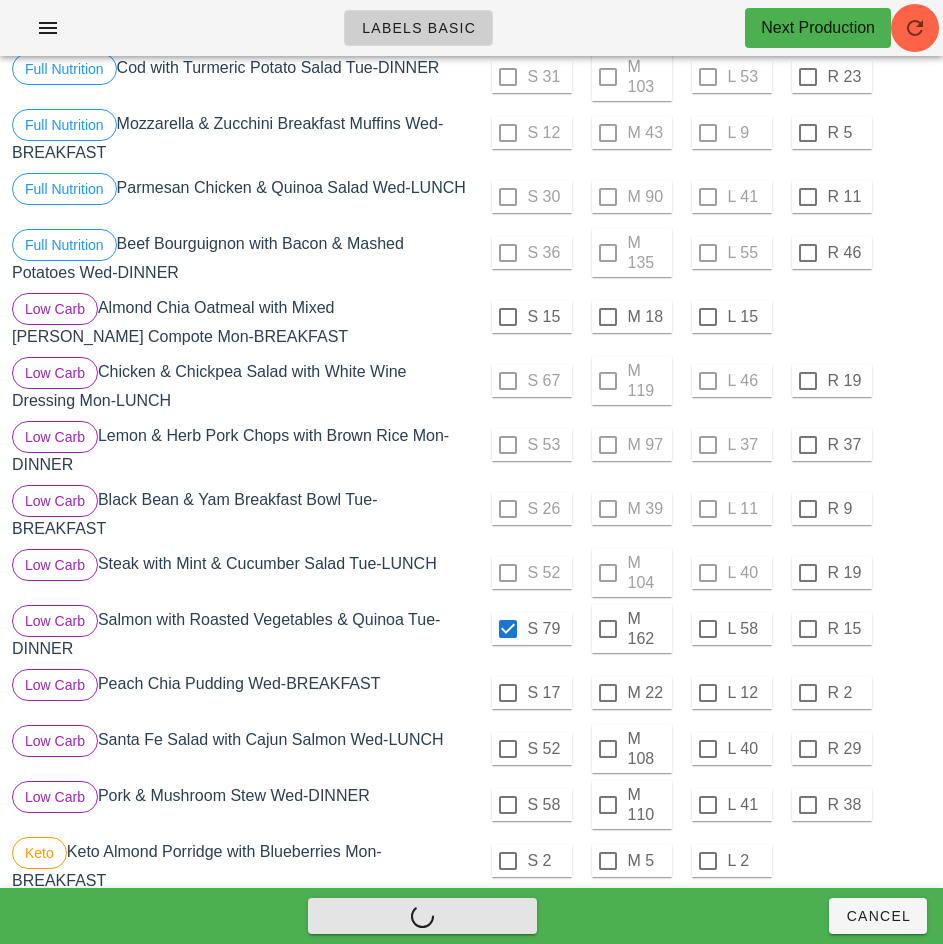 checkbox on "false" 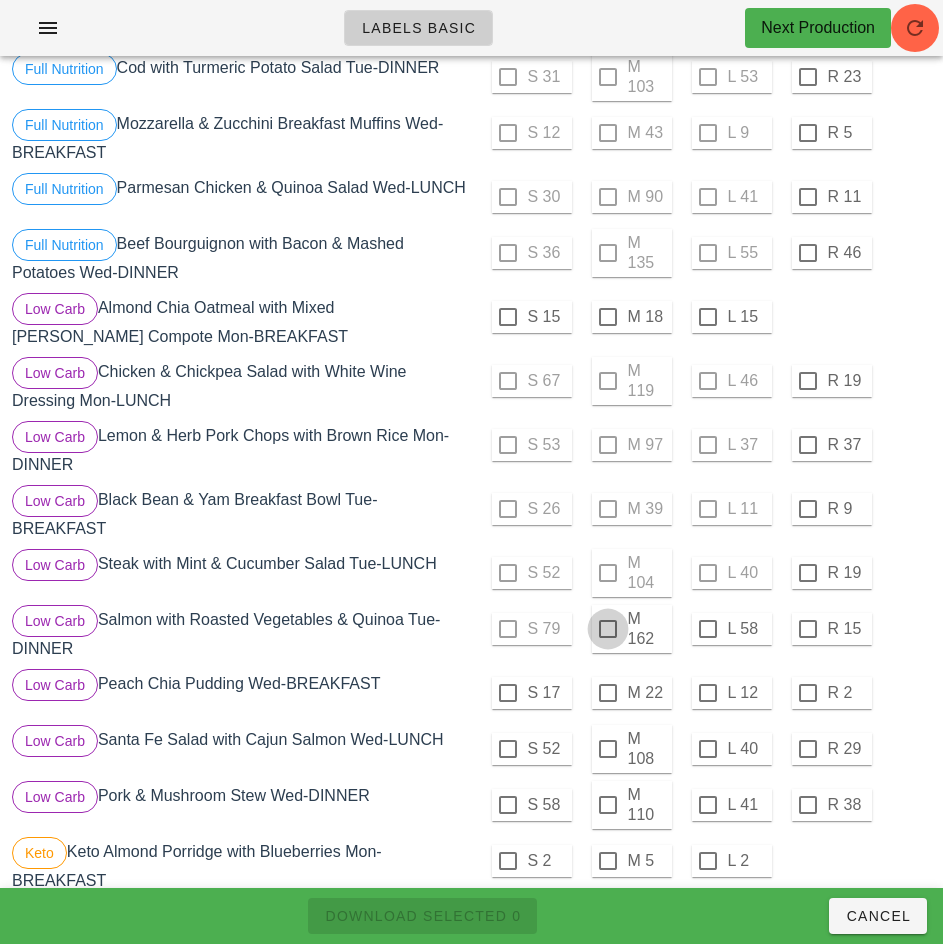 click at bounding box center [608, 629] 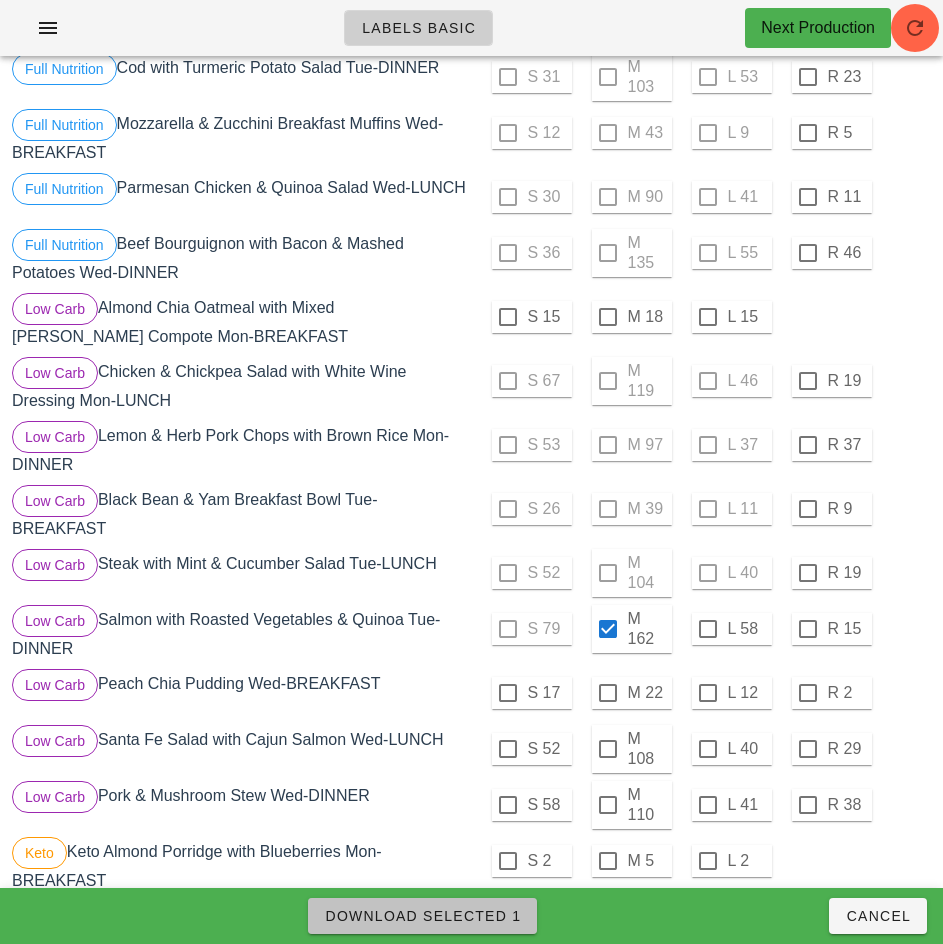 click on "Download Selected 1" at bounding box center (422, 916) 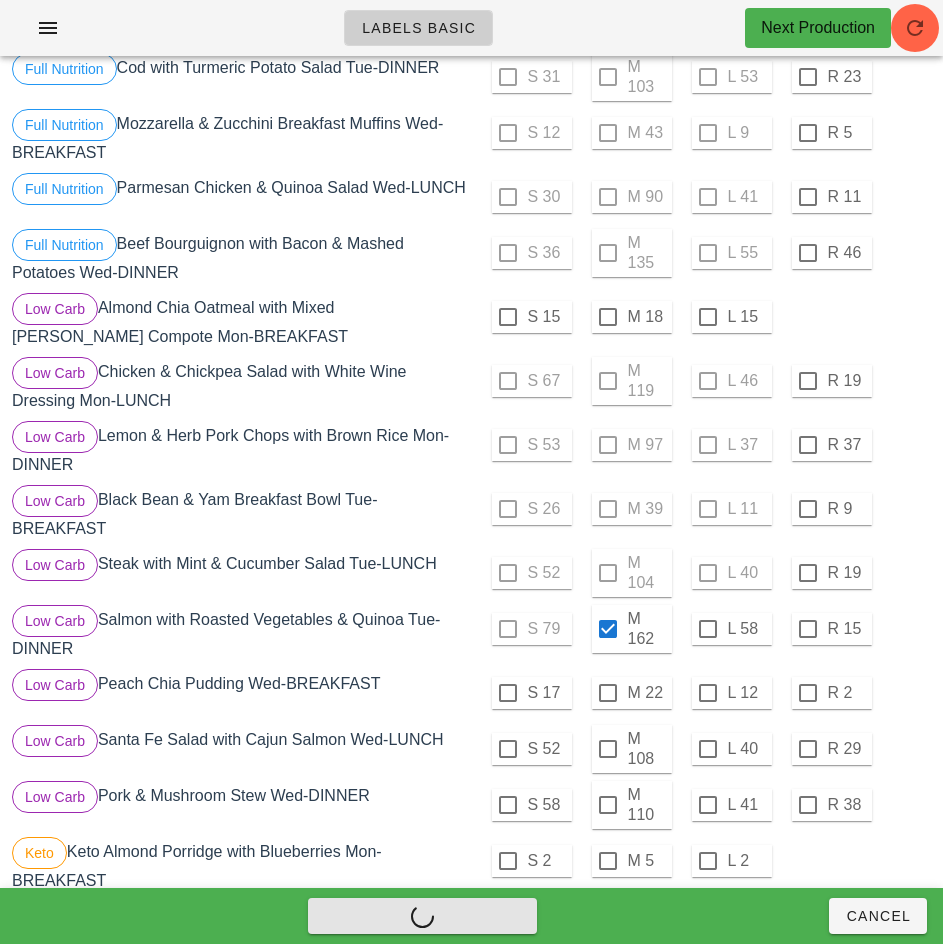 checkbox on "false" 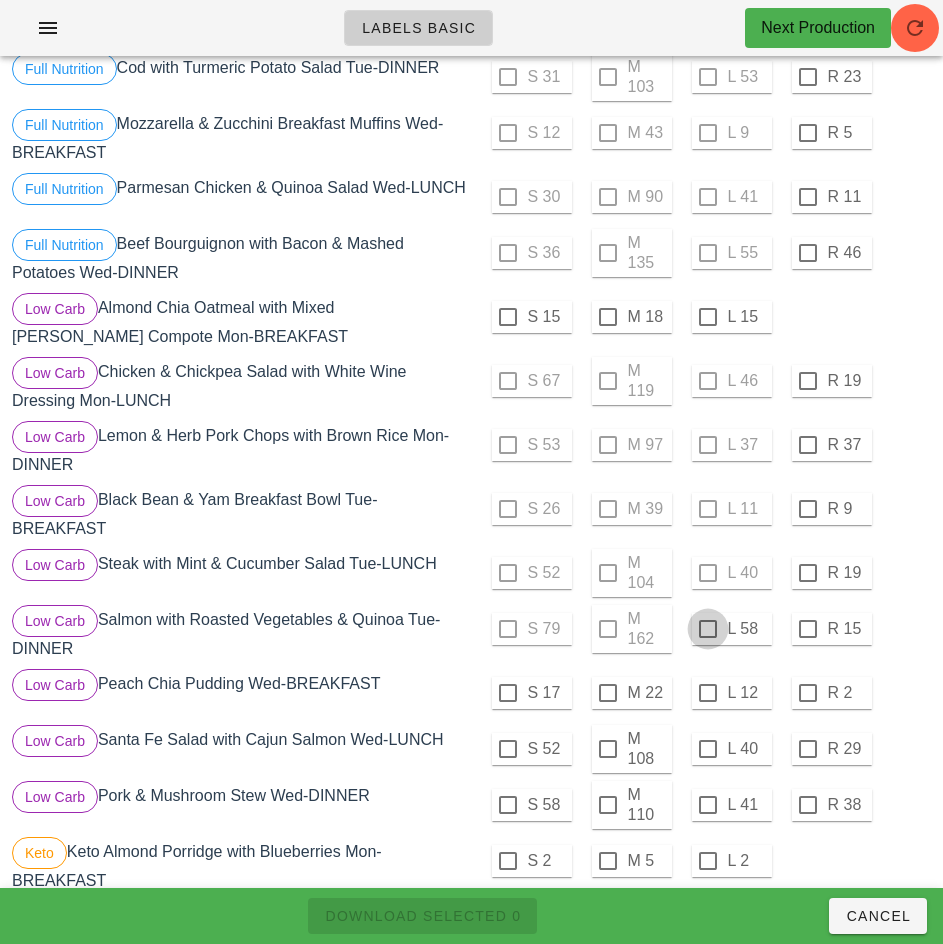 click at bounding box center (708, 629) 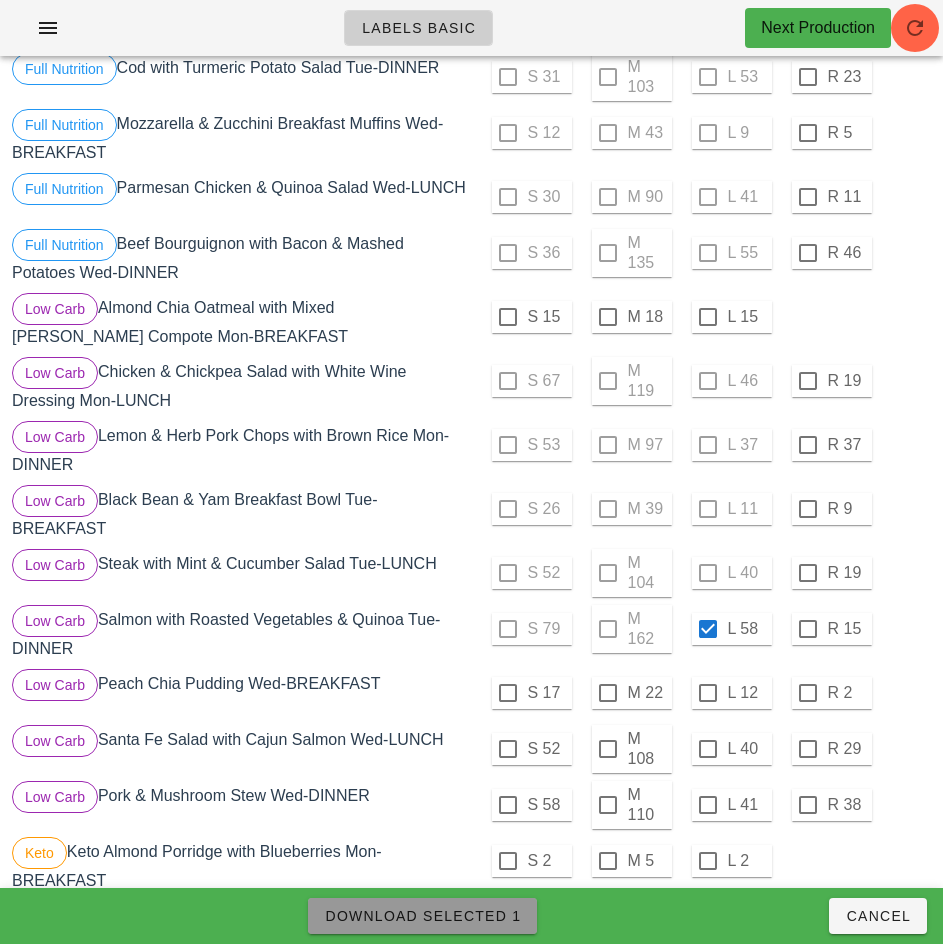 click on "Download Selected 1" at bounding box center (422, 916) 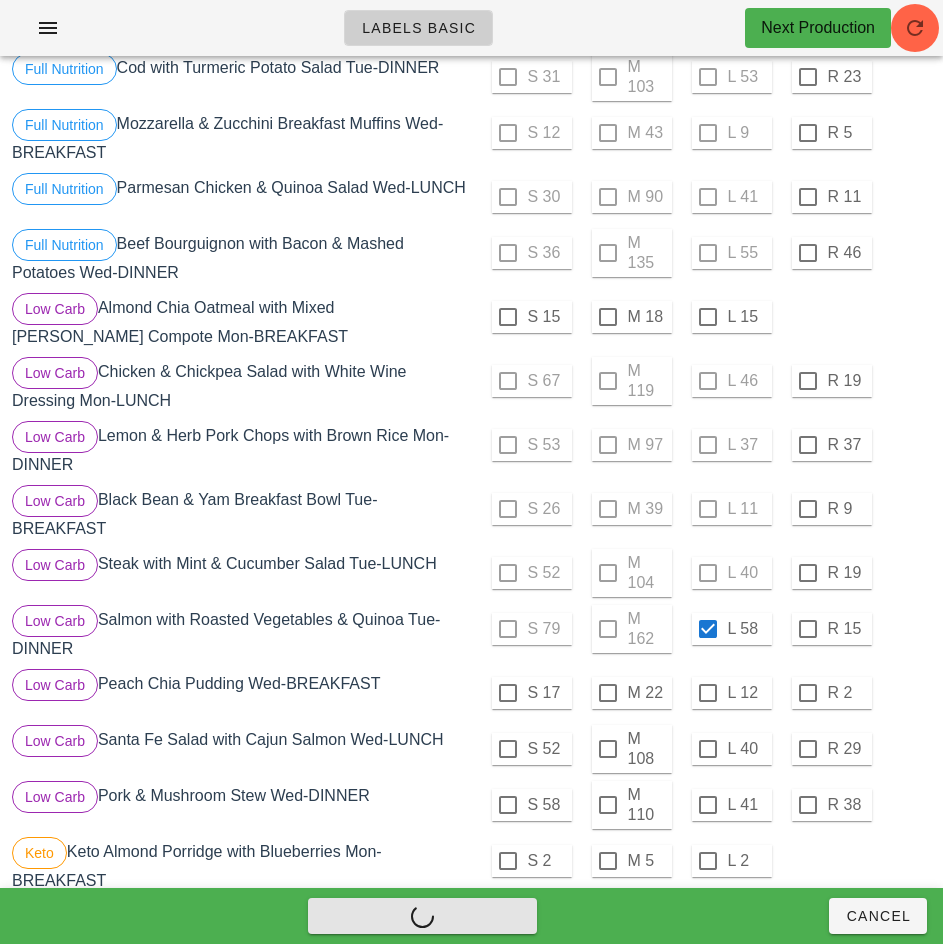 checkbox on "false" 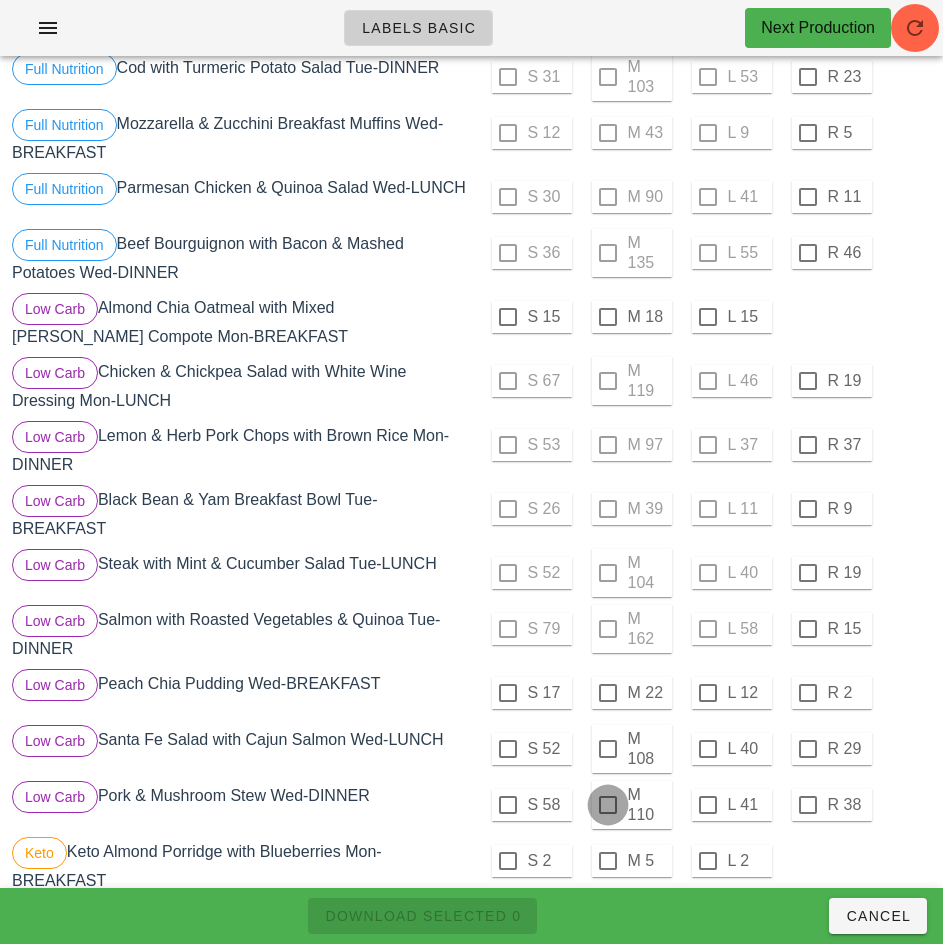 click at bounding box center [608, 805] 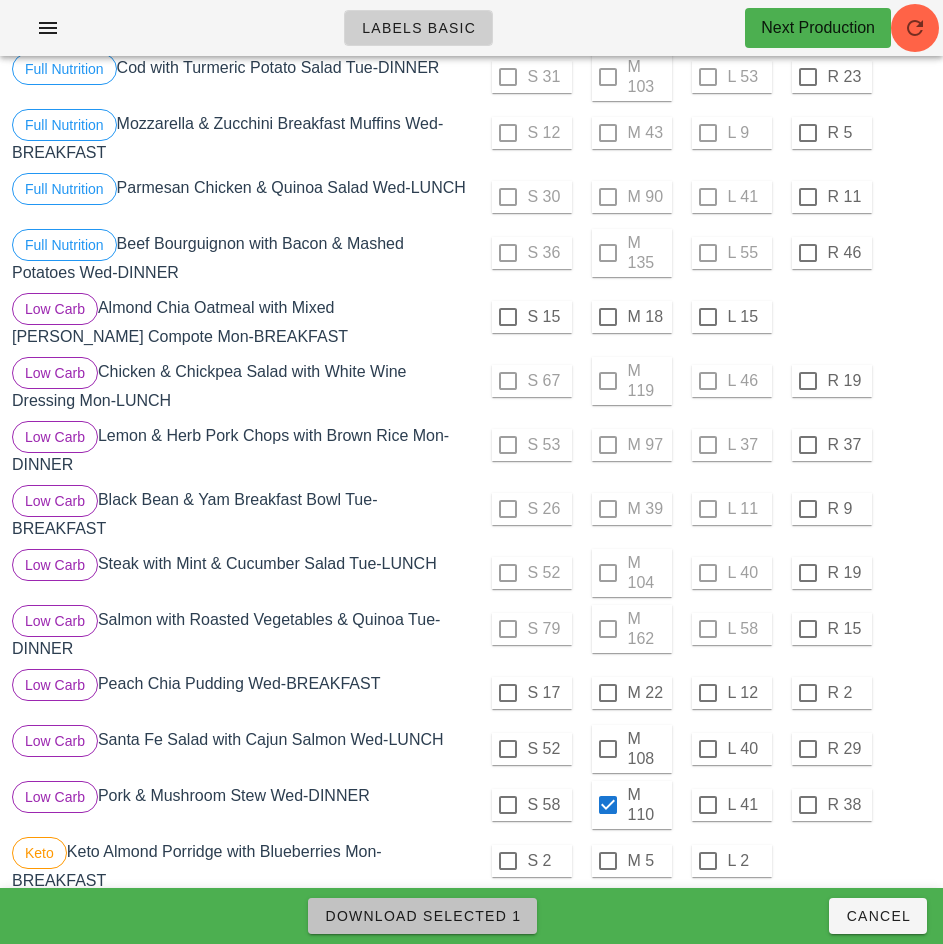 click on "Download Selected 1" at bounding box center (422, 916) 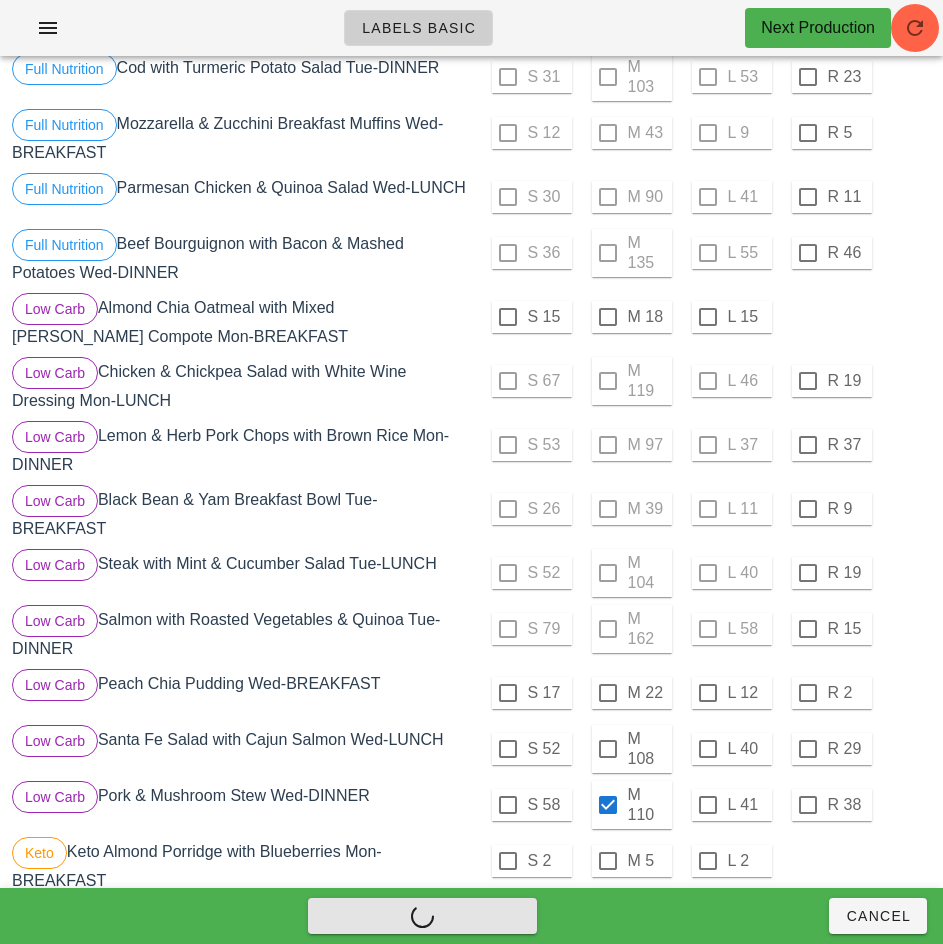 checkbox on "false" 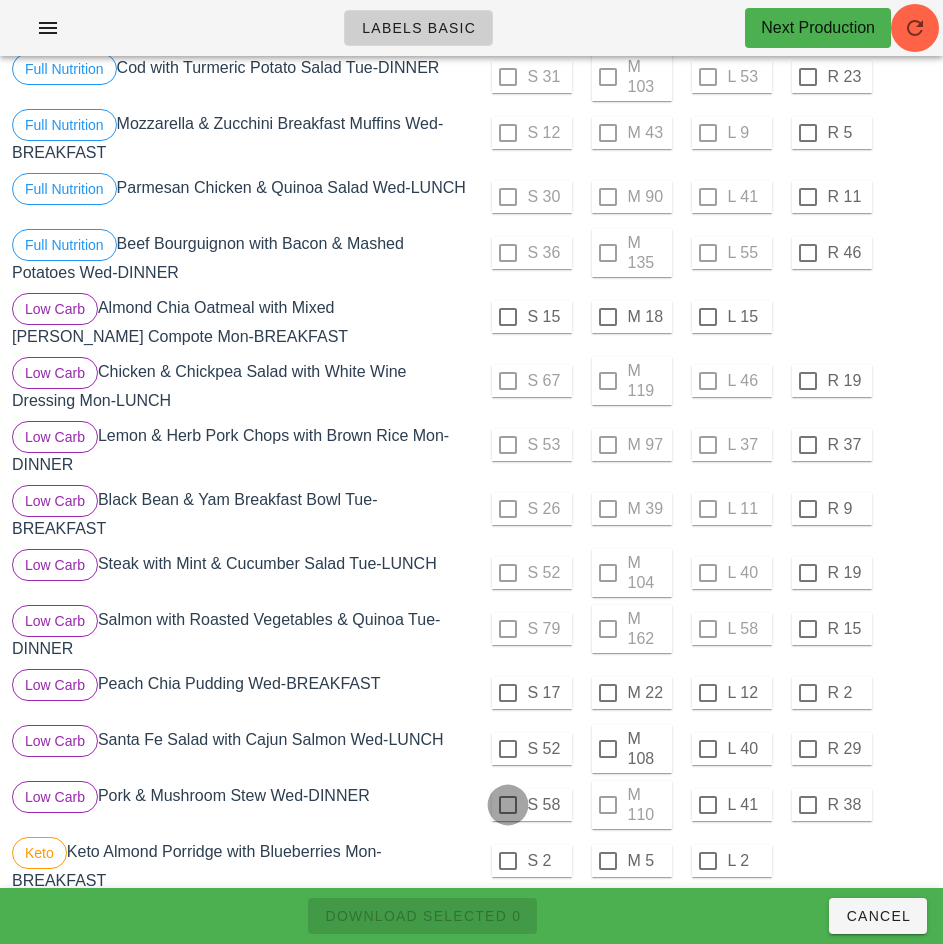 click at bounding box center (508, 805) 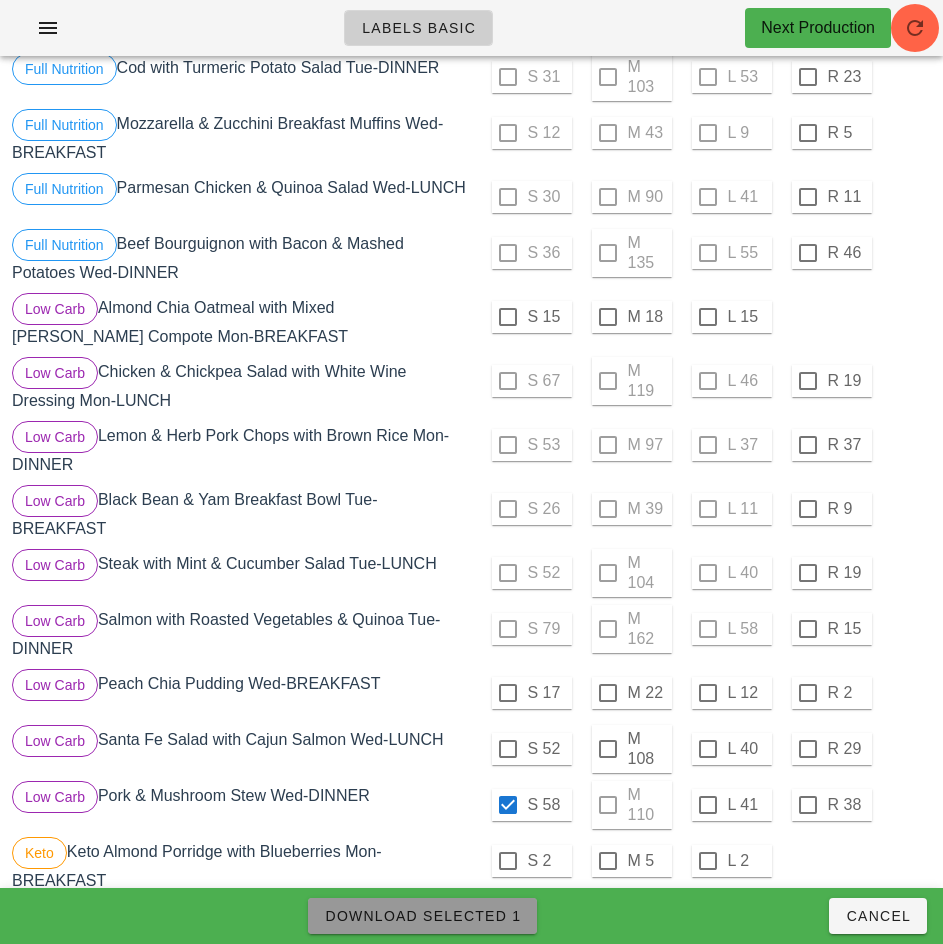 click on "Download Selected 1" at bounding box center [422, 916] 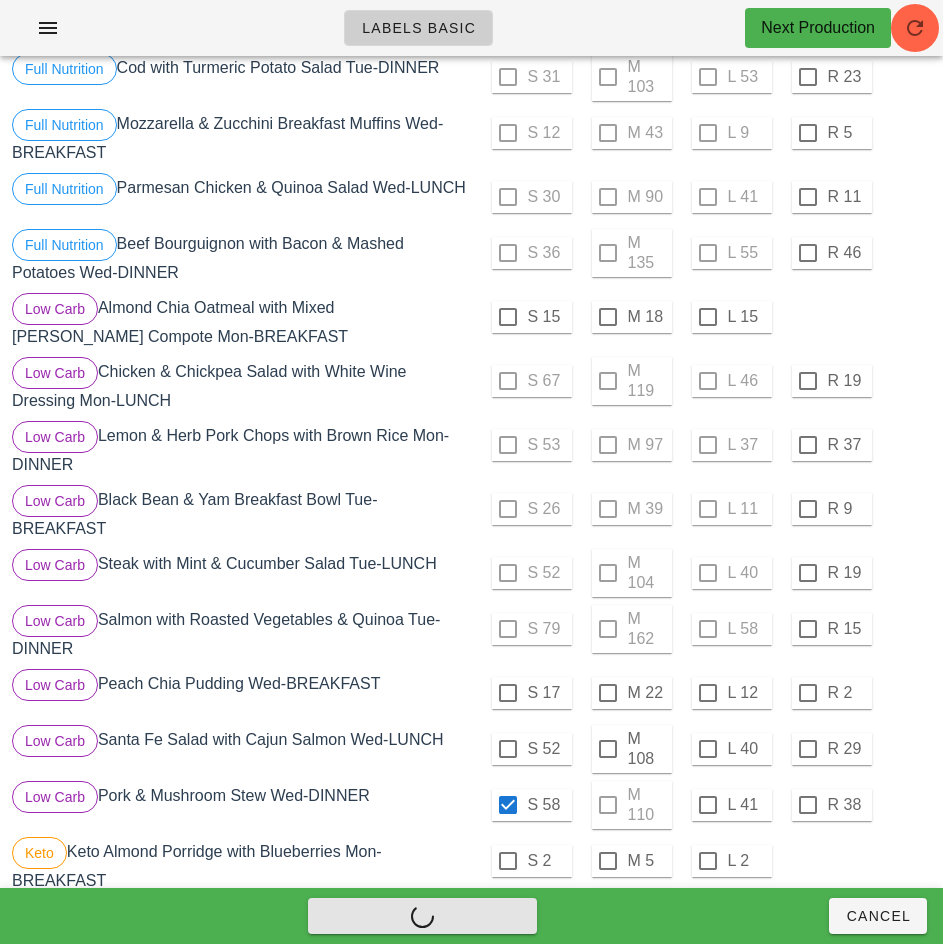 checkbox on "false" 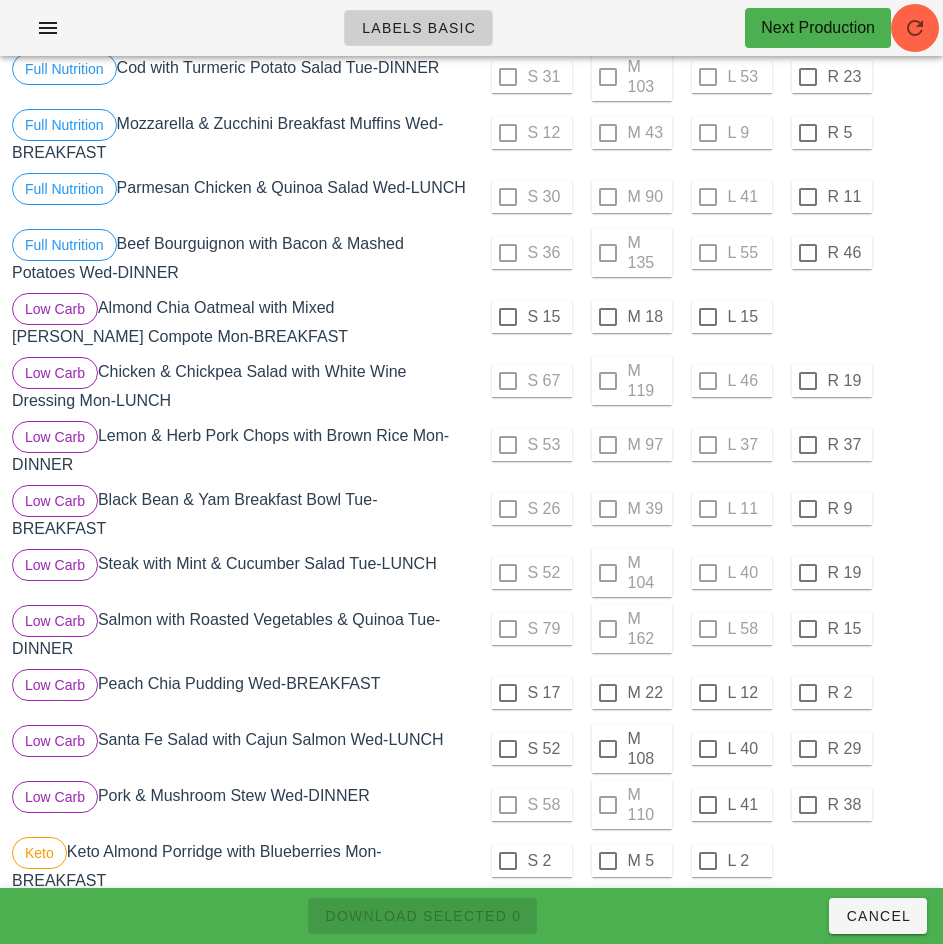 click on "S 52 M 104 L 40 R 19" at bounding box center (704, 573) 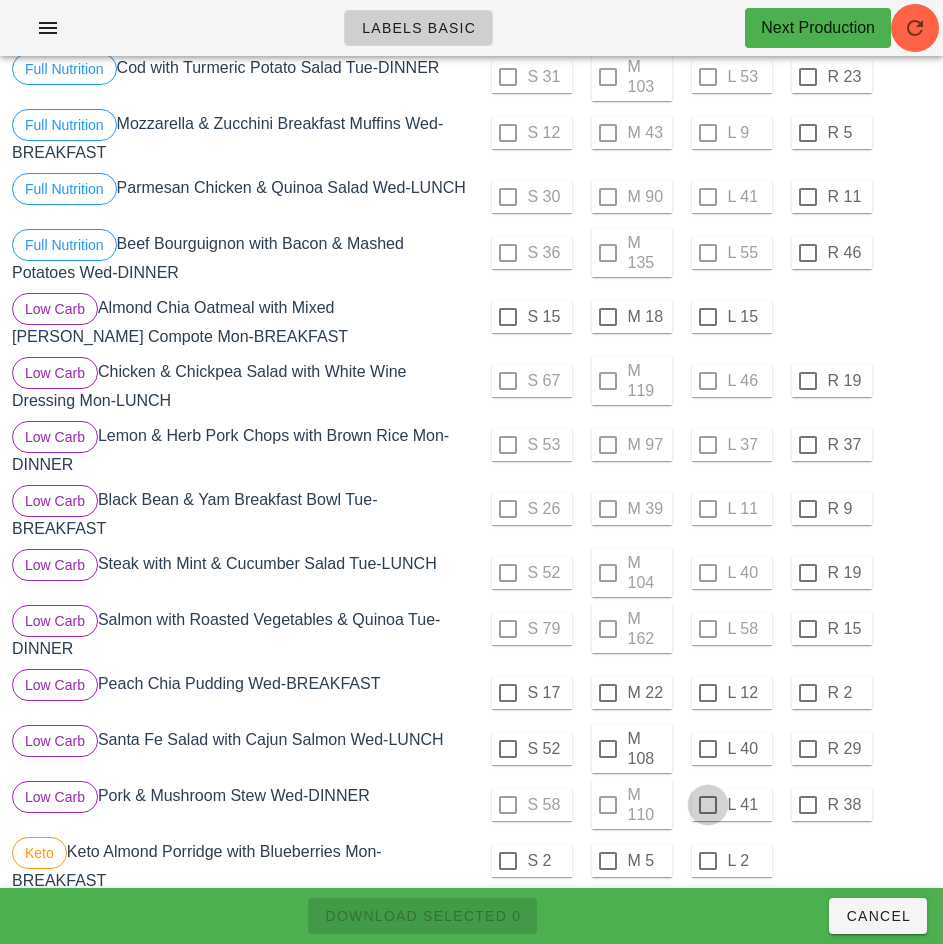 click at bounding box center [708, 805] 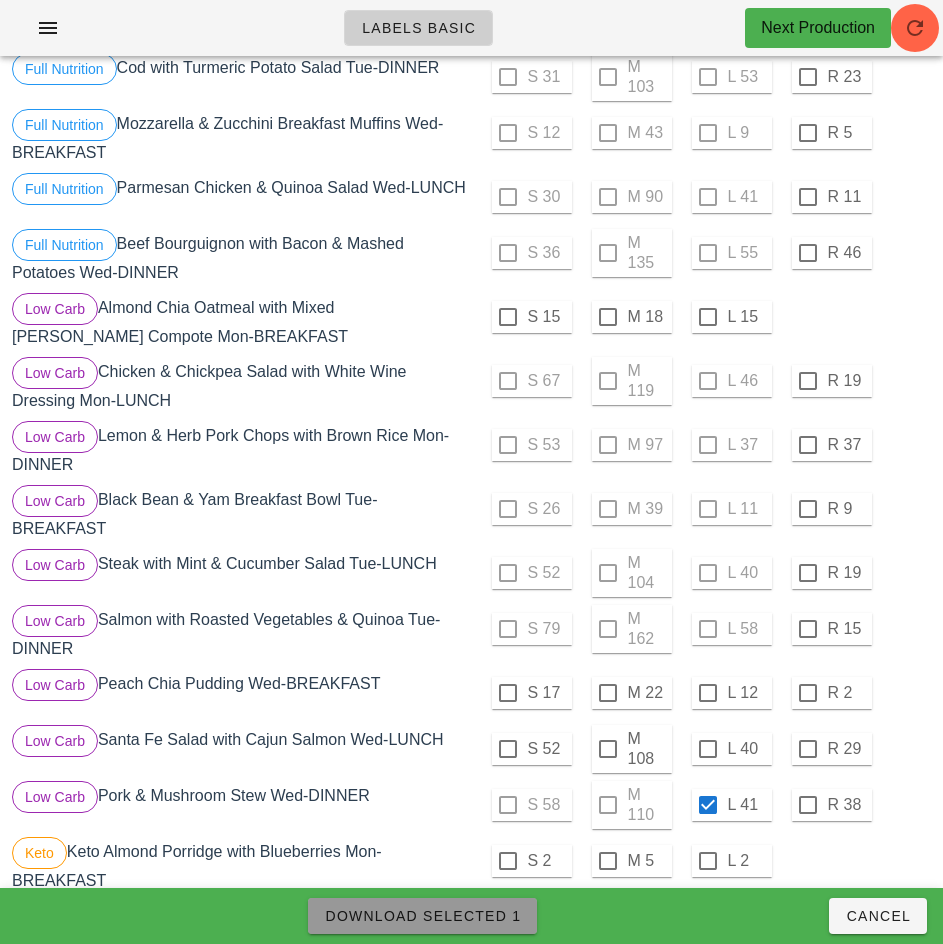 click on "Download Selected 1" at bounding box center [422, 916] 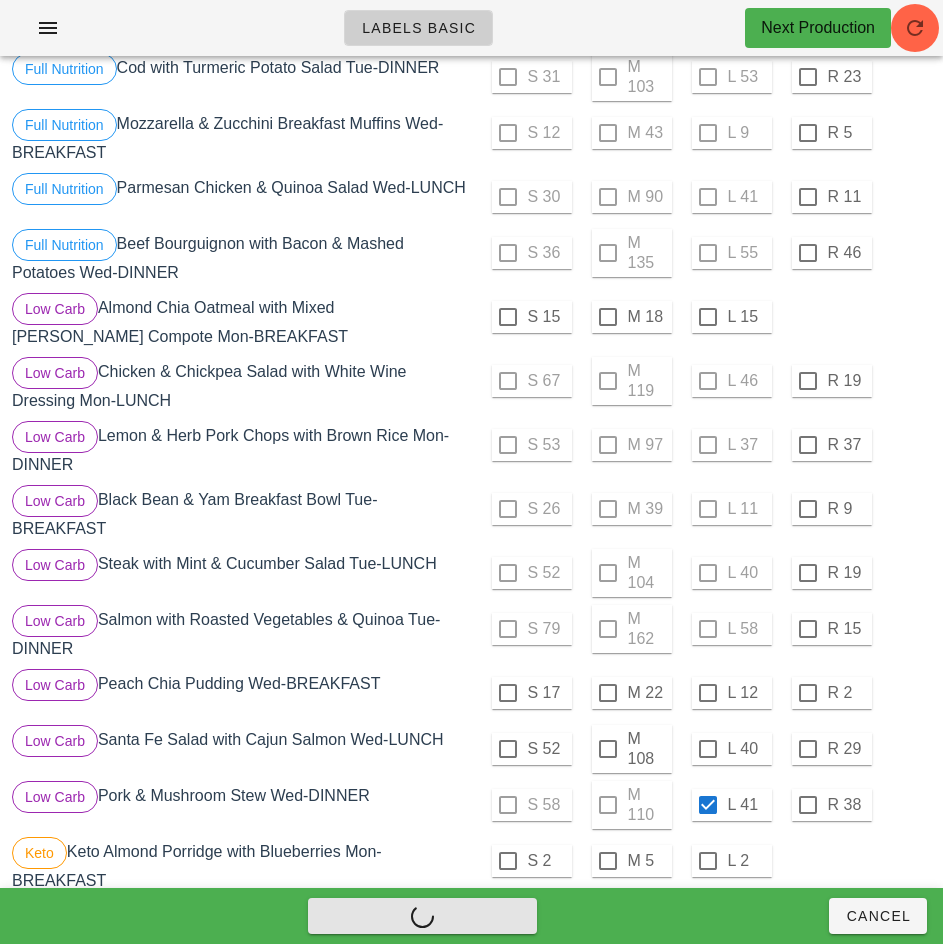 checkbox on "false" 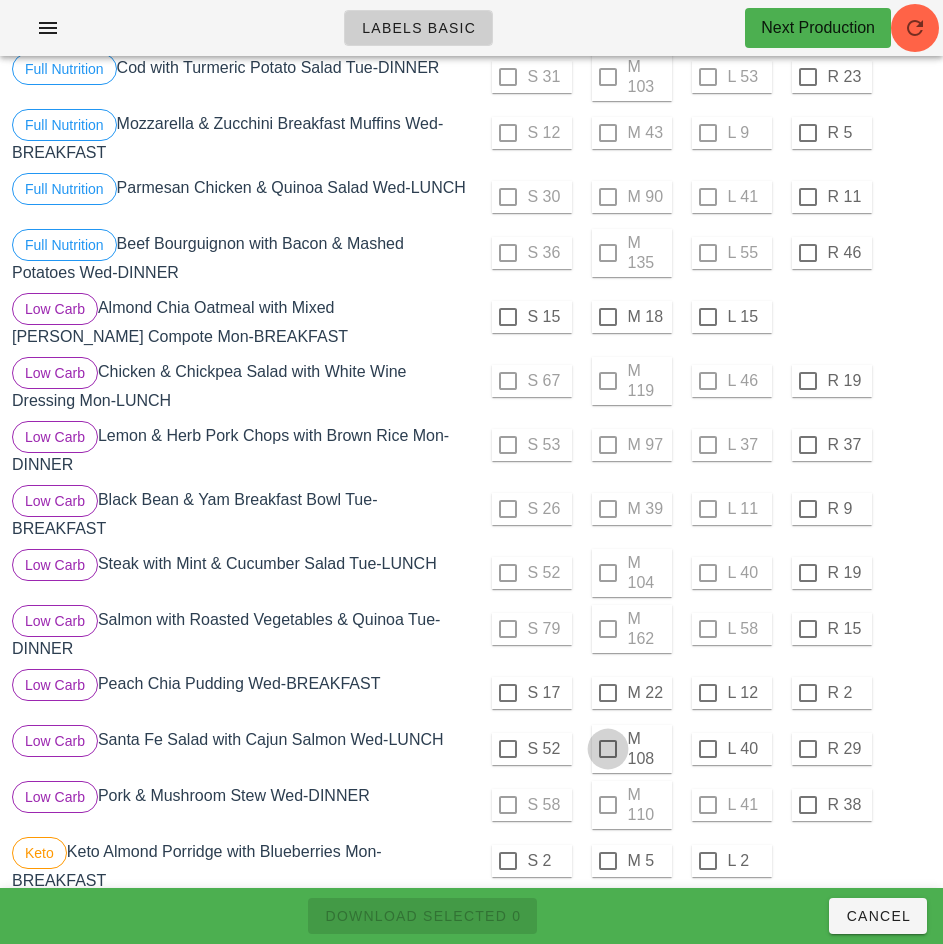 click at bounding box center (608, 749) 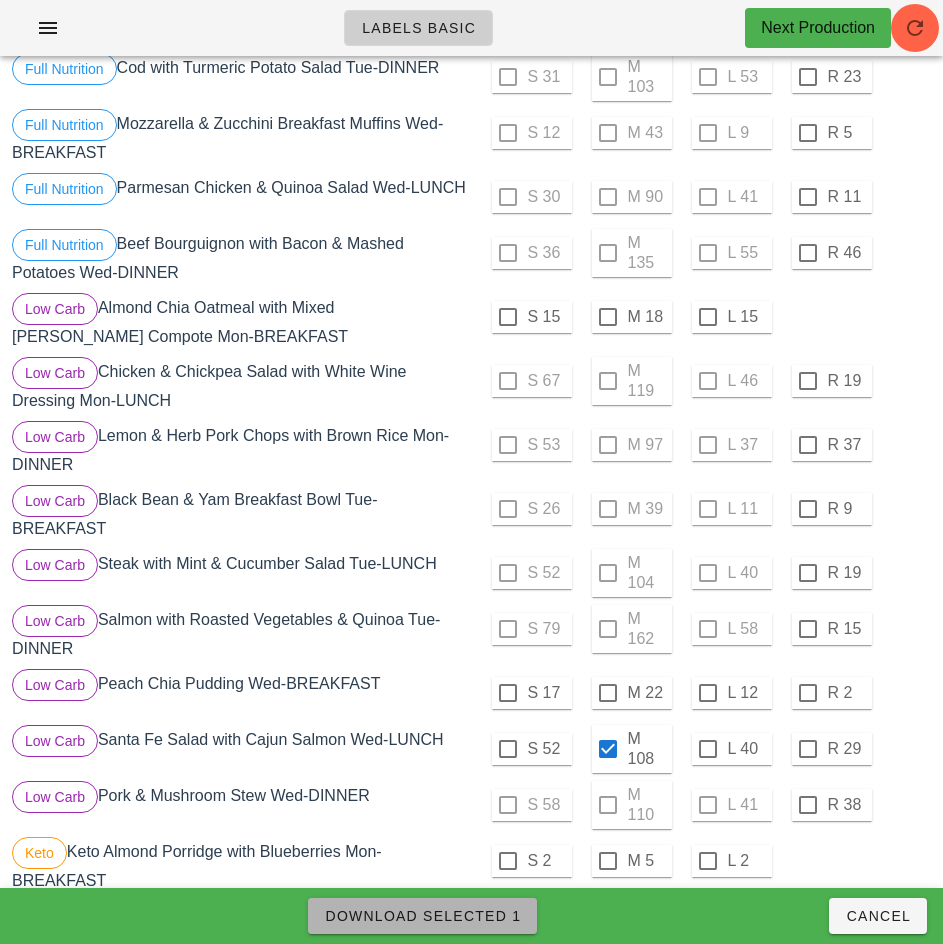 click on "Download Selected 1" at bounding box center [422, 916] 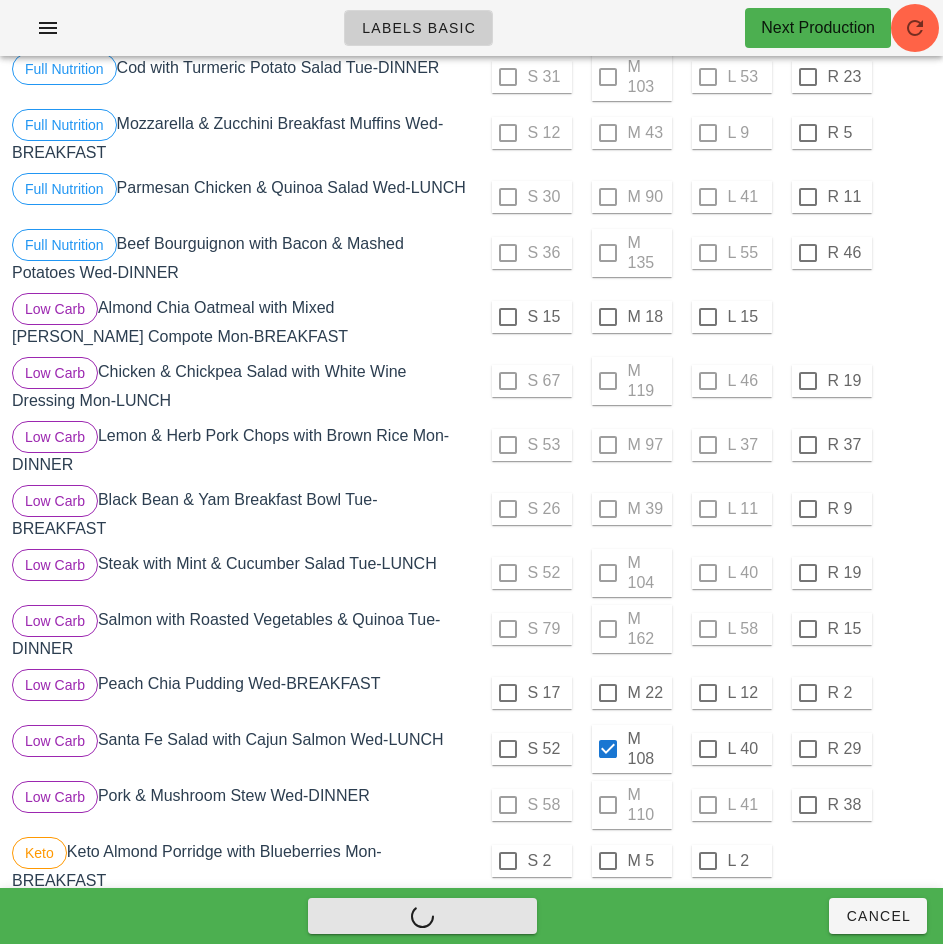 checkbox on "false" 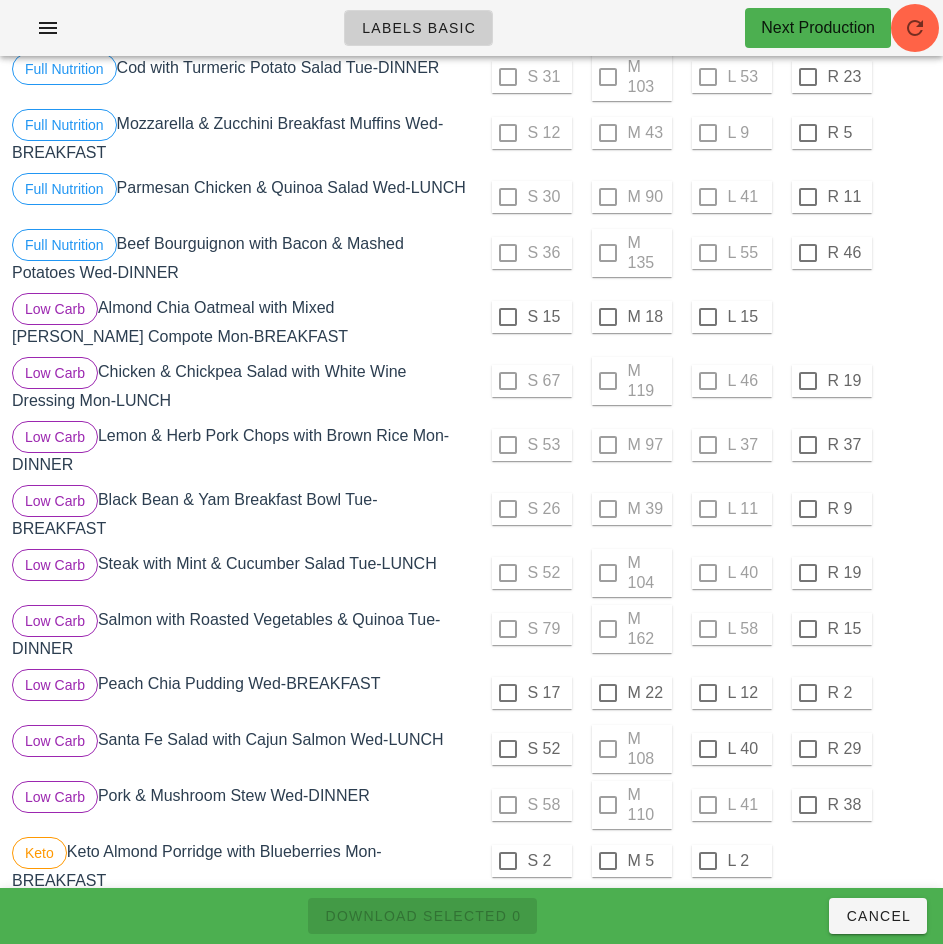 click on "S 52 M 104 L 40 R 19" at bounding box center (704, 573) 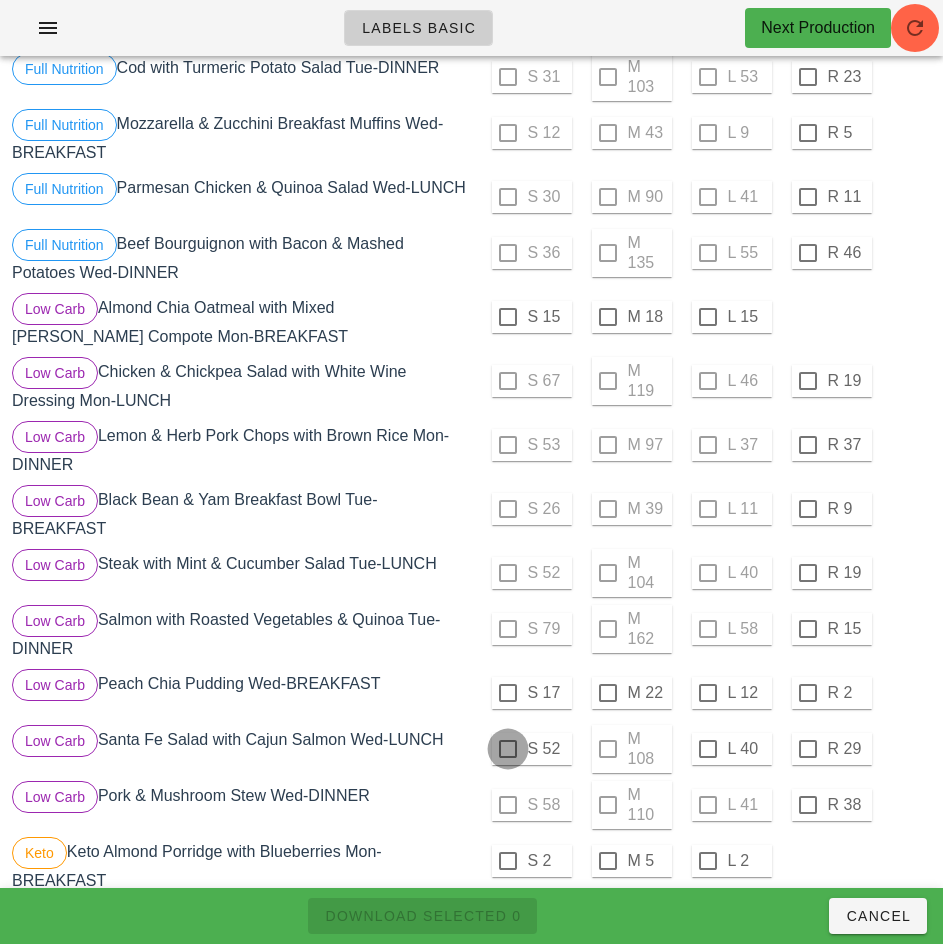click at bounding box center (508, 749) 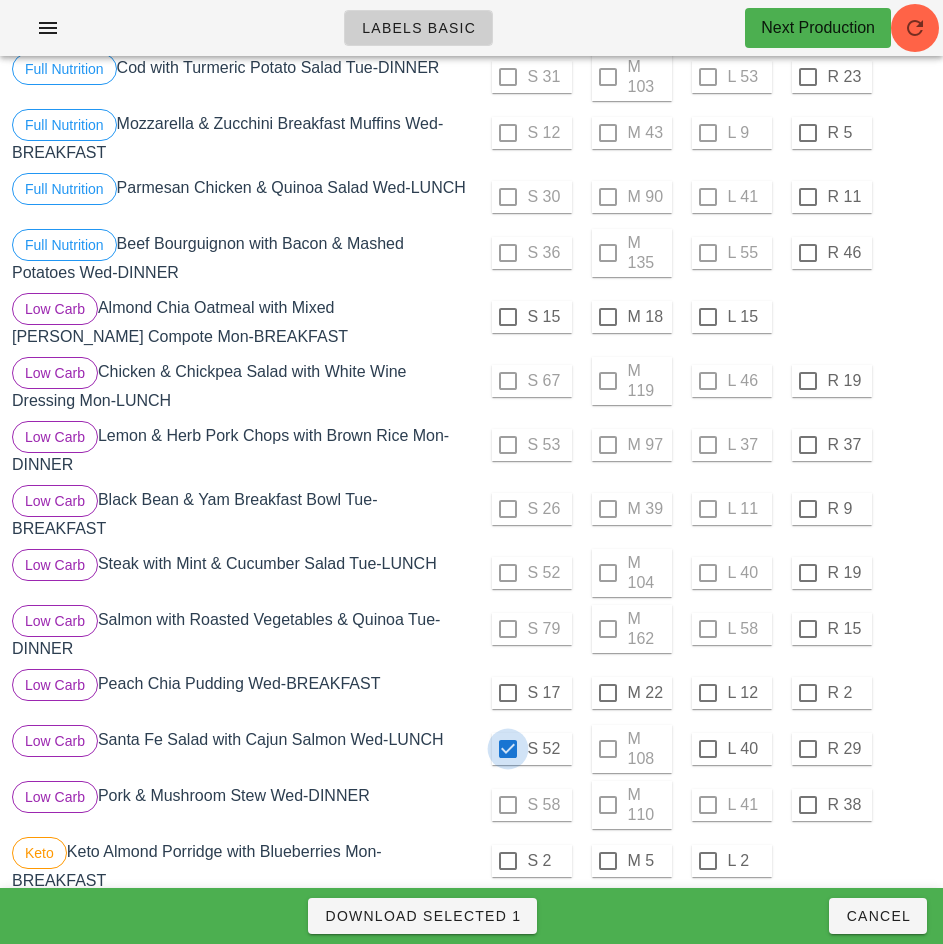 click on "Download Selected 1" at bounding box center (422, 916) 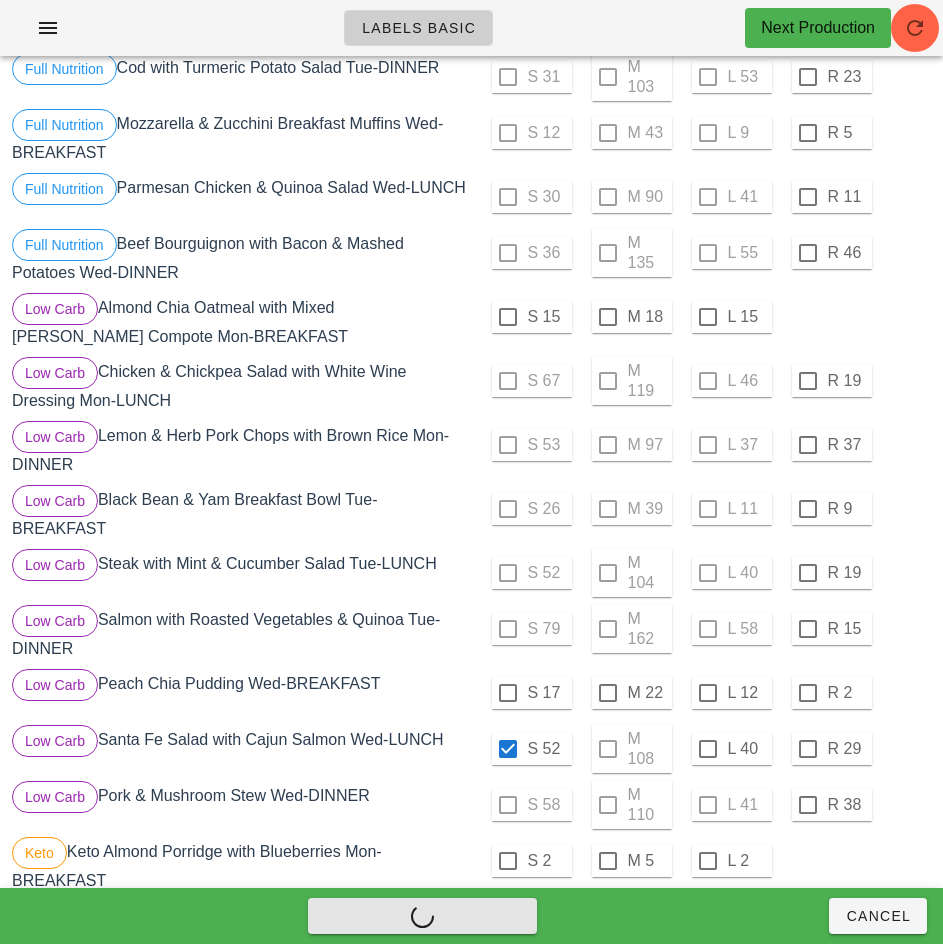 checkbox on "false" 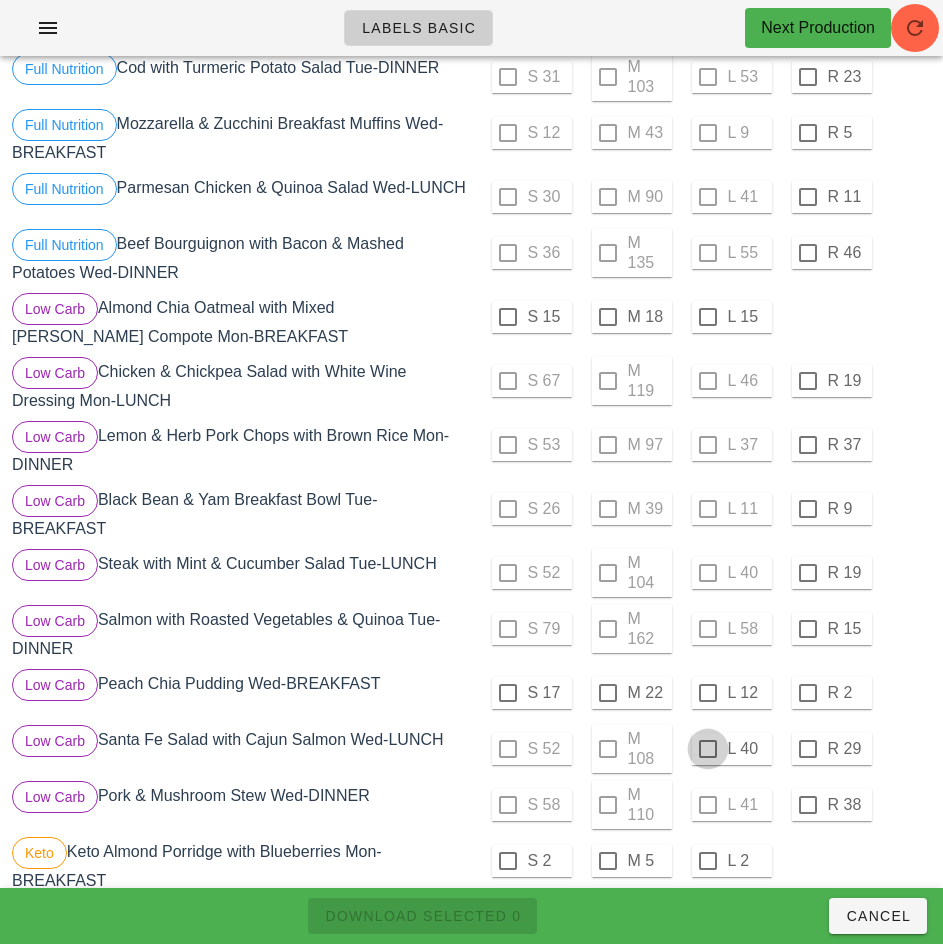 click at bounding box center (708, 749) 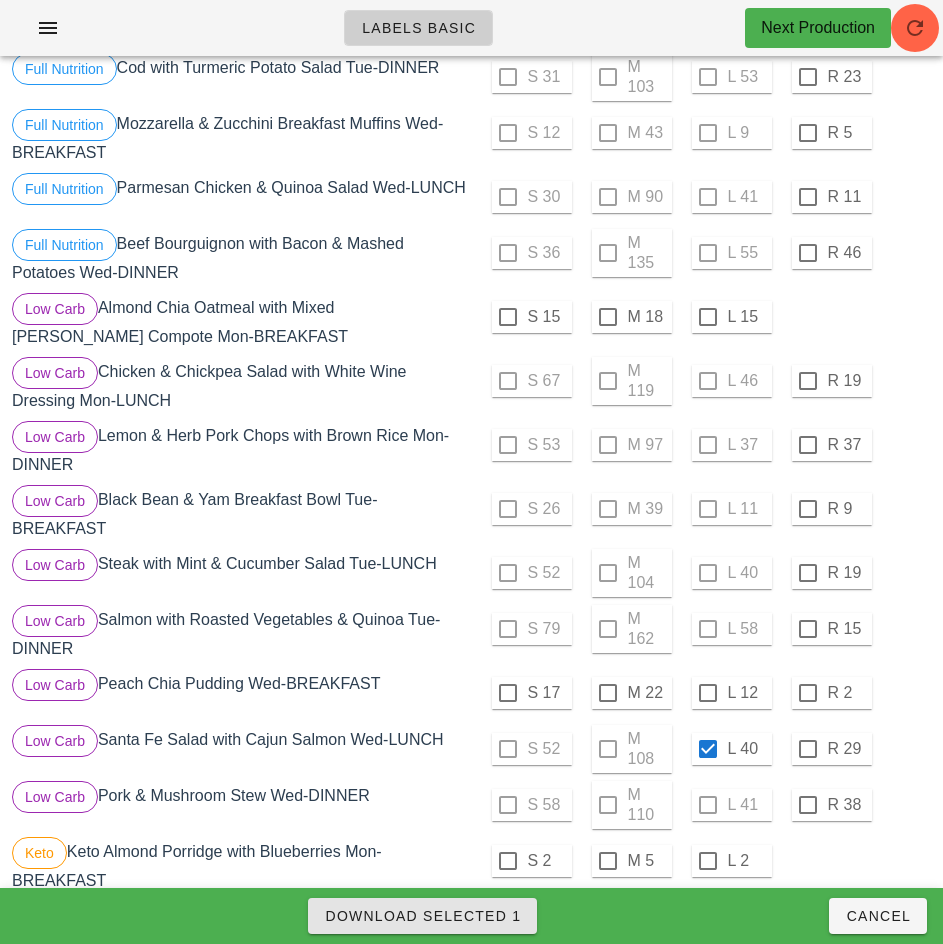 click on "Download Selected 1" at bounding box center [422, 916] 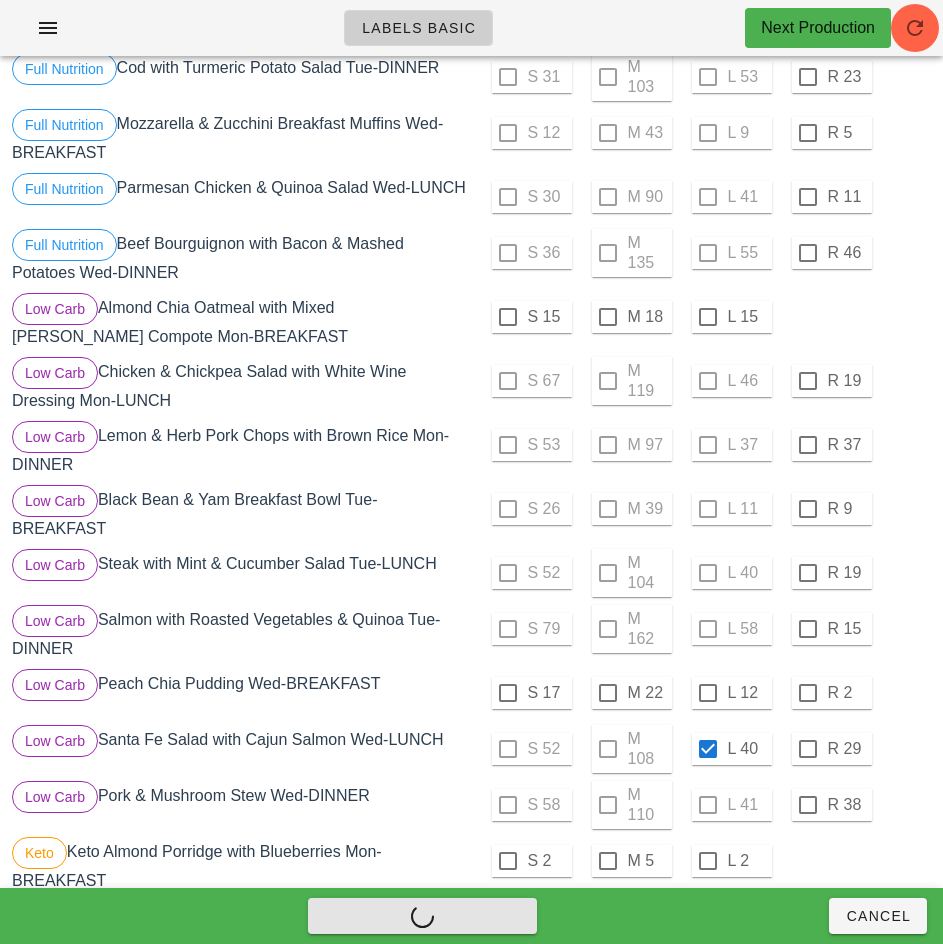checkbox on "false" 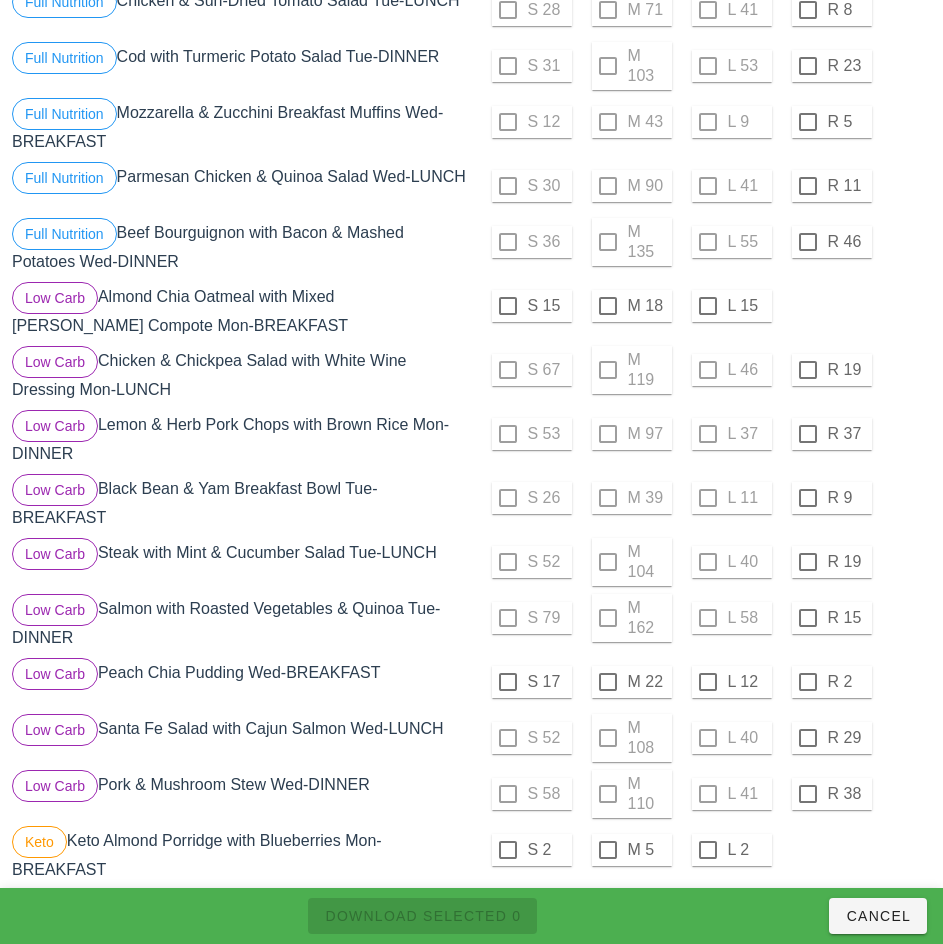 scroll, scrollTop: 489, scrollLeft: 0, axis: vertical 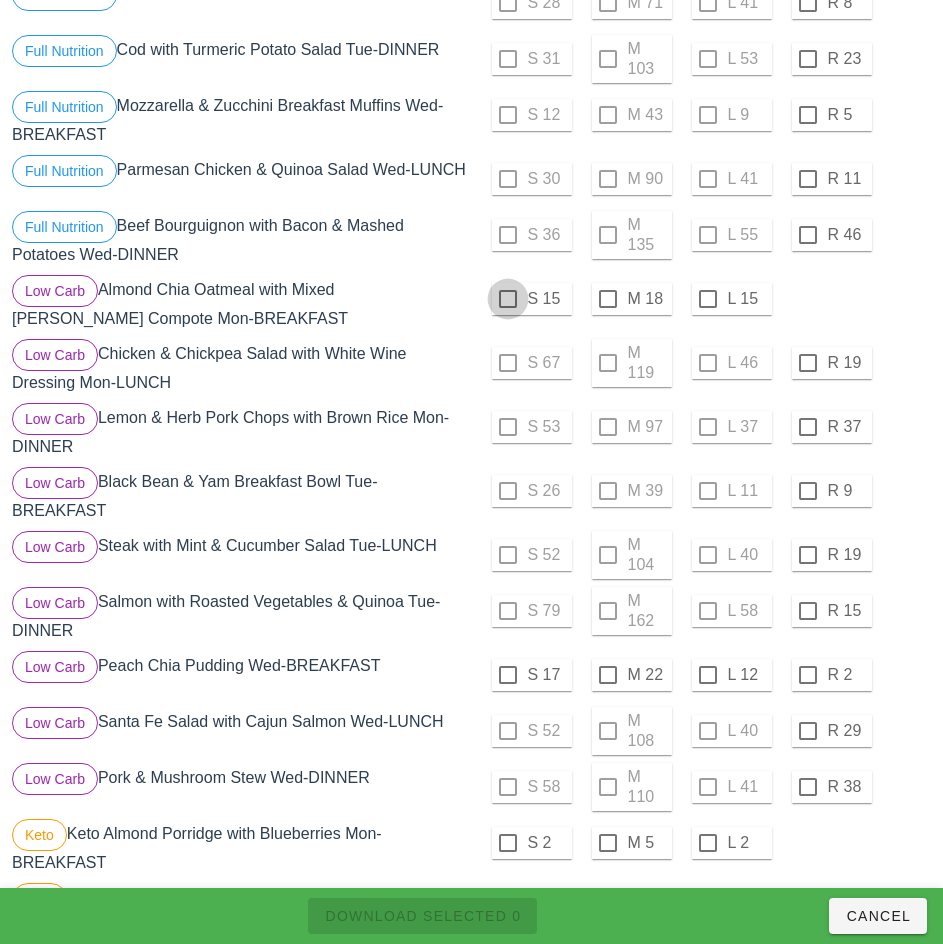 click at bounding box center (508, 299) 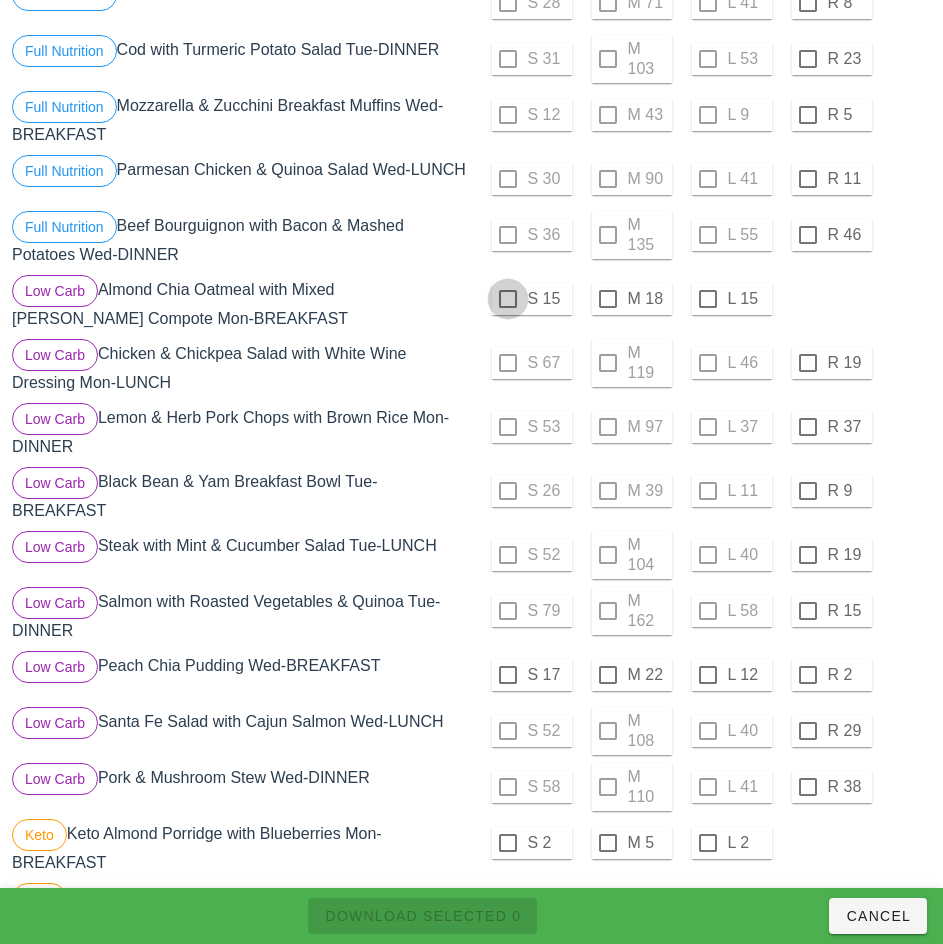 checkbox on "true" 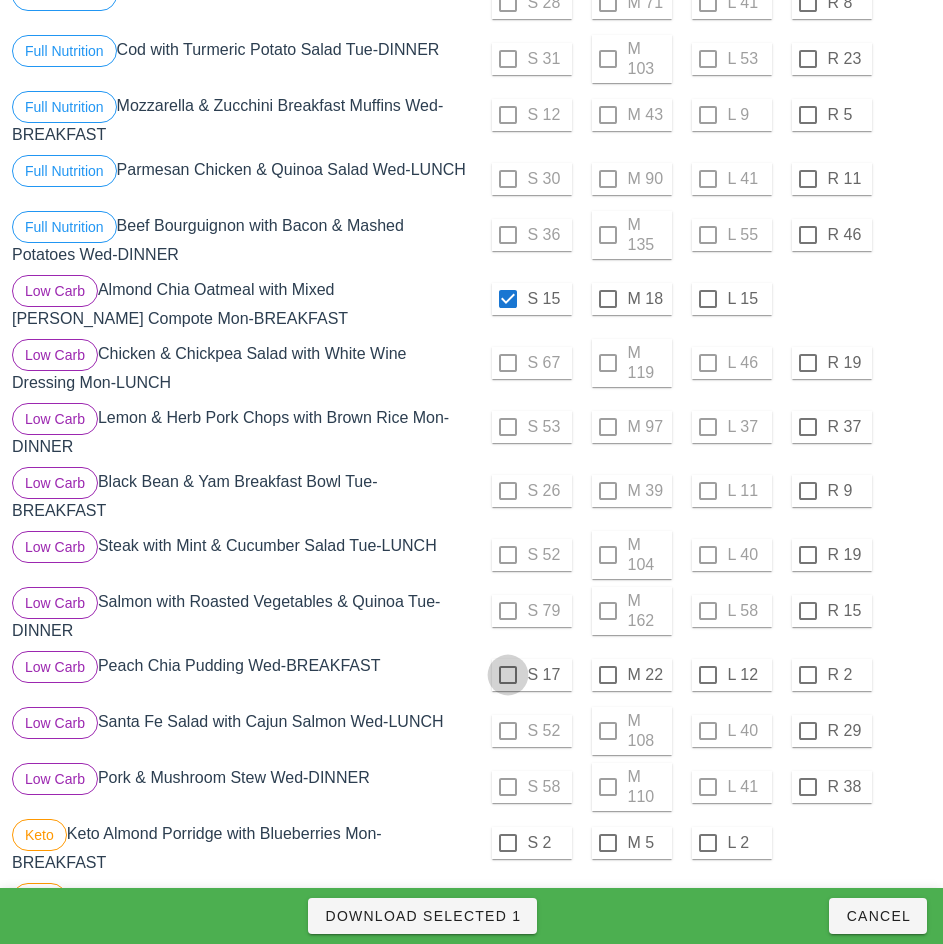 click at bounding box center (508, 675) 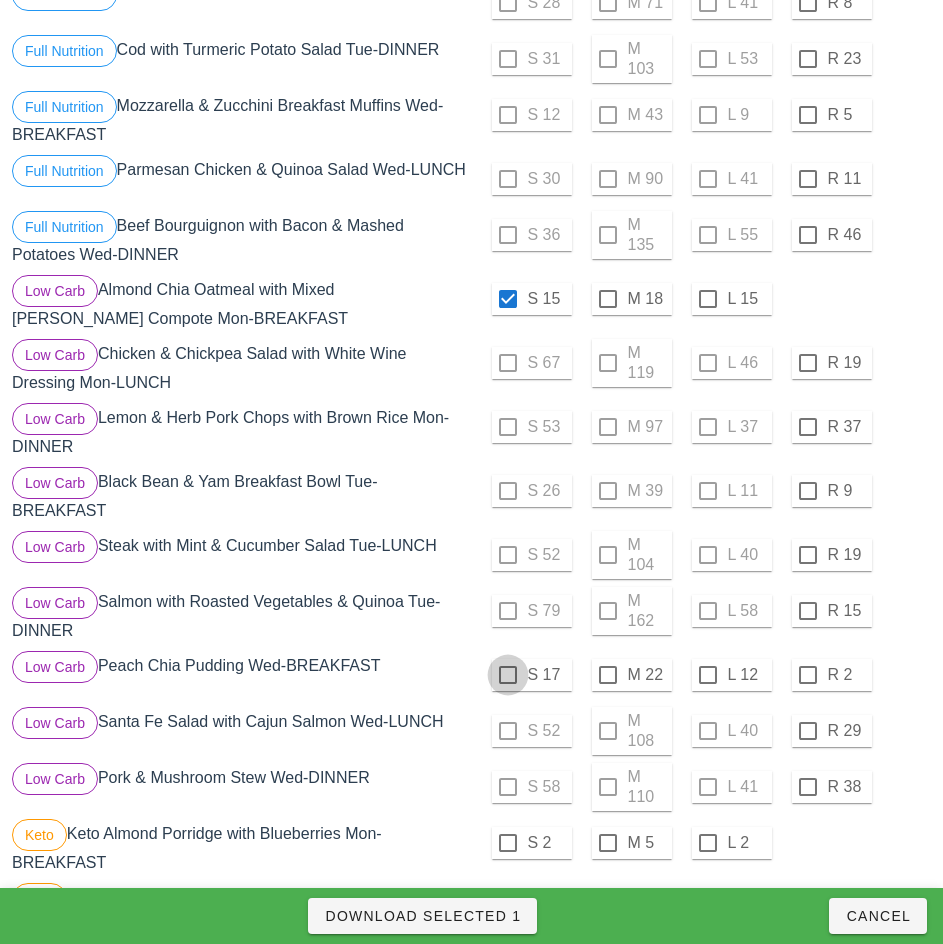 checkbox on "true" 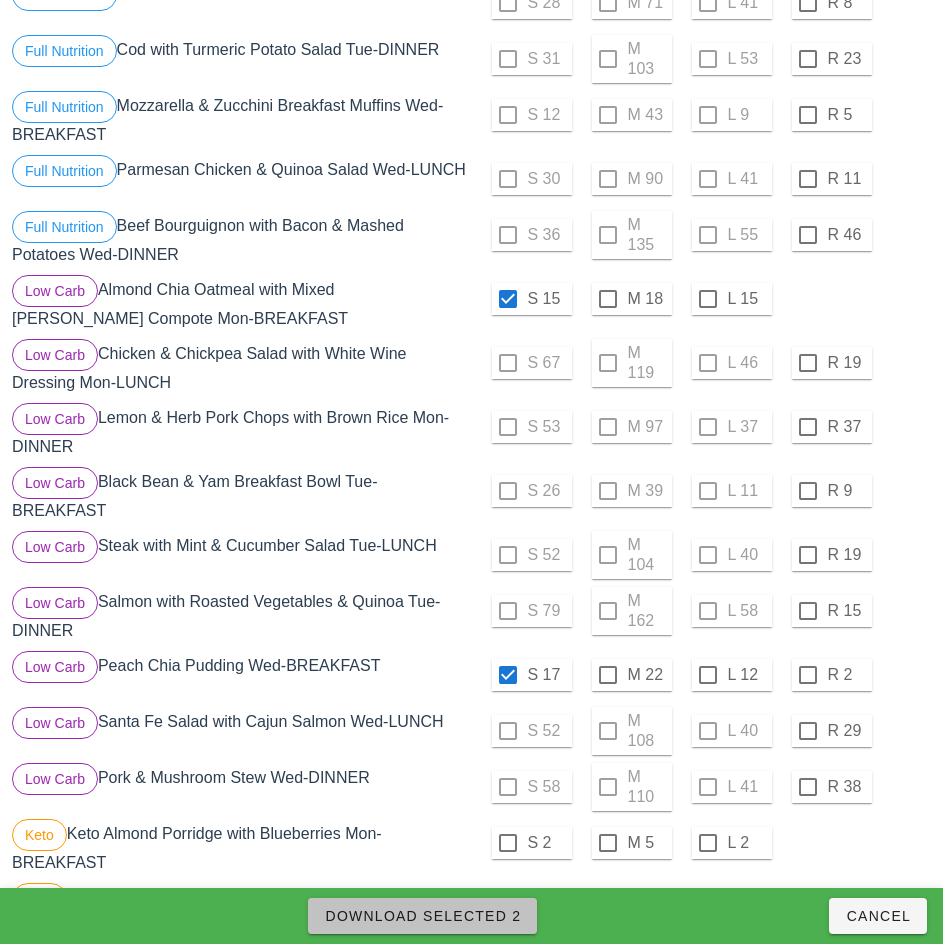 click on "Download Selected 2" at bounding box center [422, 916] 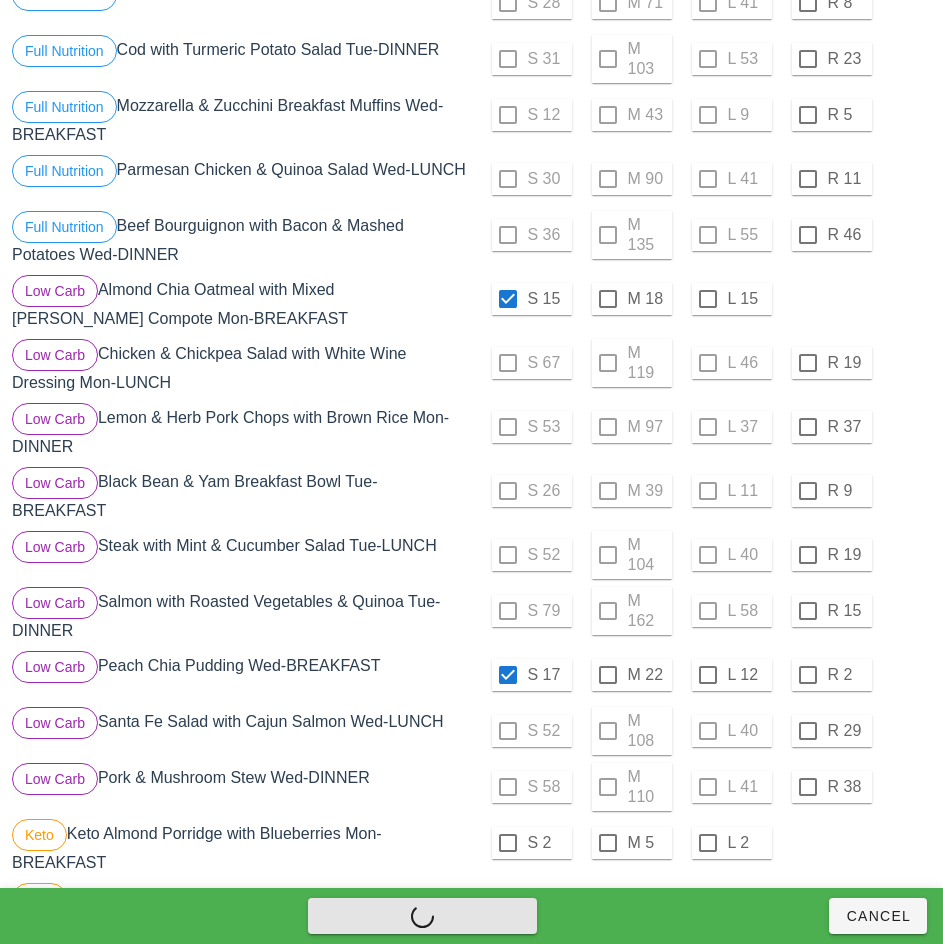 checkbox on "false" 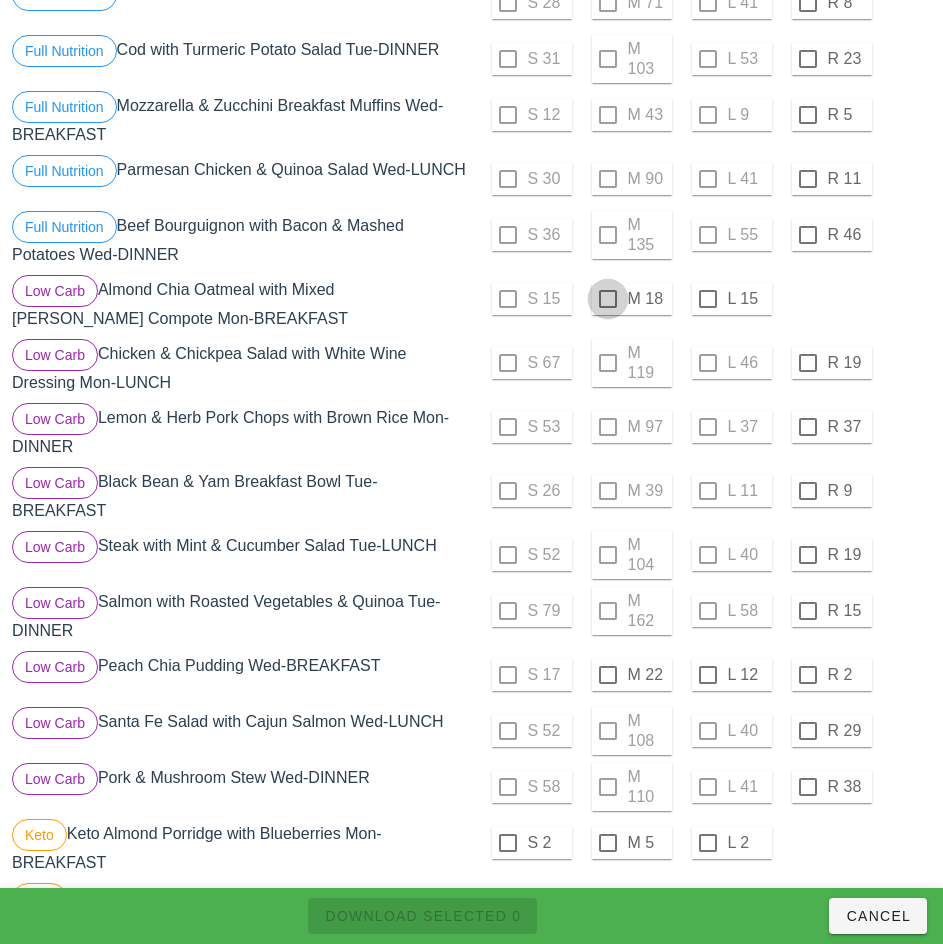 click at bounding box center [608, 299] 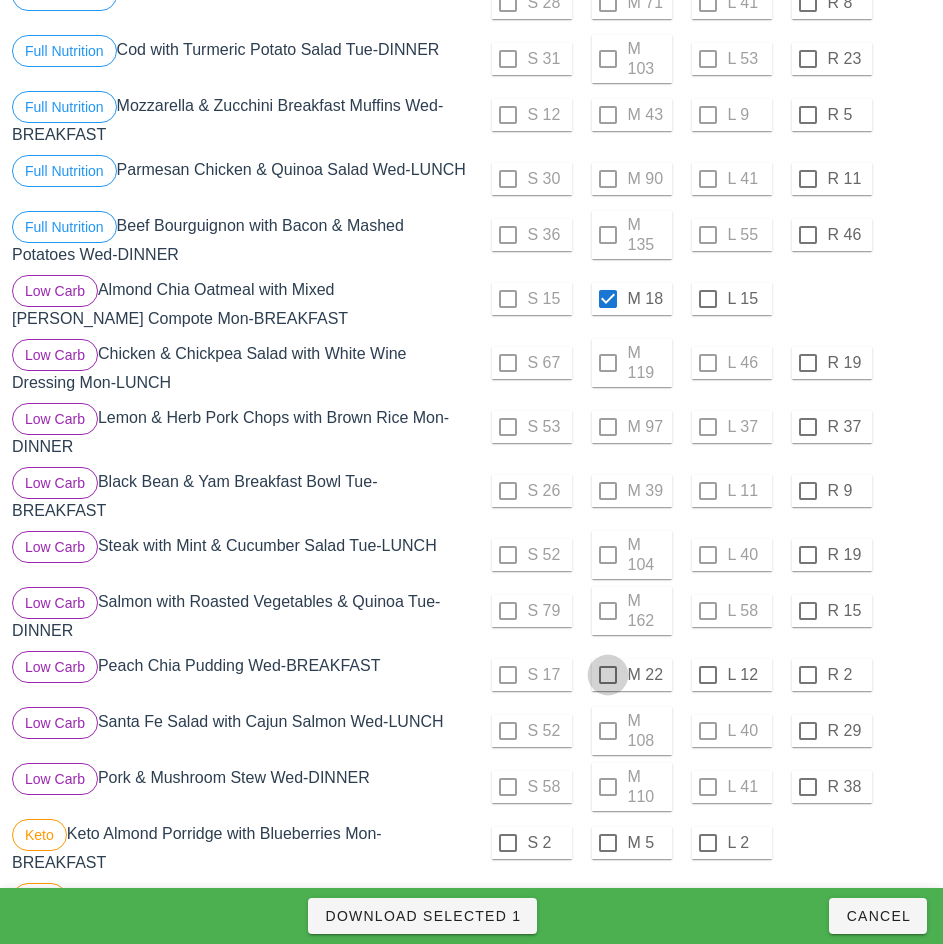 click at bounding box center (608, 675) 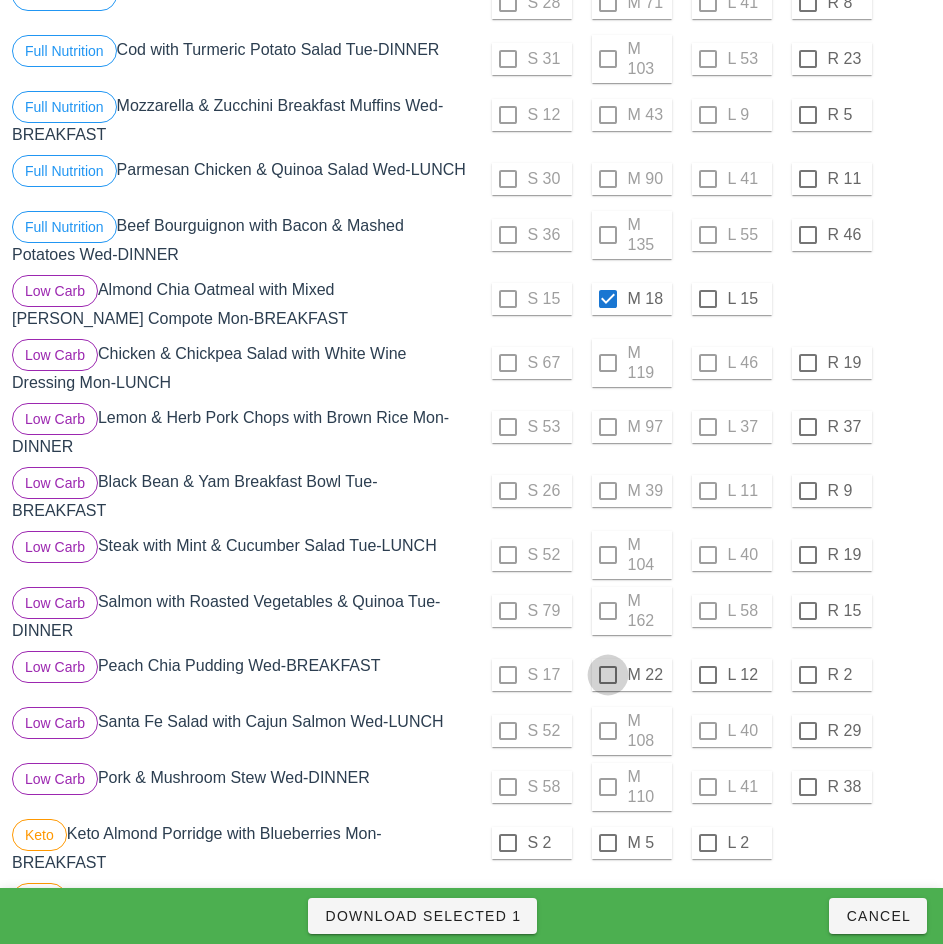 checkbox on "true" 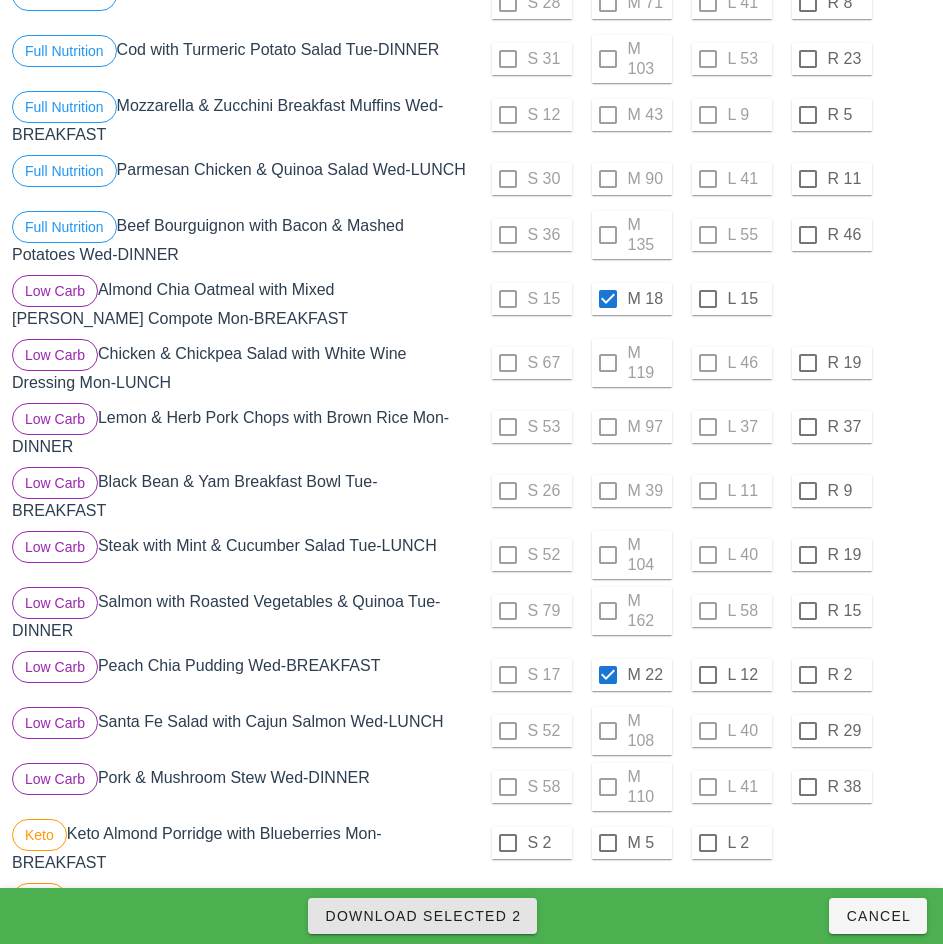 click on "Download Selected 2" at bounding box center [422, 916] 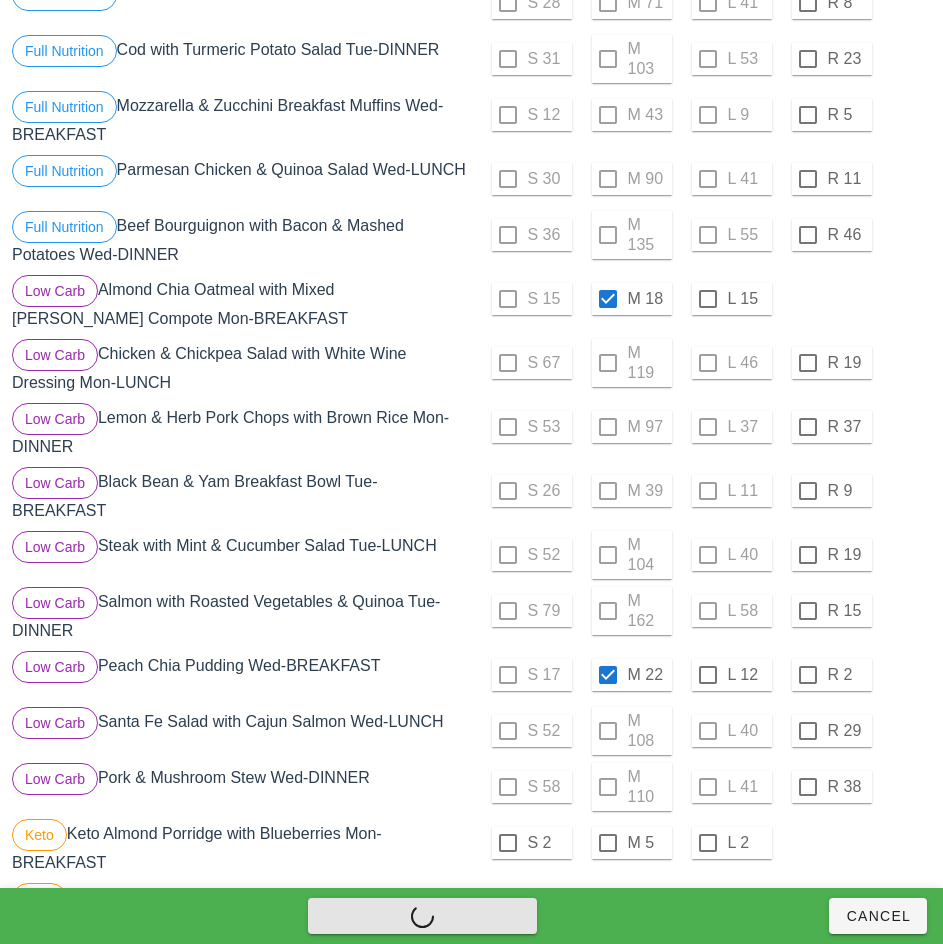 checkbox on "false" 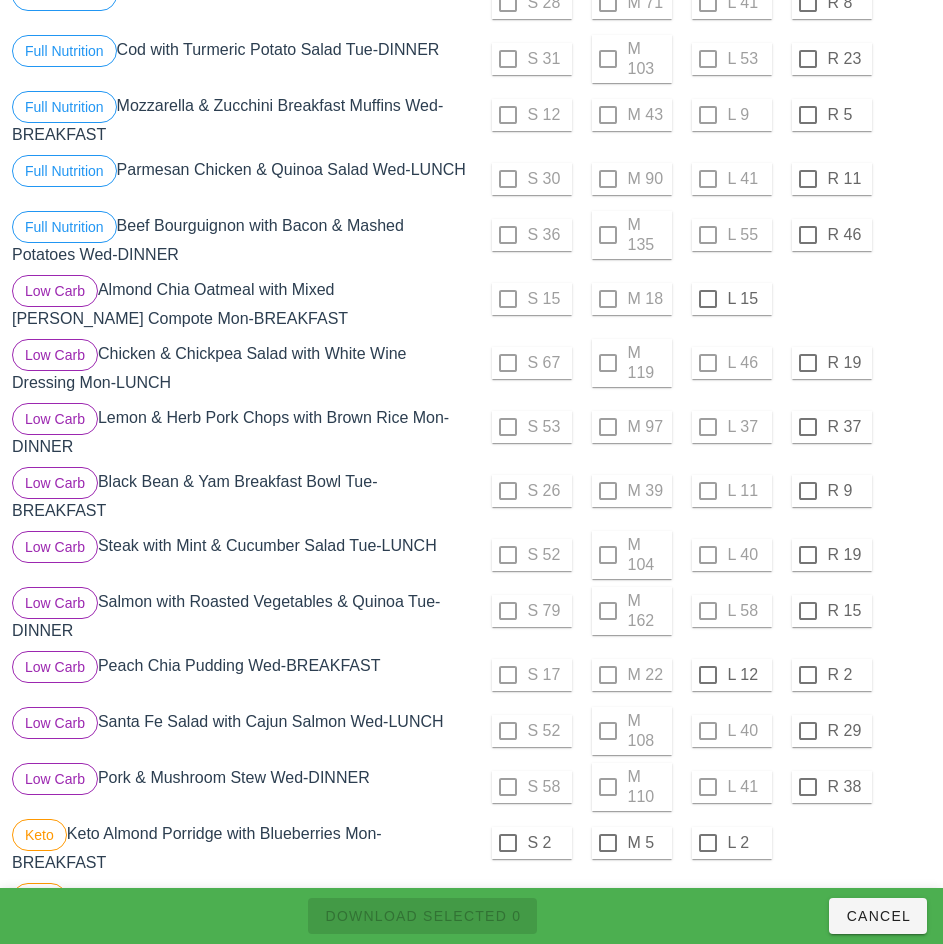 click on "S 15 M 18 L 15" at bounding box center [704, 303] 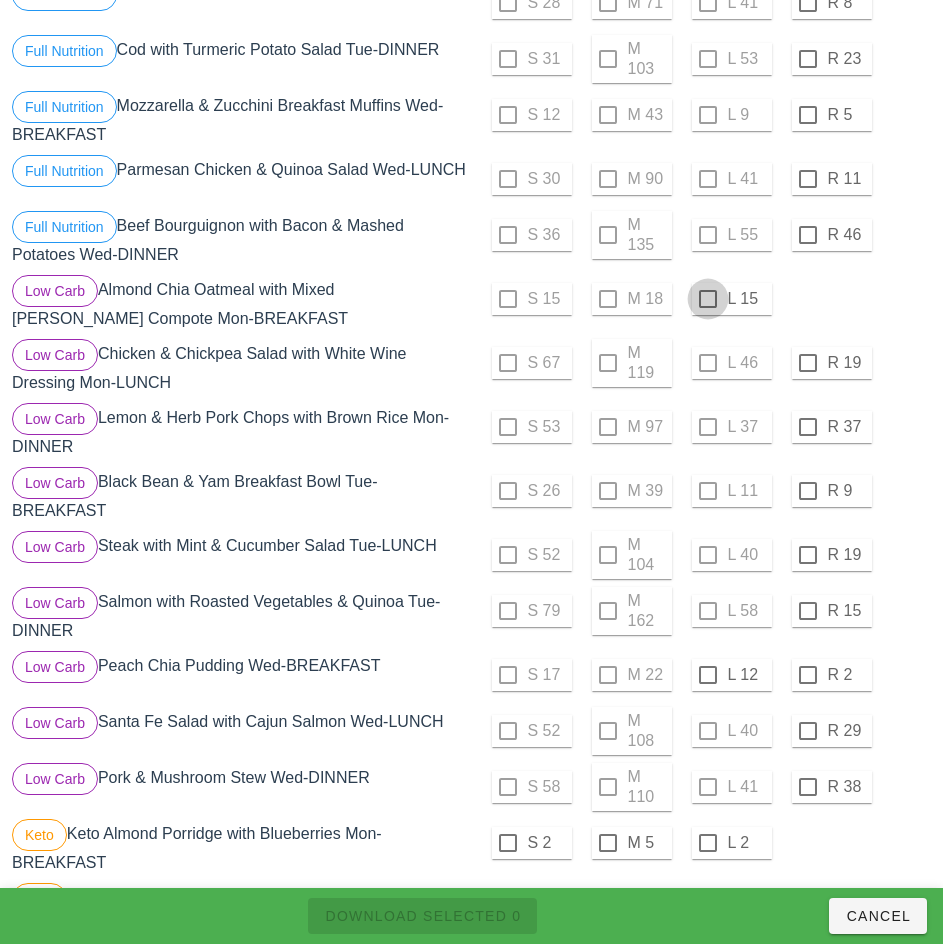 checkbox on "true" 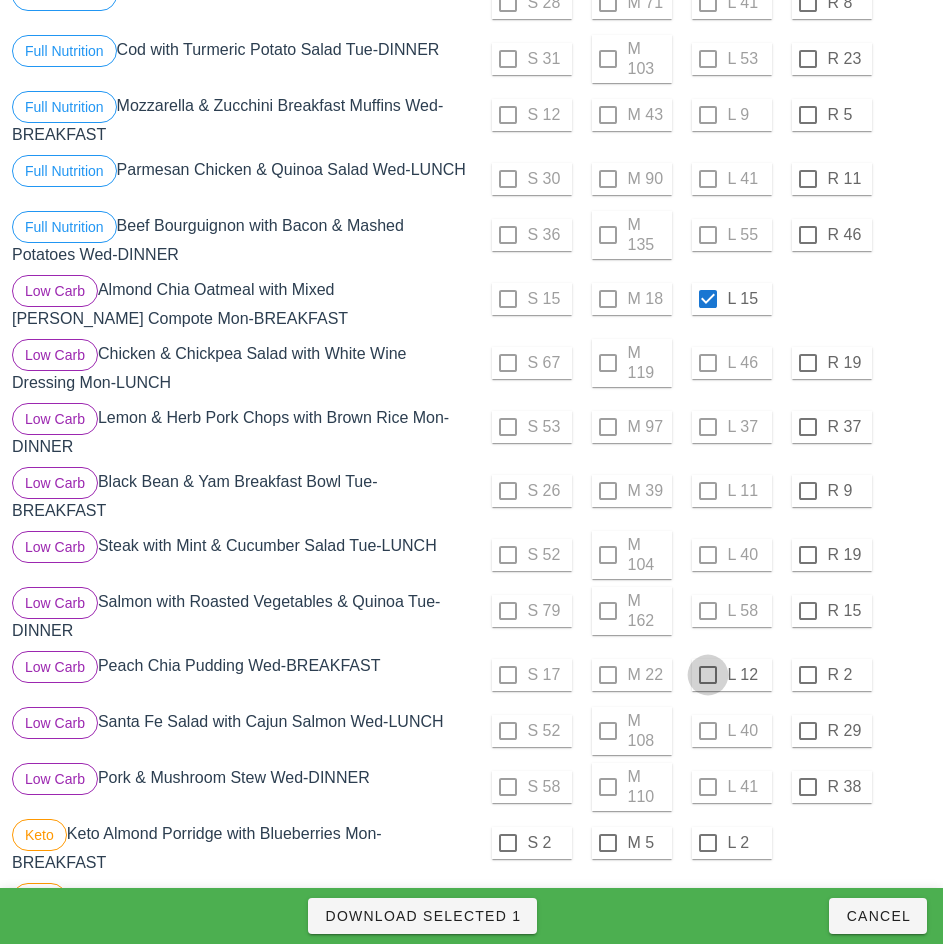 click at bounding box center (708, 675) 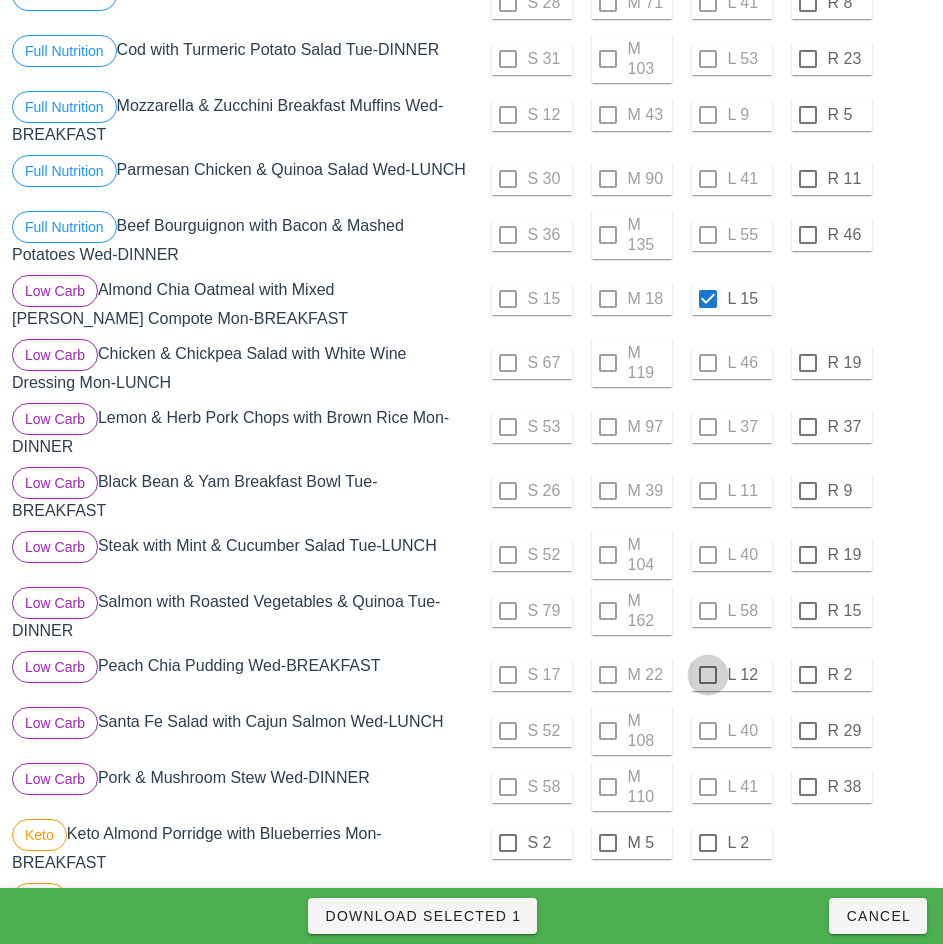 checkbox on "true" 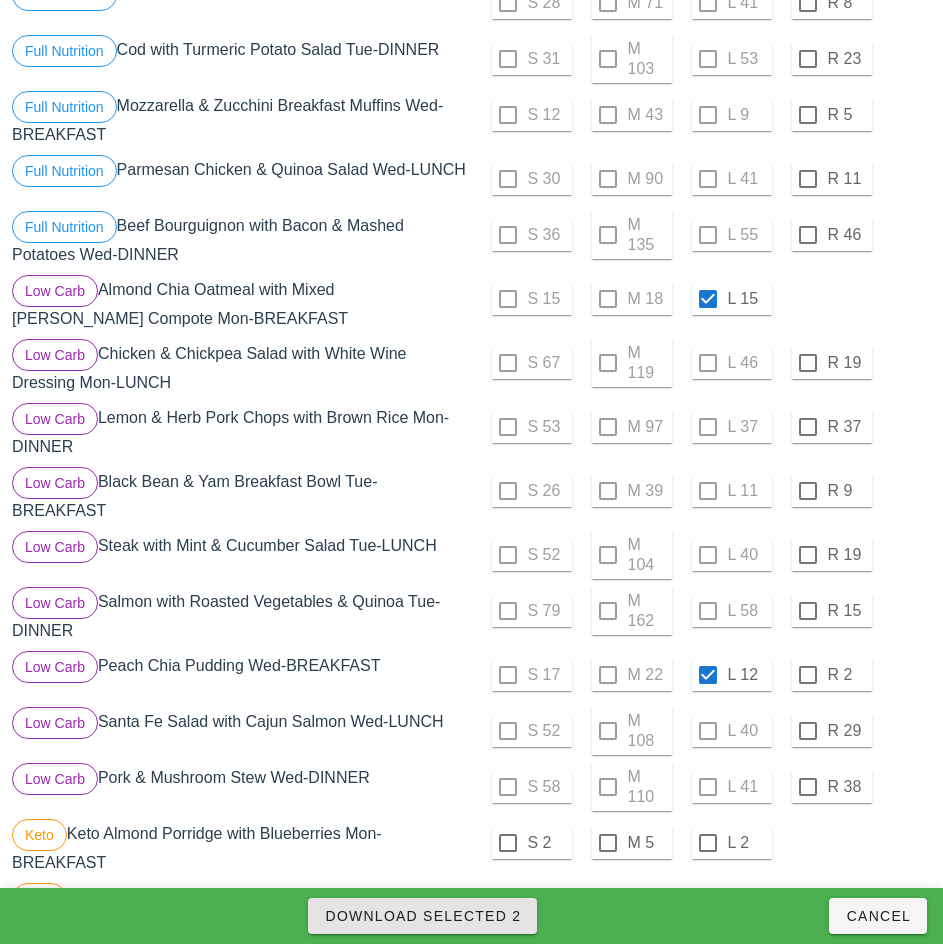 click on "Download Selected 2" at bounding box center [422, 916] 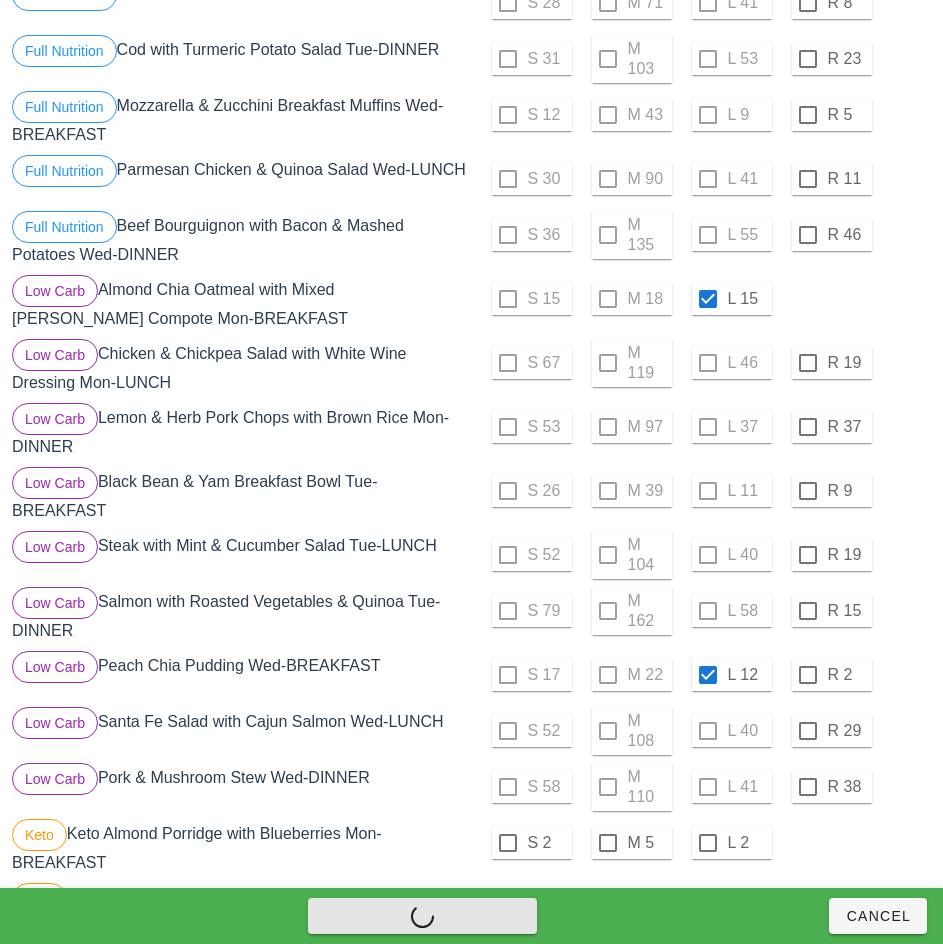 checkbox on "false" 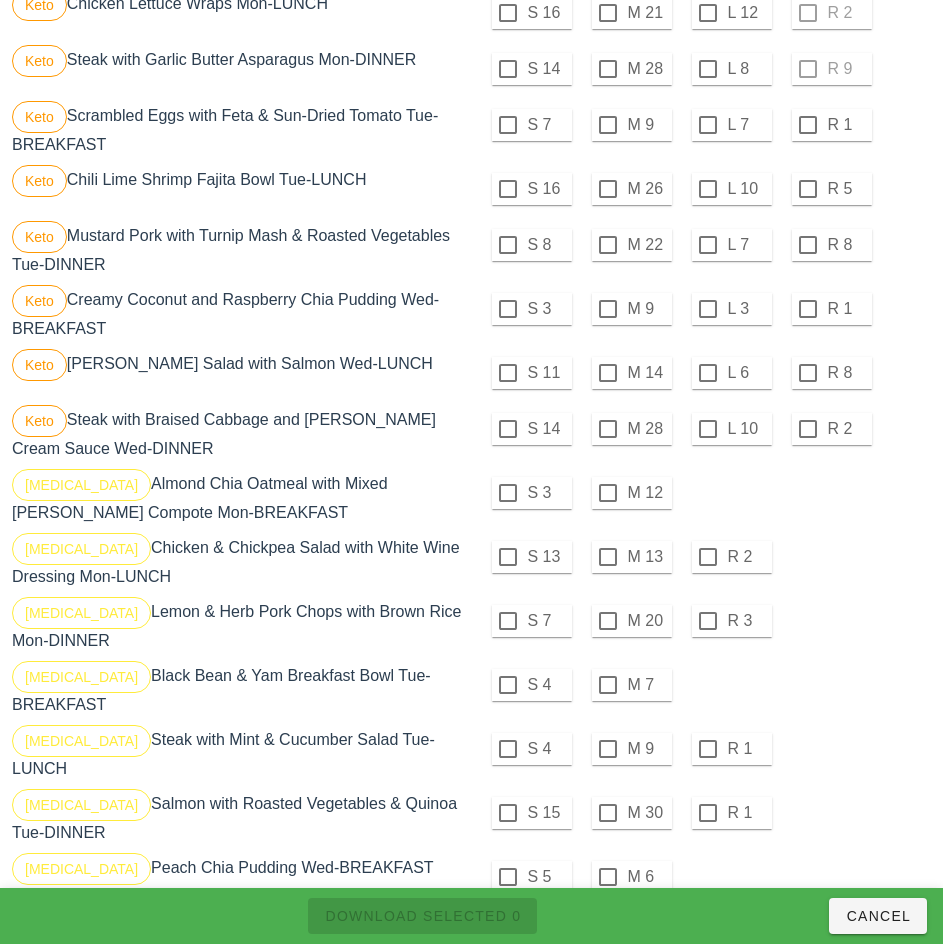 scroll, scrollTop: 1432, scrollLeft: 0, axis: vertical 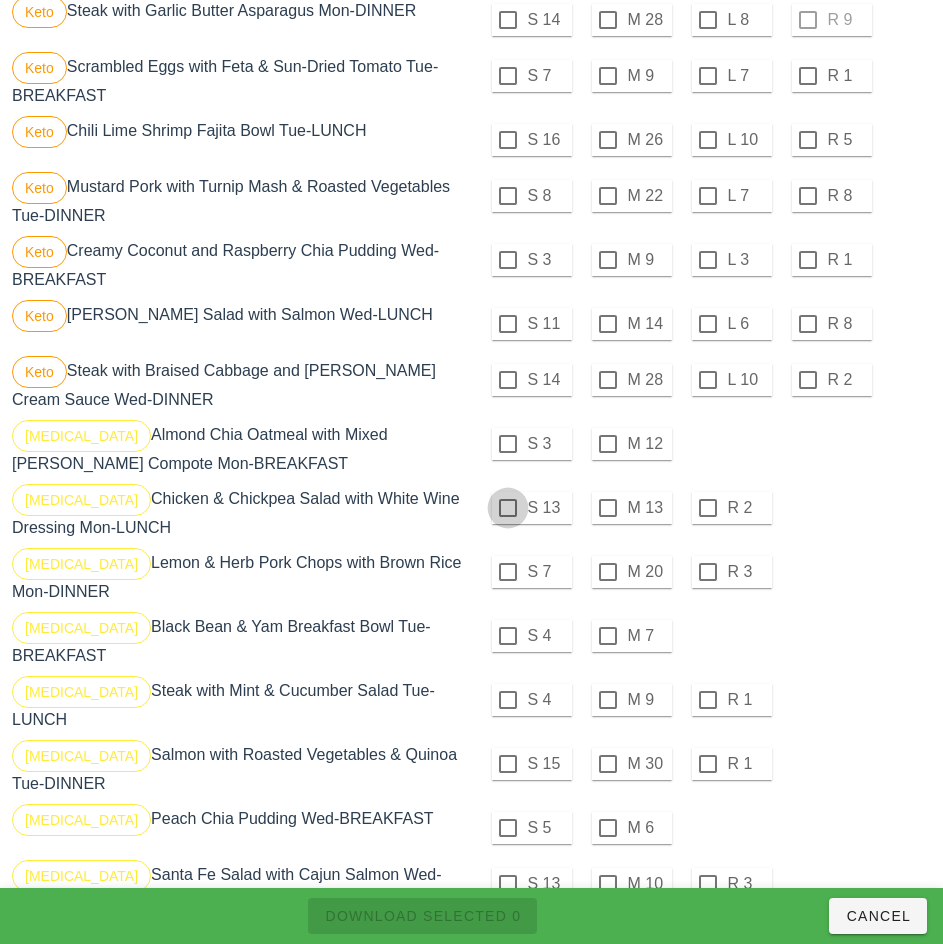 click at bounding box center (508, 444) 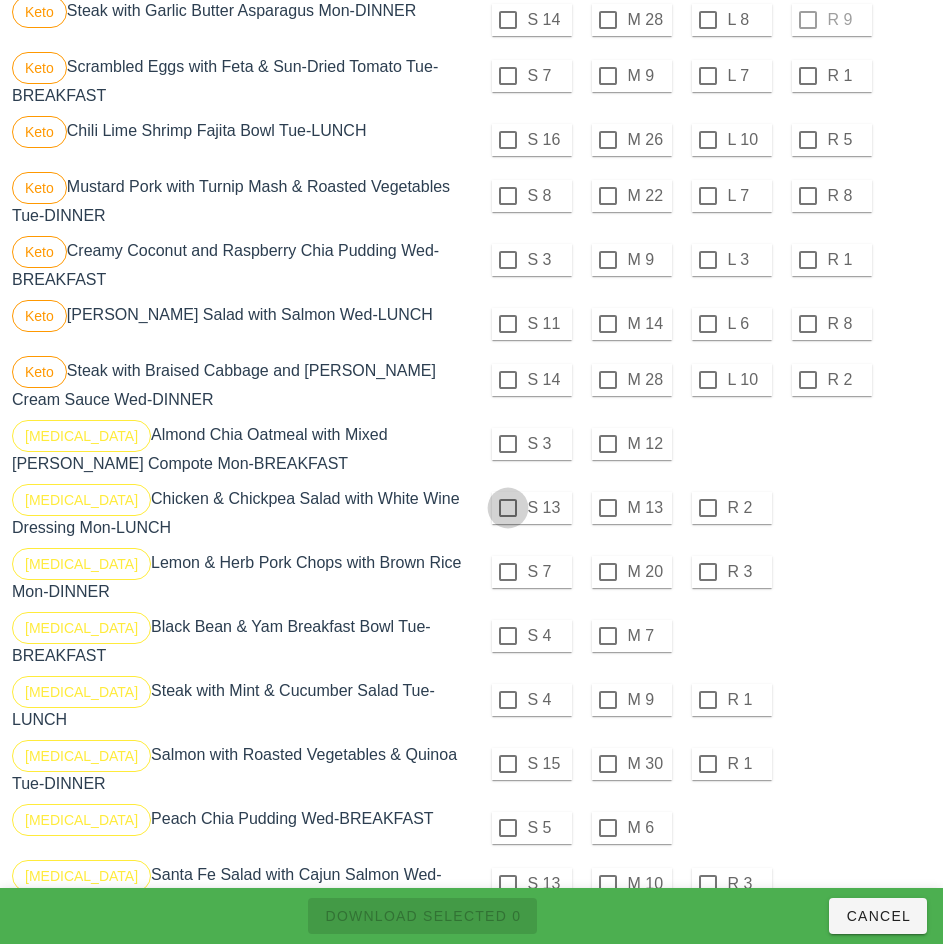 click at bounding box center (508, 508) 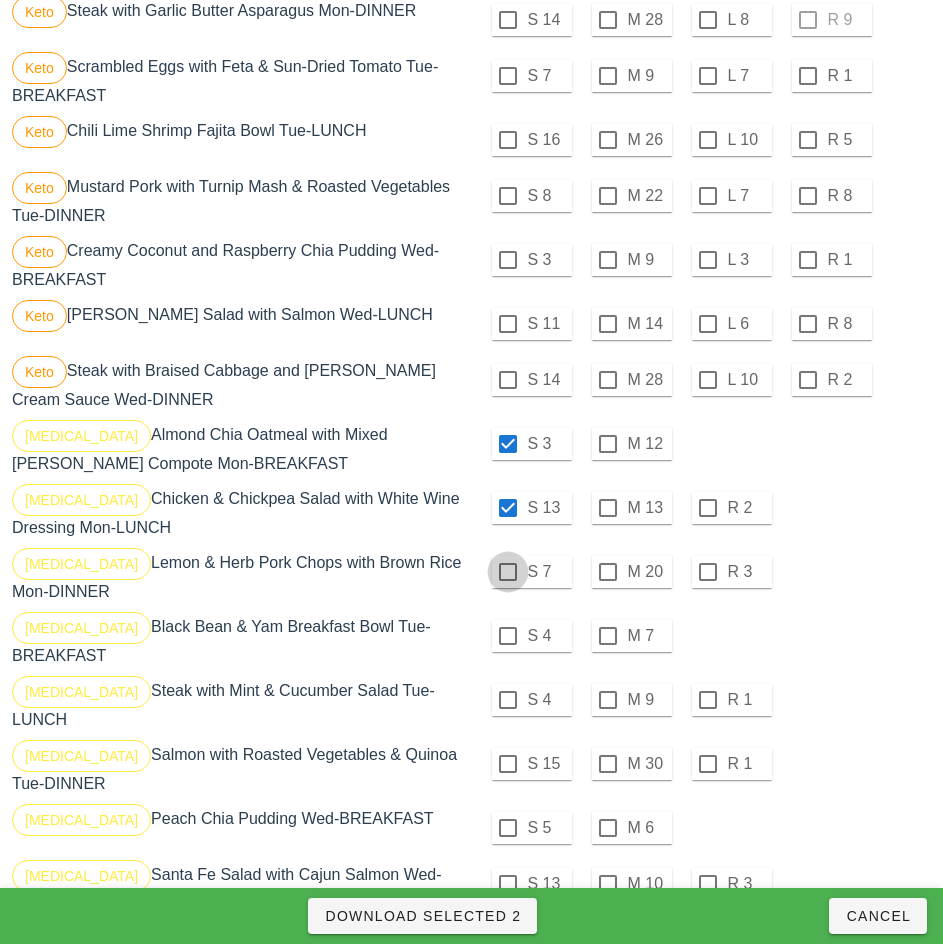 click at bounding box center (508, 572) 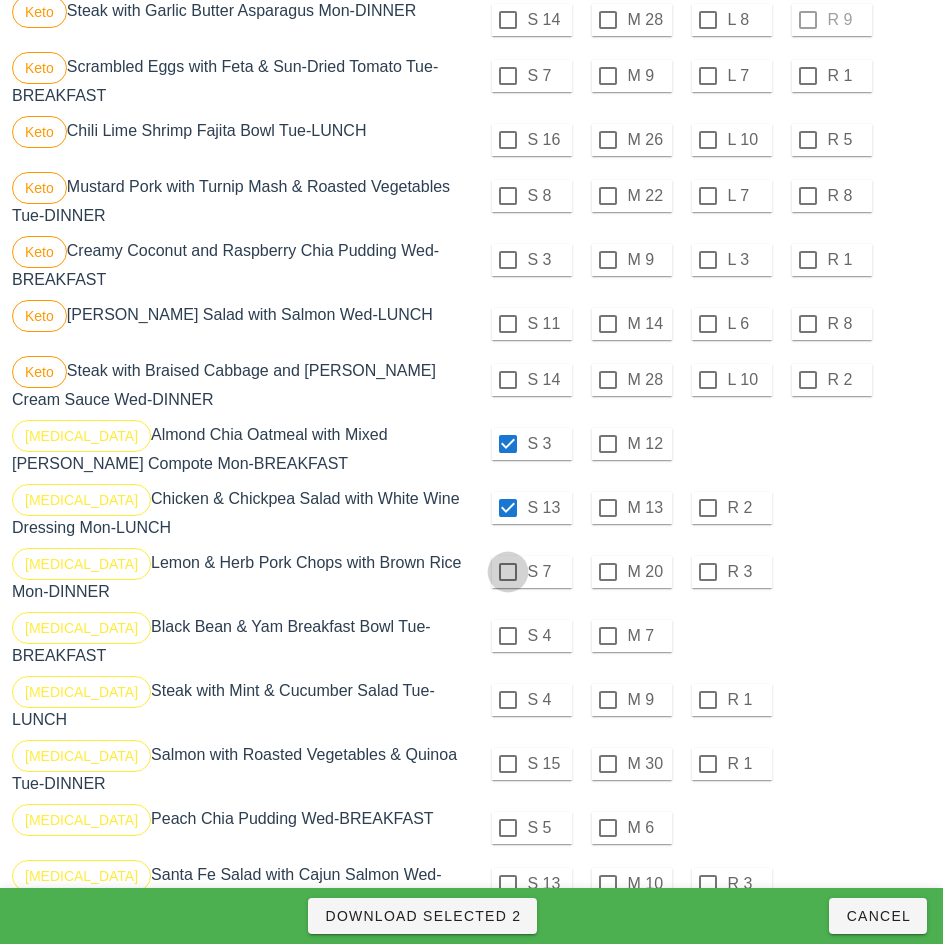 checkbox on "true" 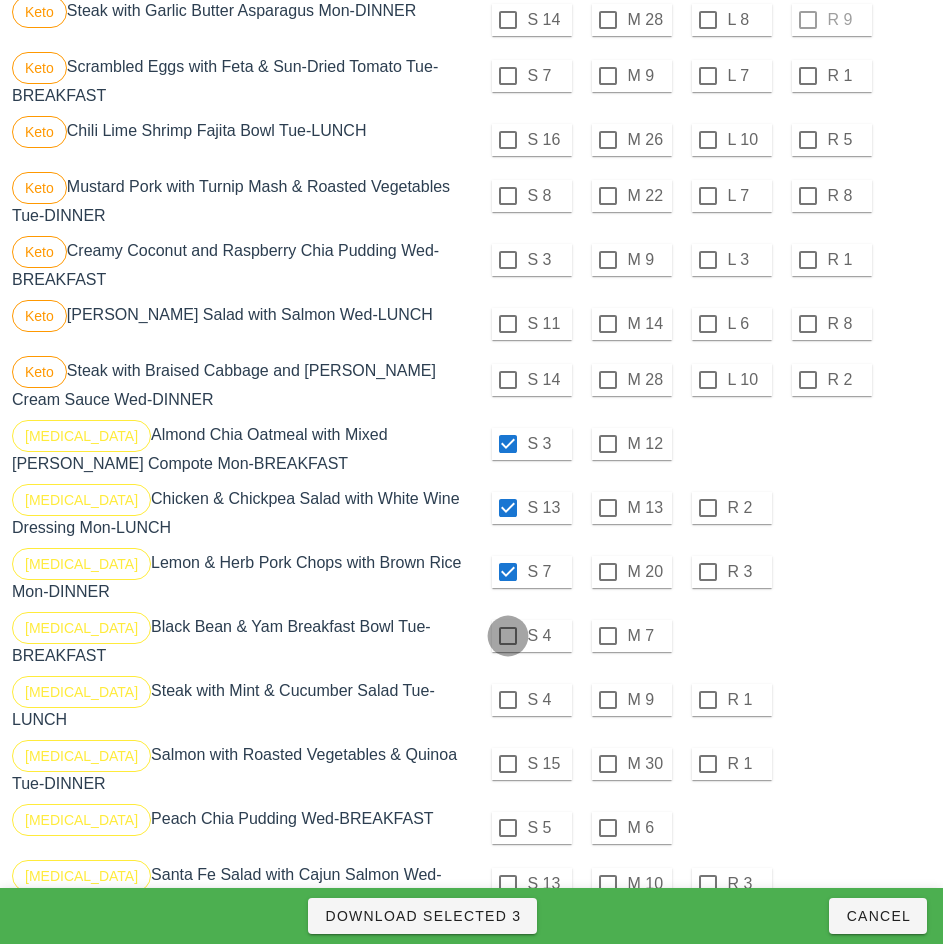 click at bounding box center (508, 636) 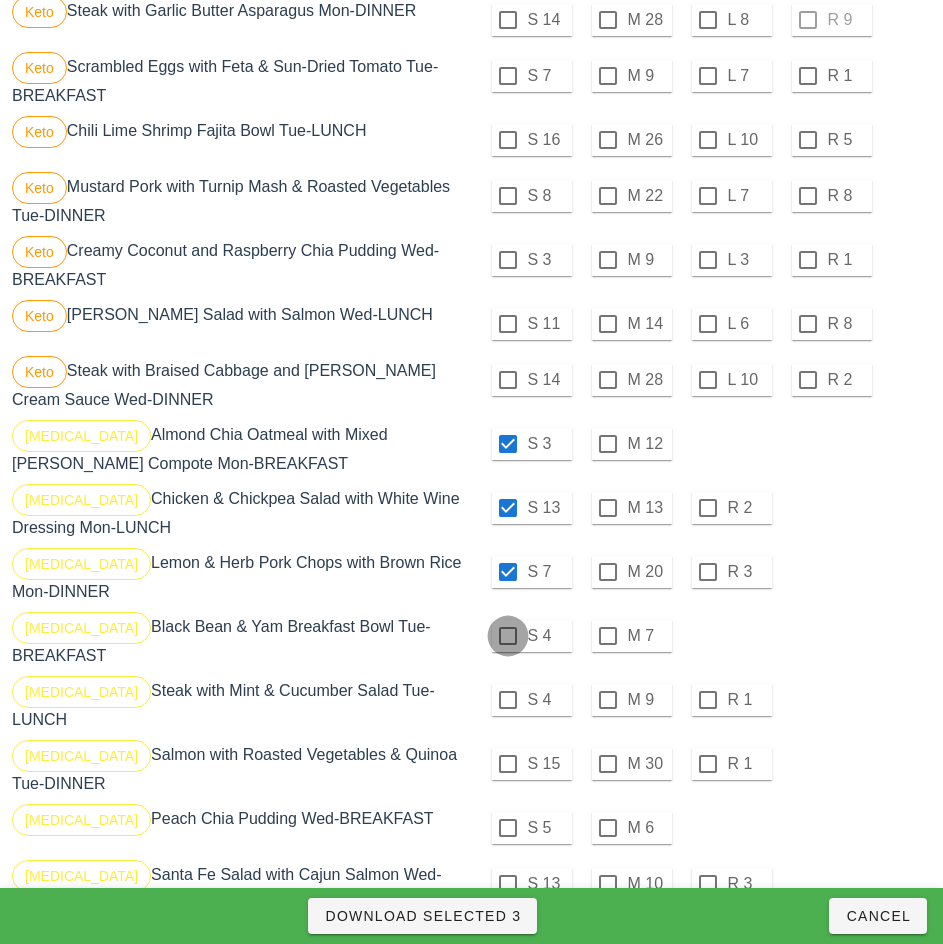 checkbox on "true" 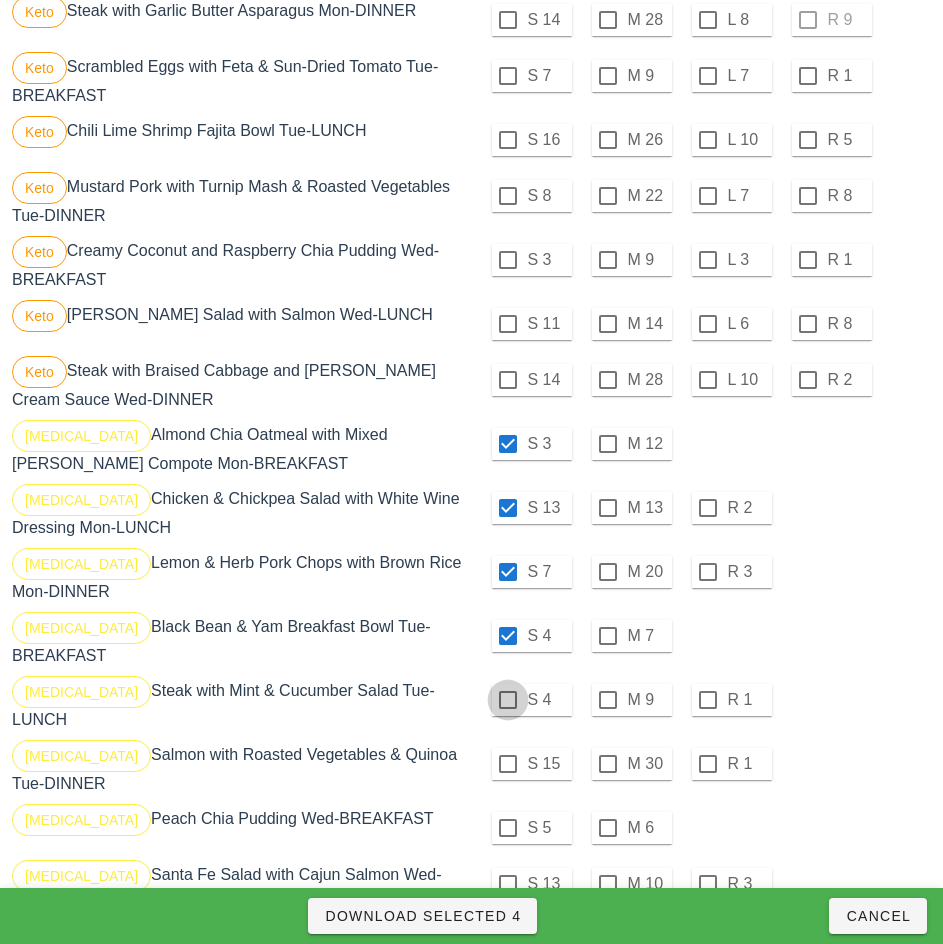 click at bounding box center (508, 700) 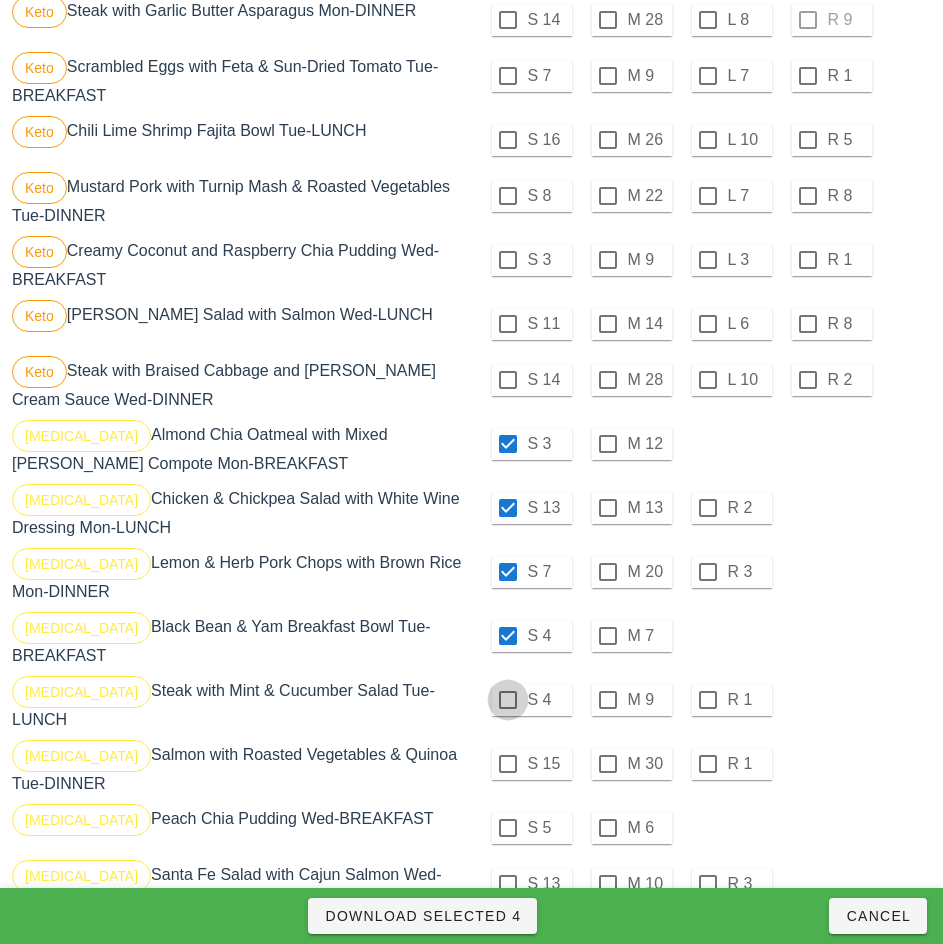 checkbox on "true" 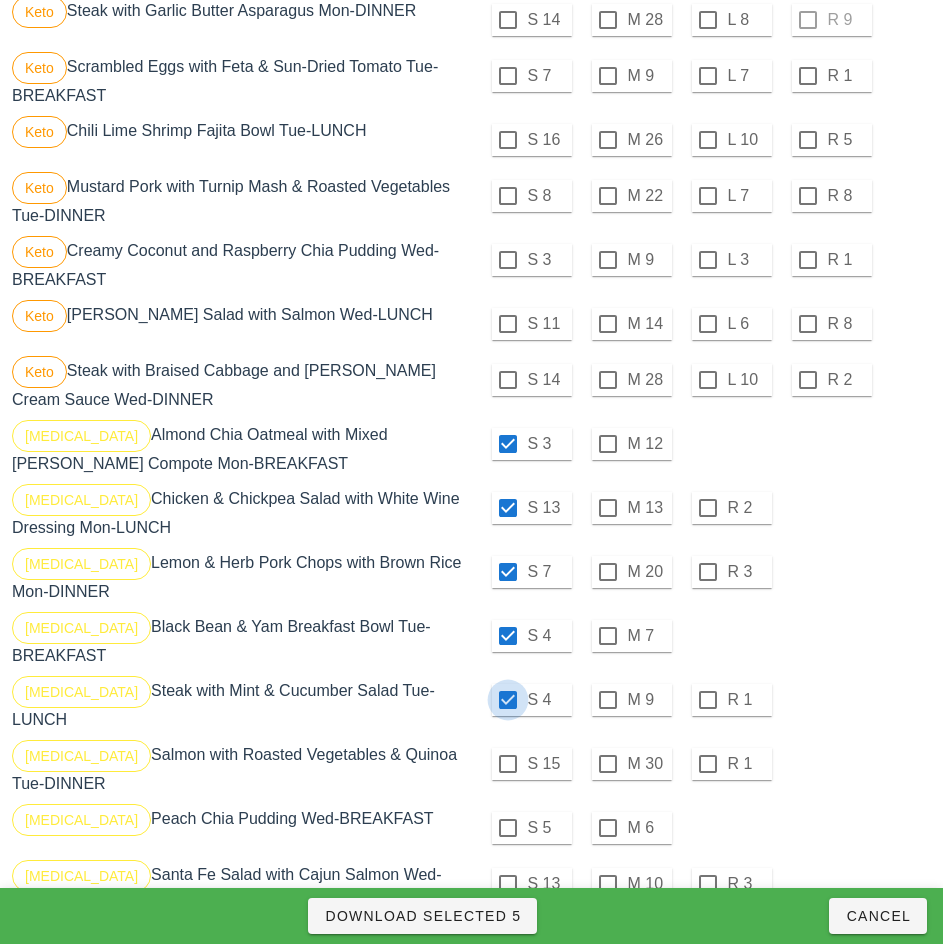 click at bounding box center (508, 764) 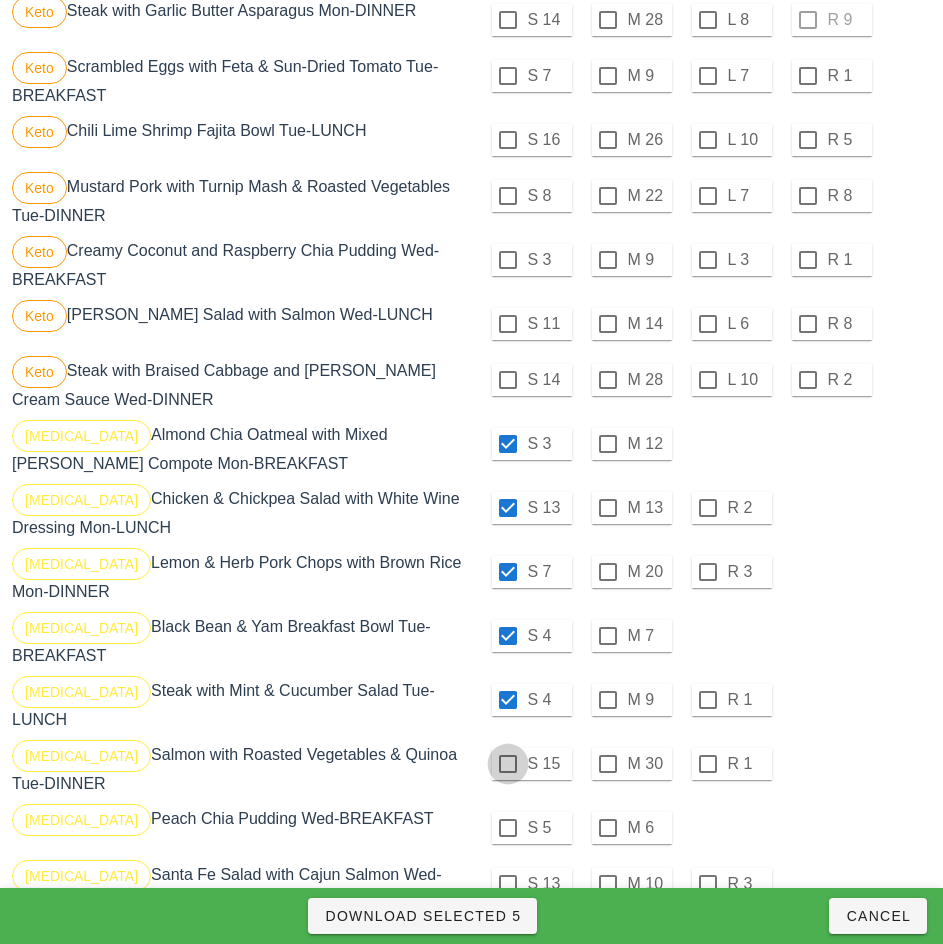 checkbox on "true" 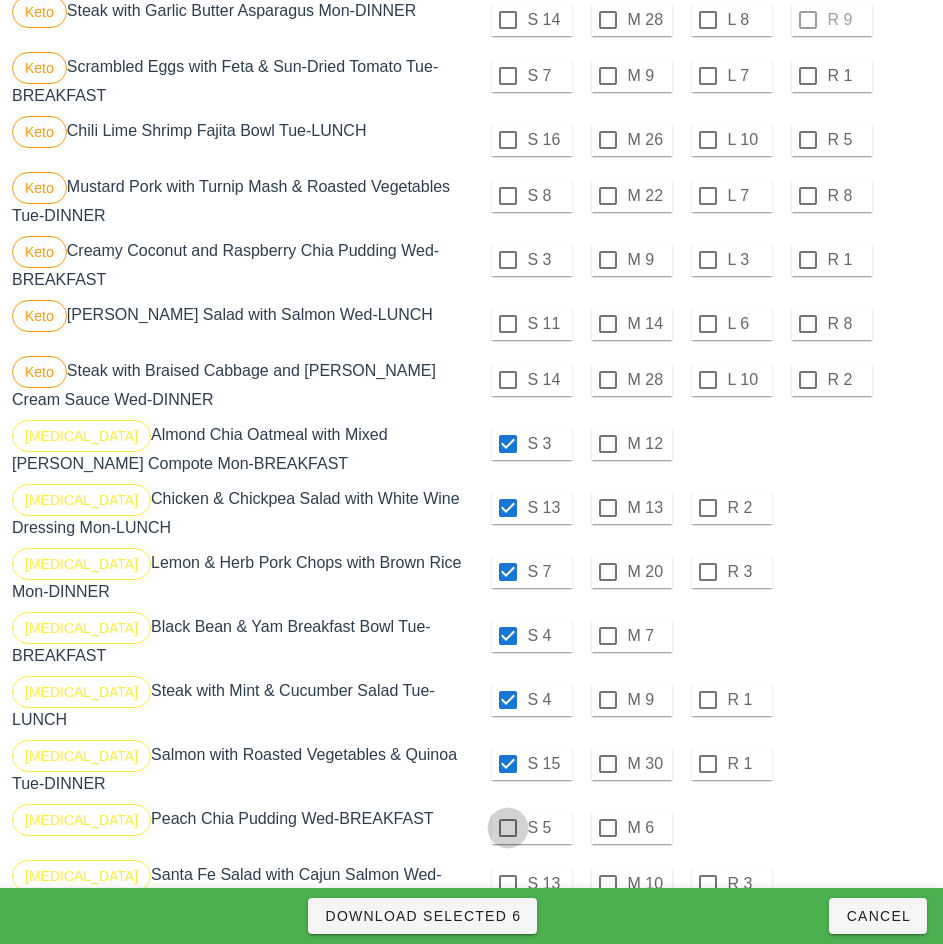 click at bounding box center (508, 828) 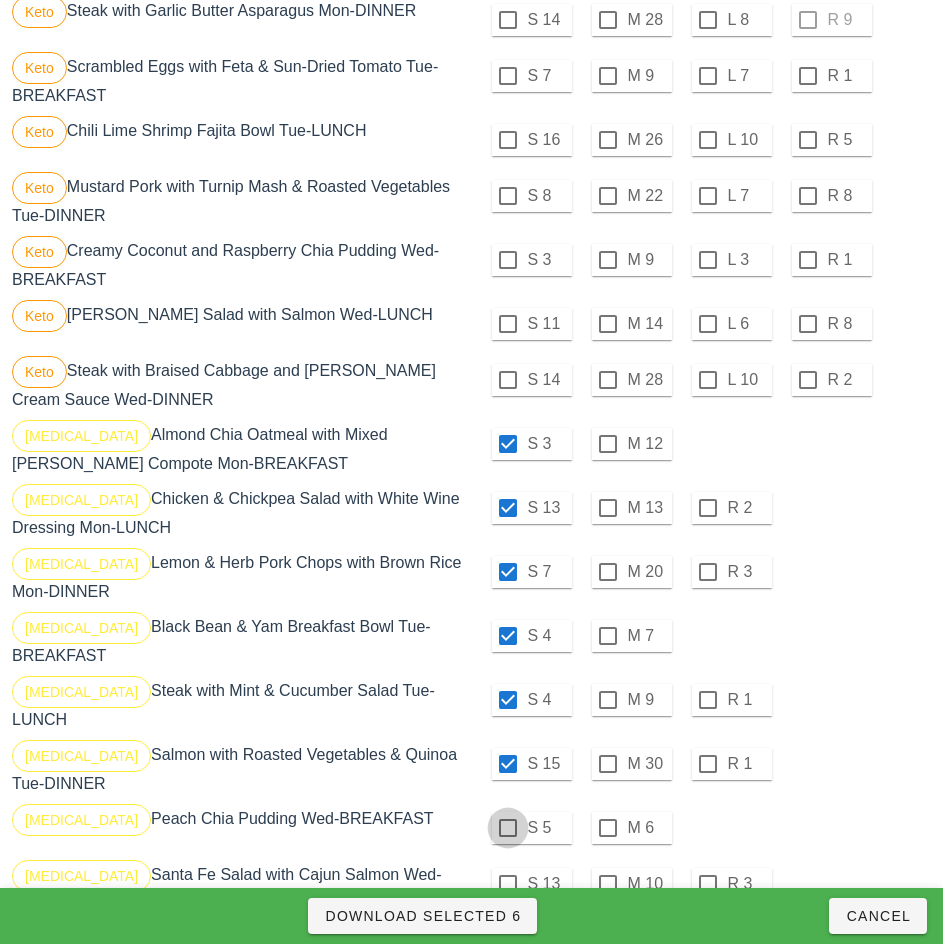 checkbox on "true" 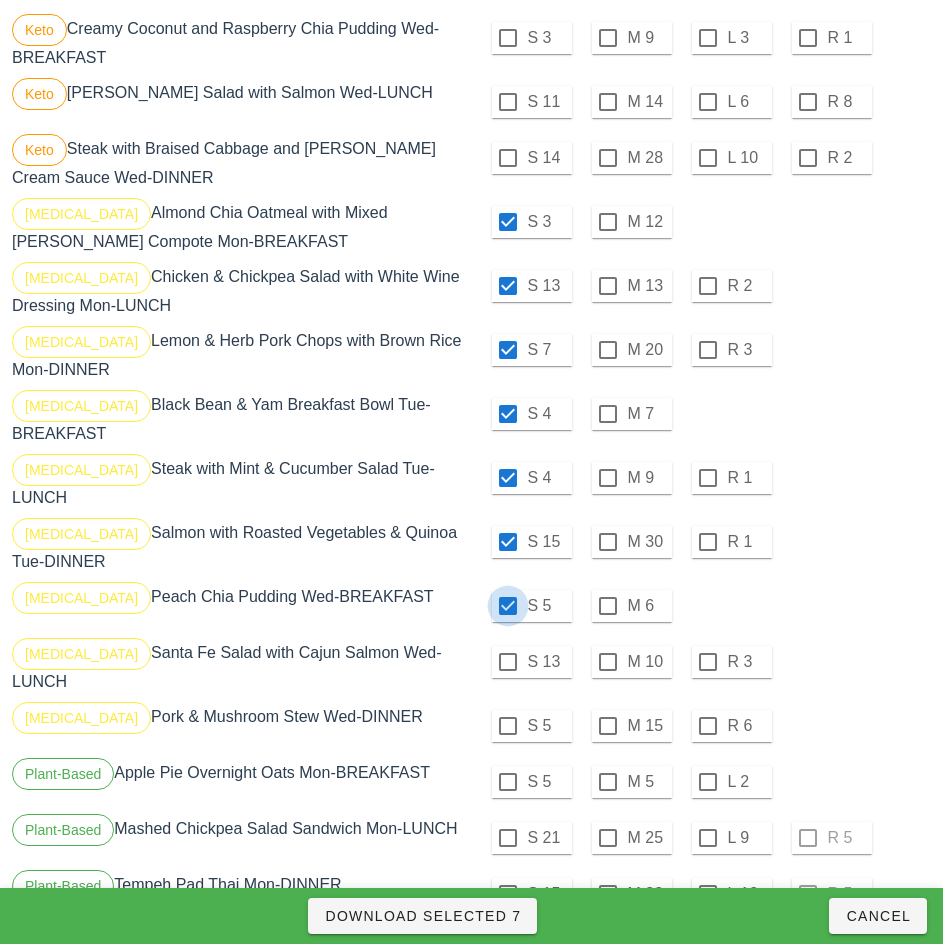 scroll, scrollTop: 1661, scrollLeft: 0, axis: vertical 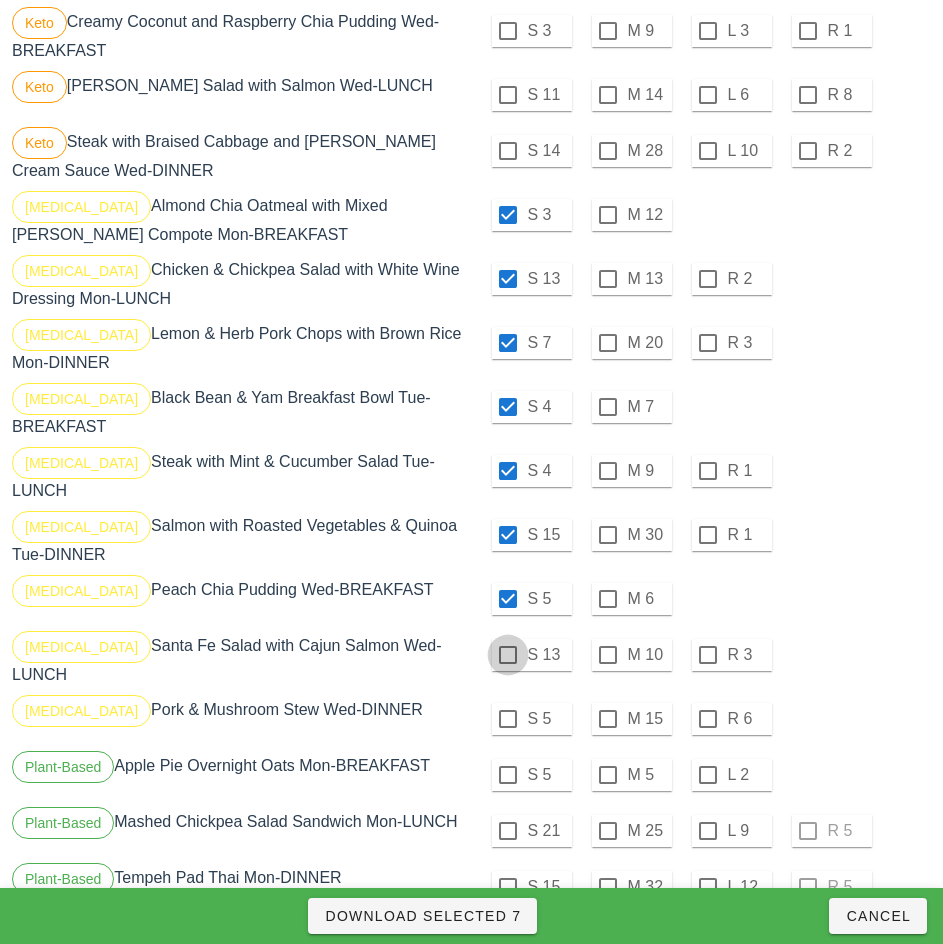 click at bounding box center (508, 655) 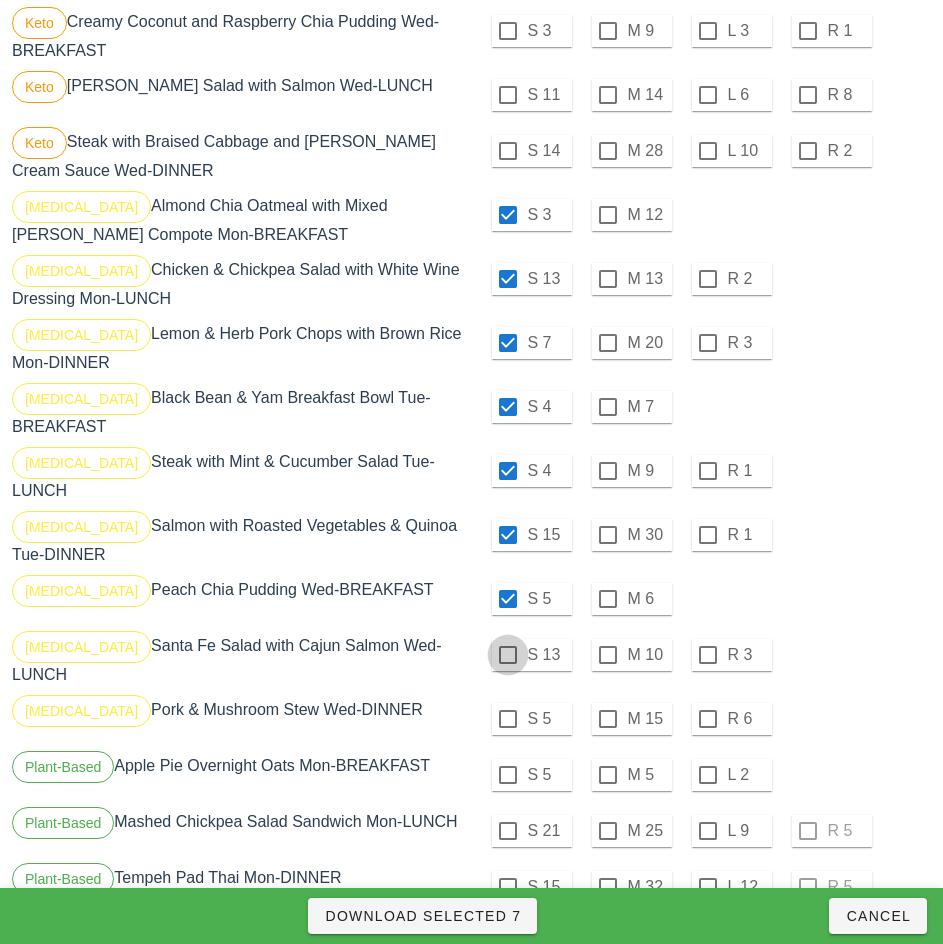 checkbox on "true" 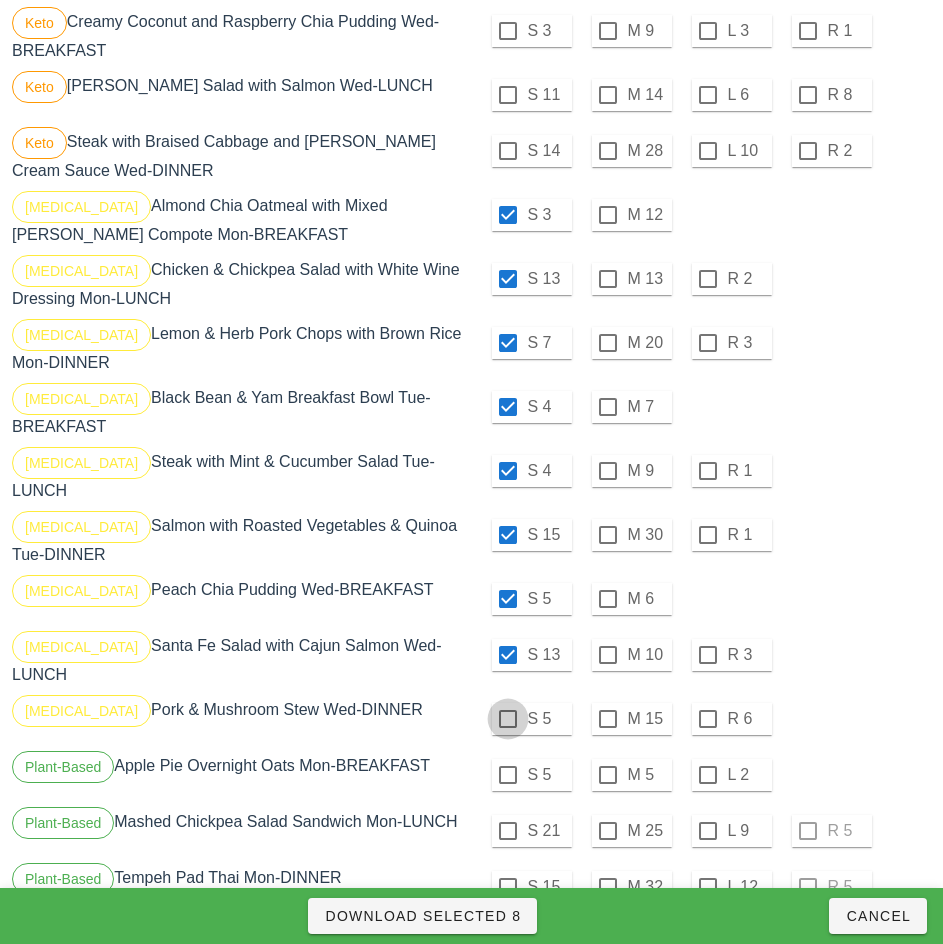 click at bounding box center (508, 719) 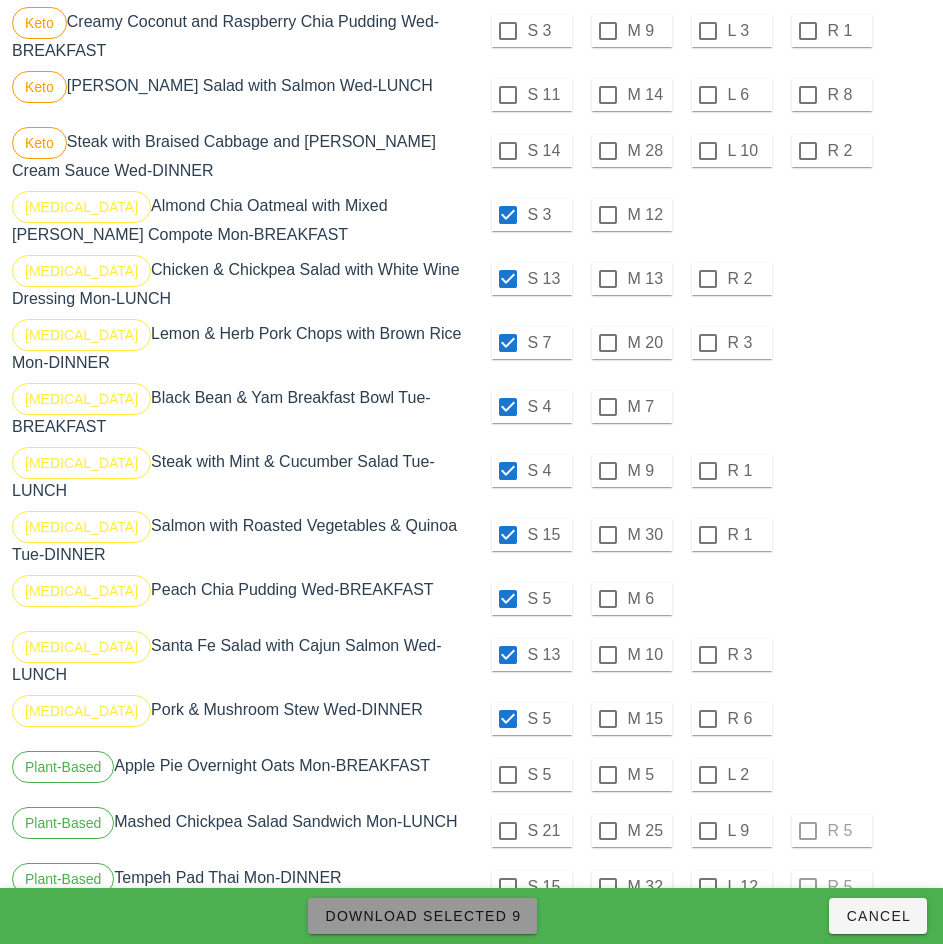 click on "Download Selected 9" at bounding box center [422, 916] 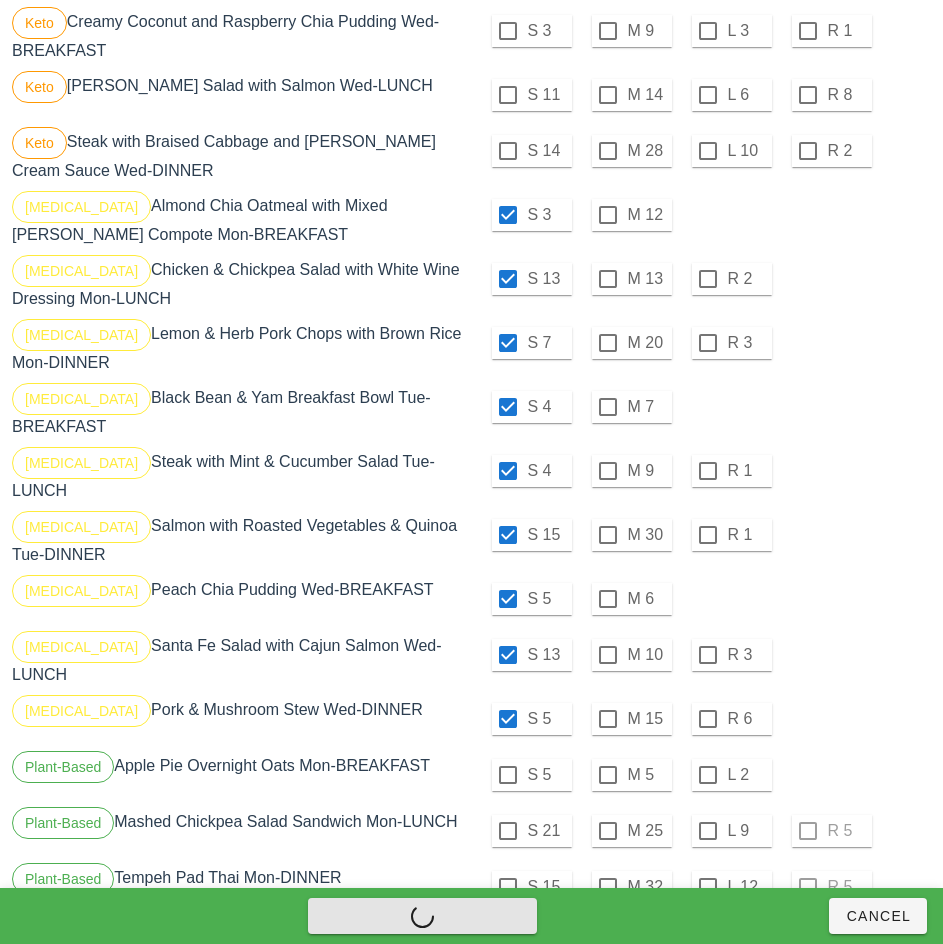 checkbox on "false" 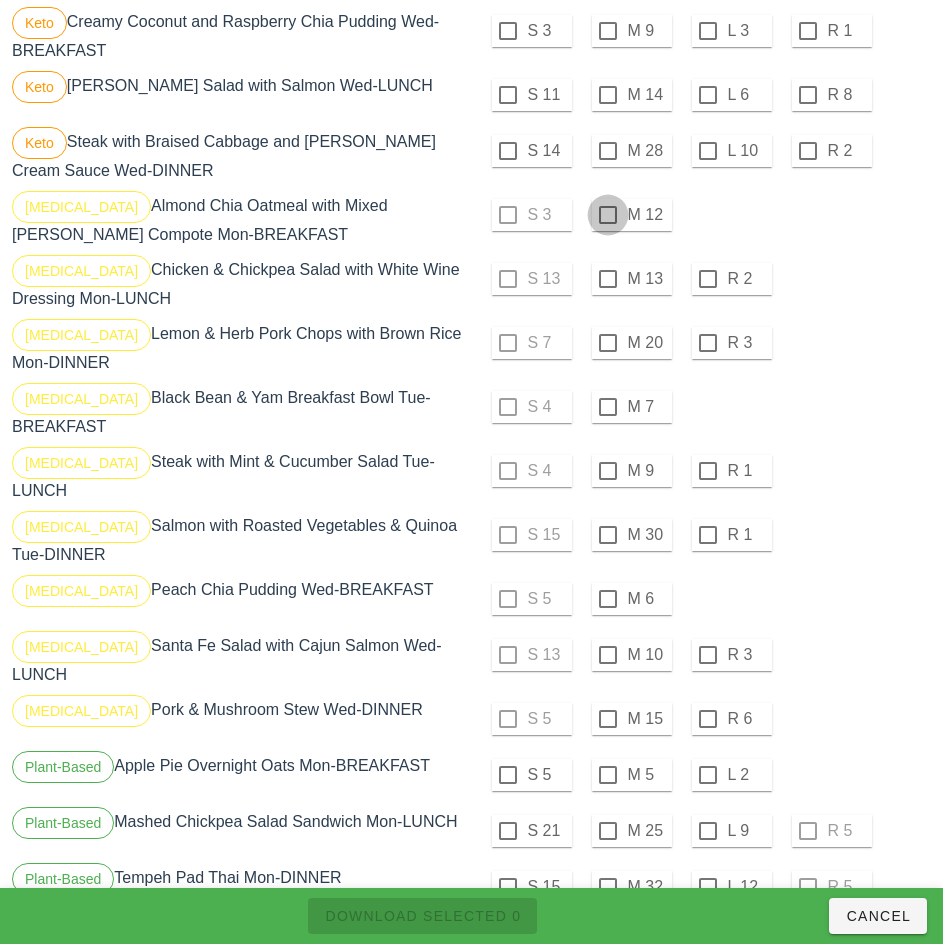 click at bounding box center (608, 215) 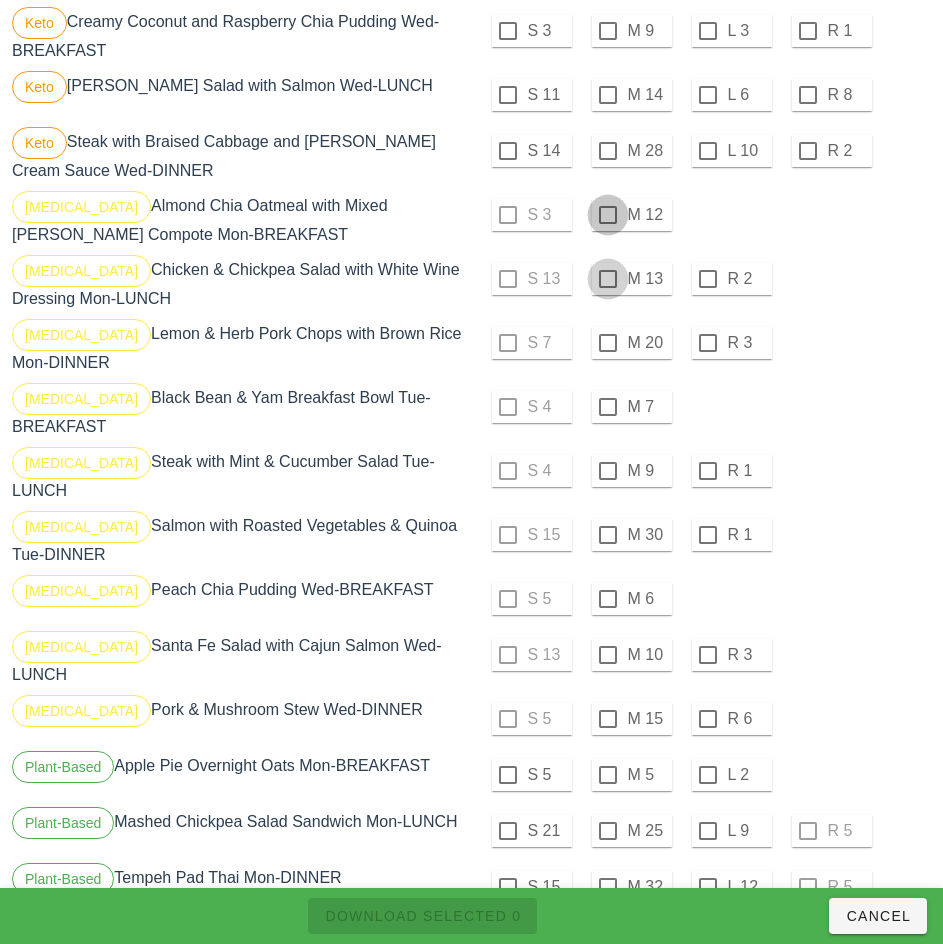 click at bounding box center [608, 279] 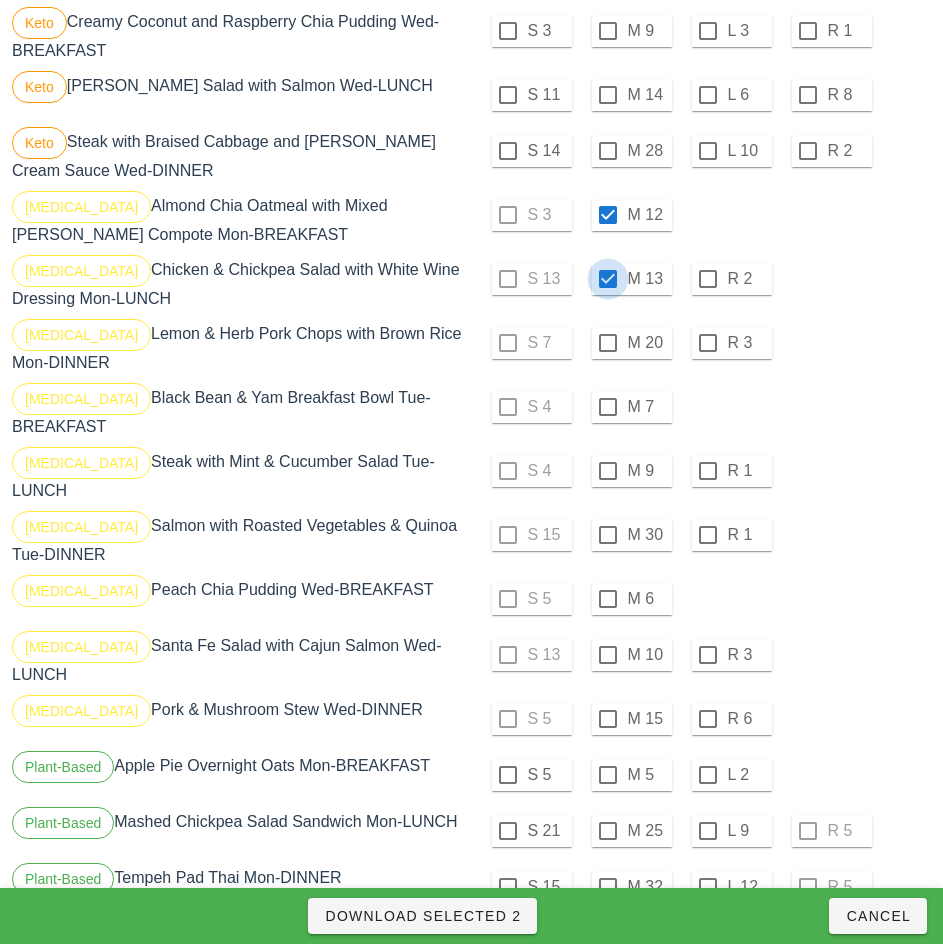 click at bounding box center [608, 343] 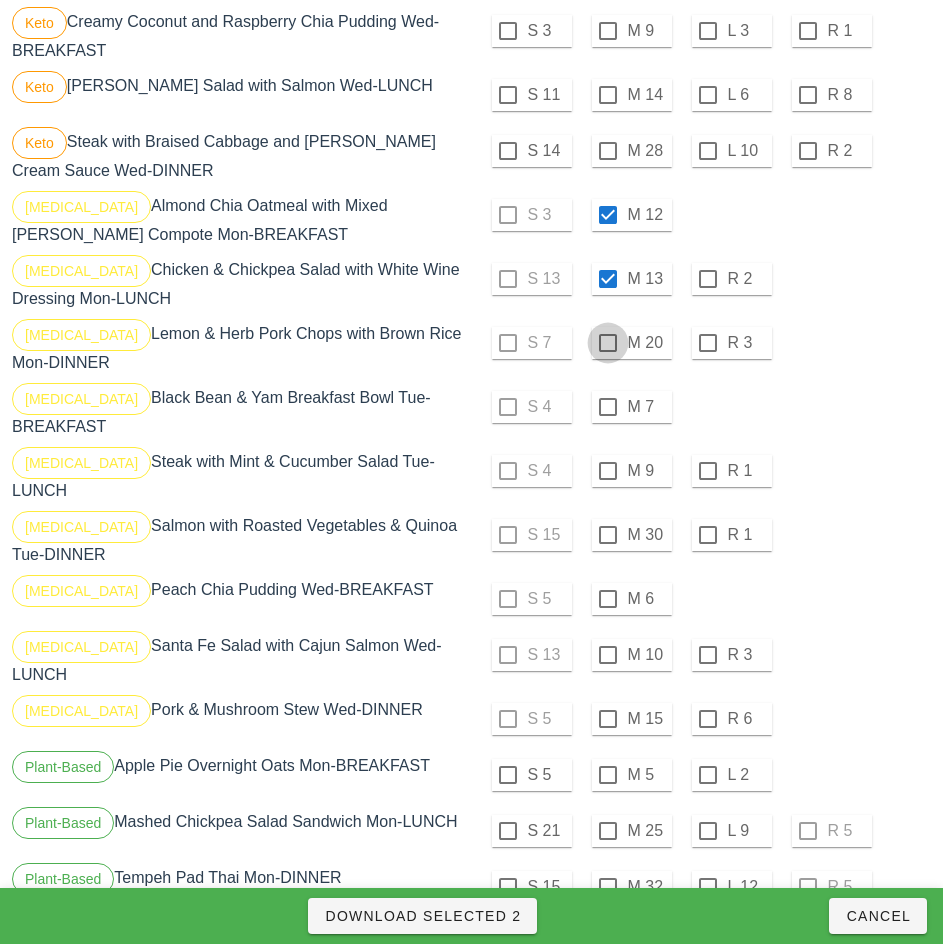 checkbox on "true" 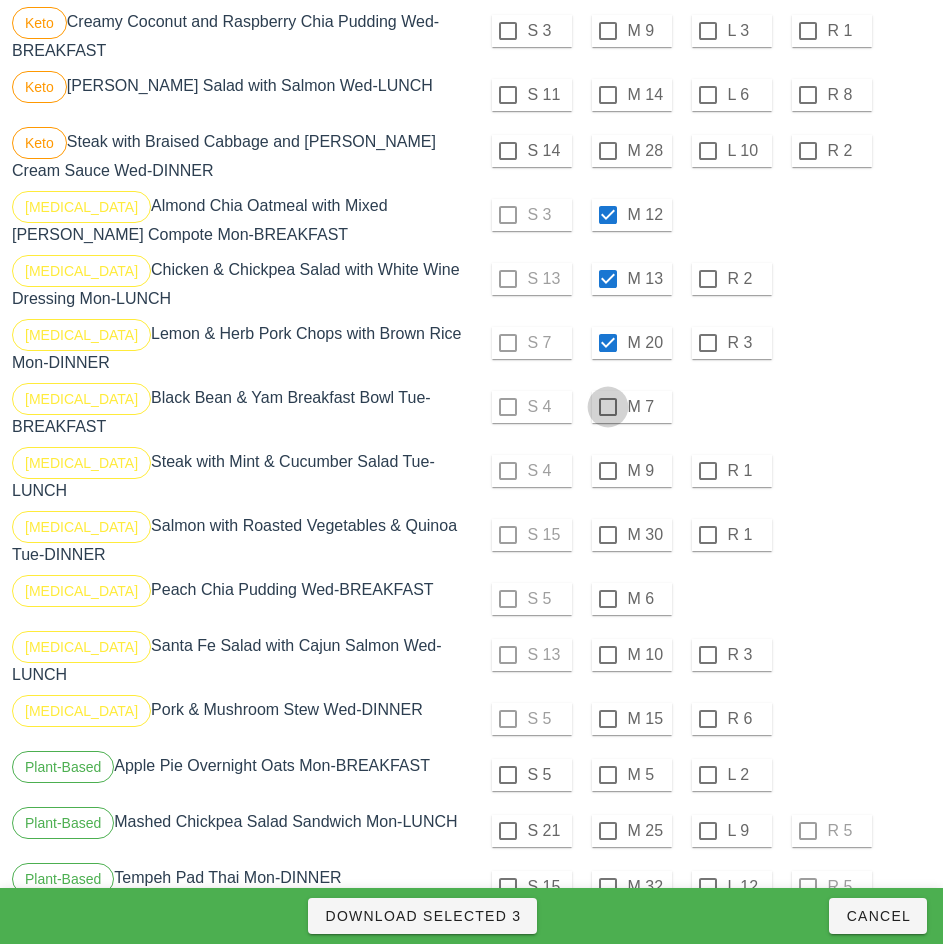 click at bounding box center [608, 407] 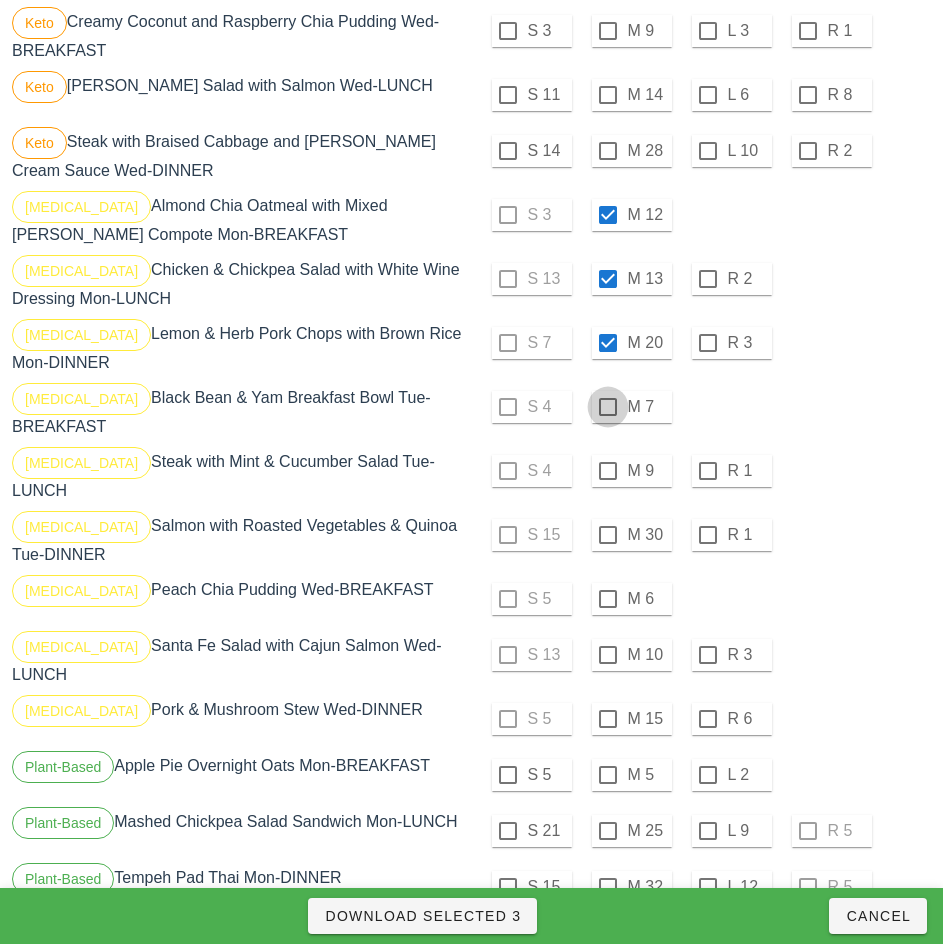 checkbox on "true" 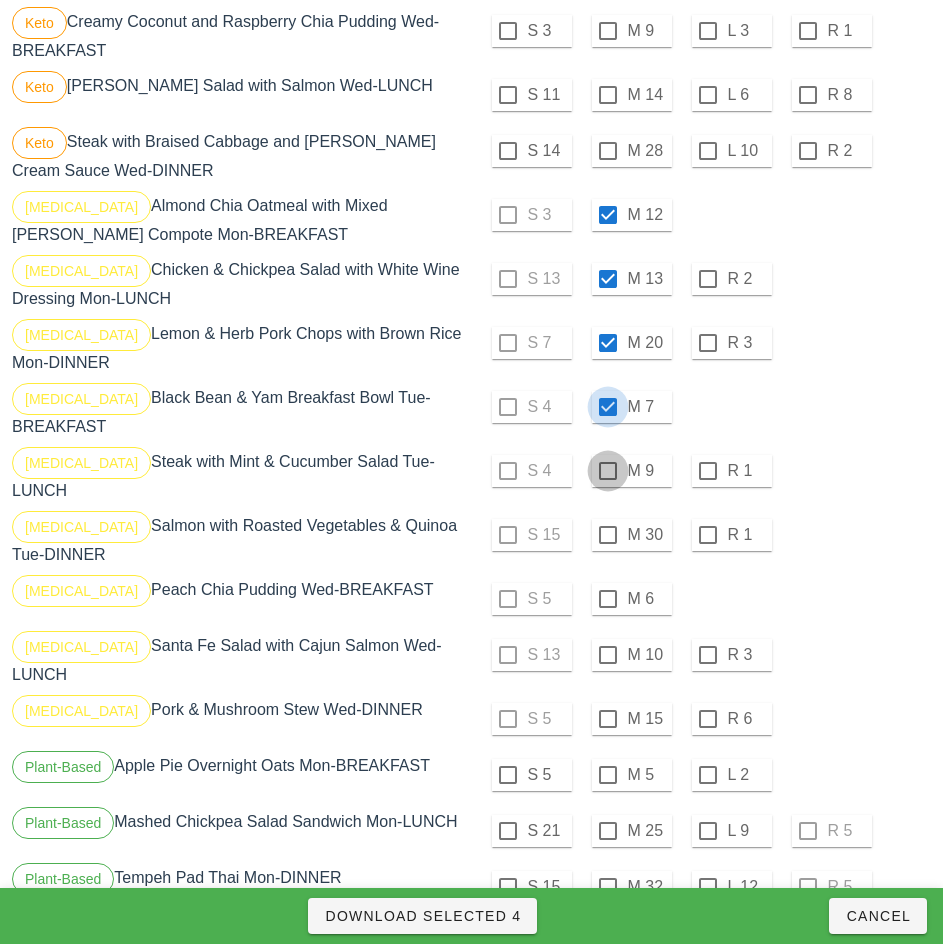 click at bounding box center [608, 471] 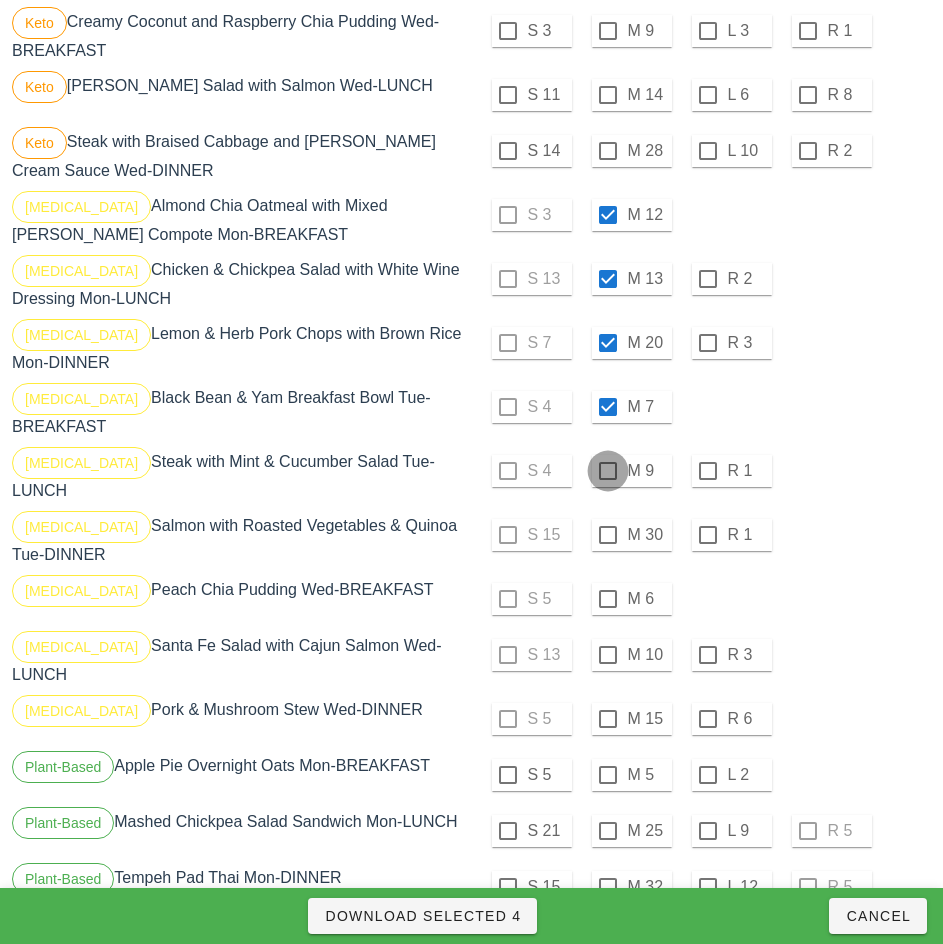 checkbox on "true" 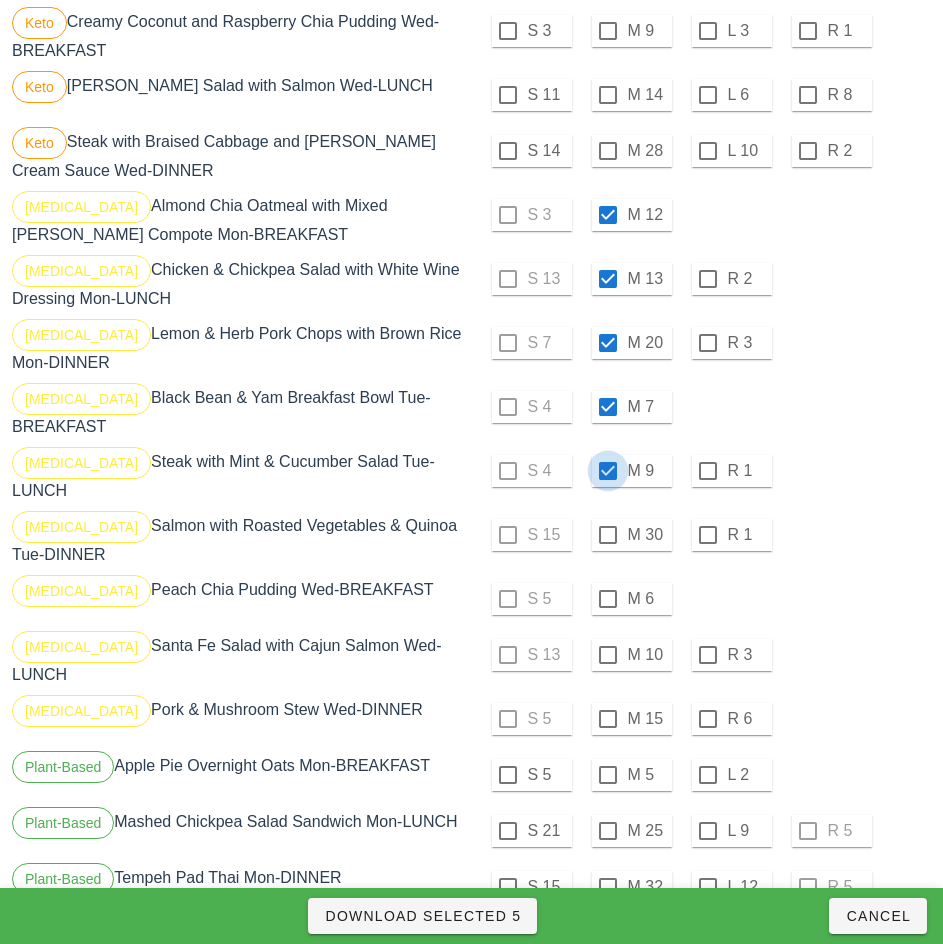 click at bounding box center (608, 535) 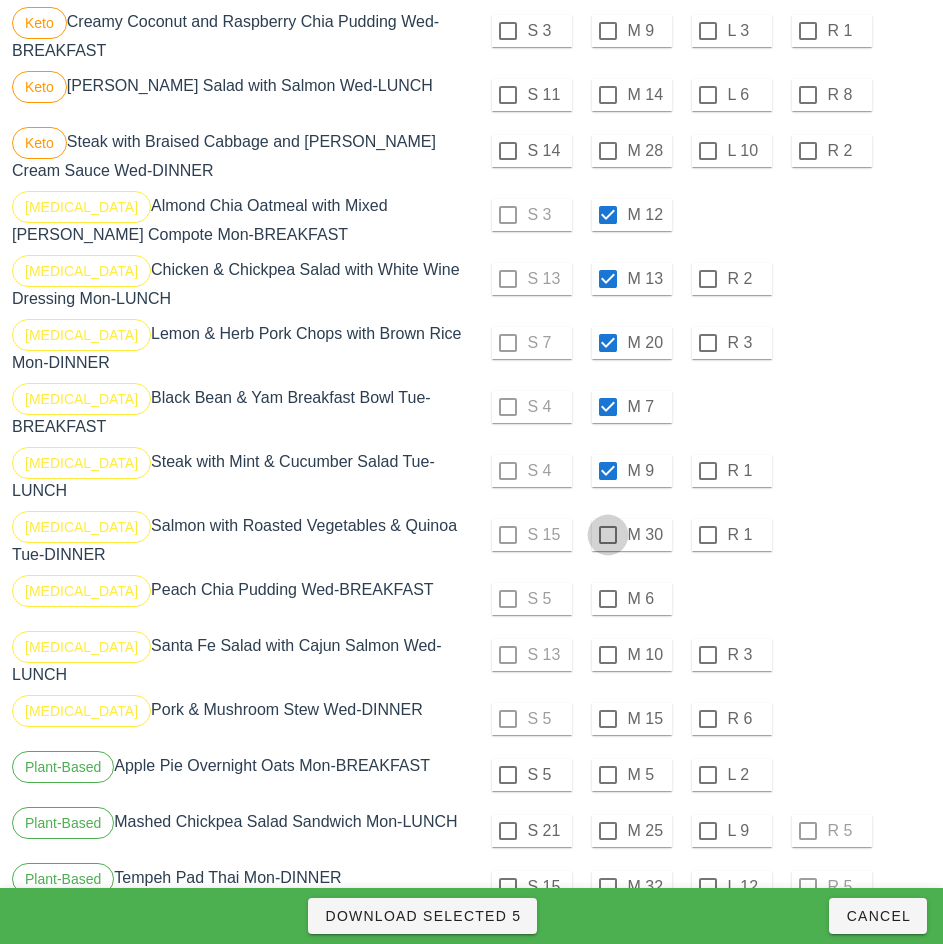 checkbox on "true" 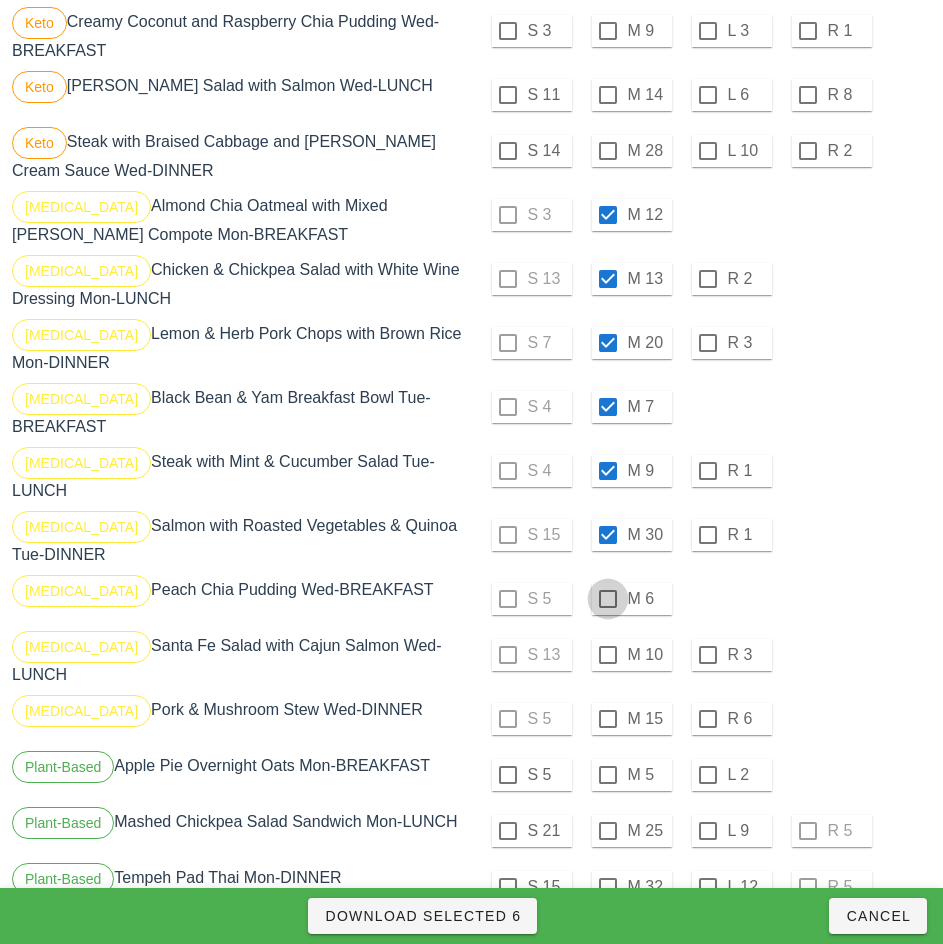 click at bounding box center [608, 599] 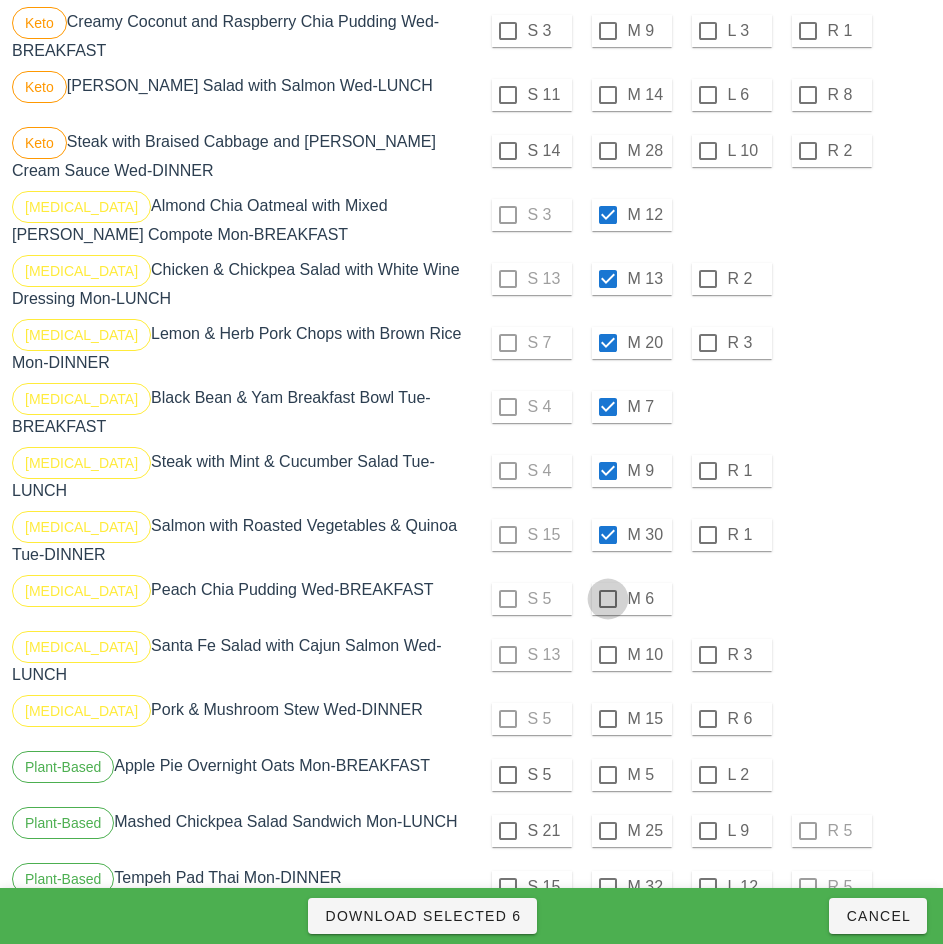 checkbox on "true" 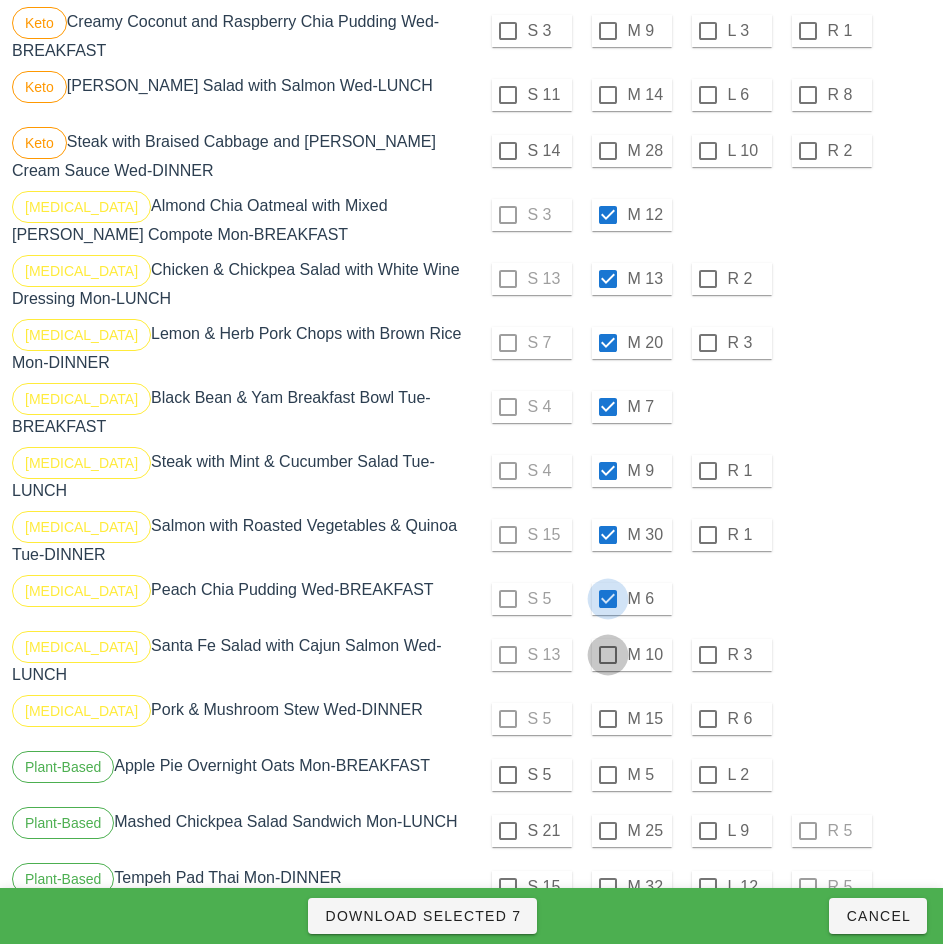 click at bounding box center (608, 655) 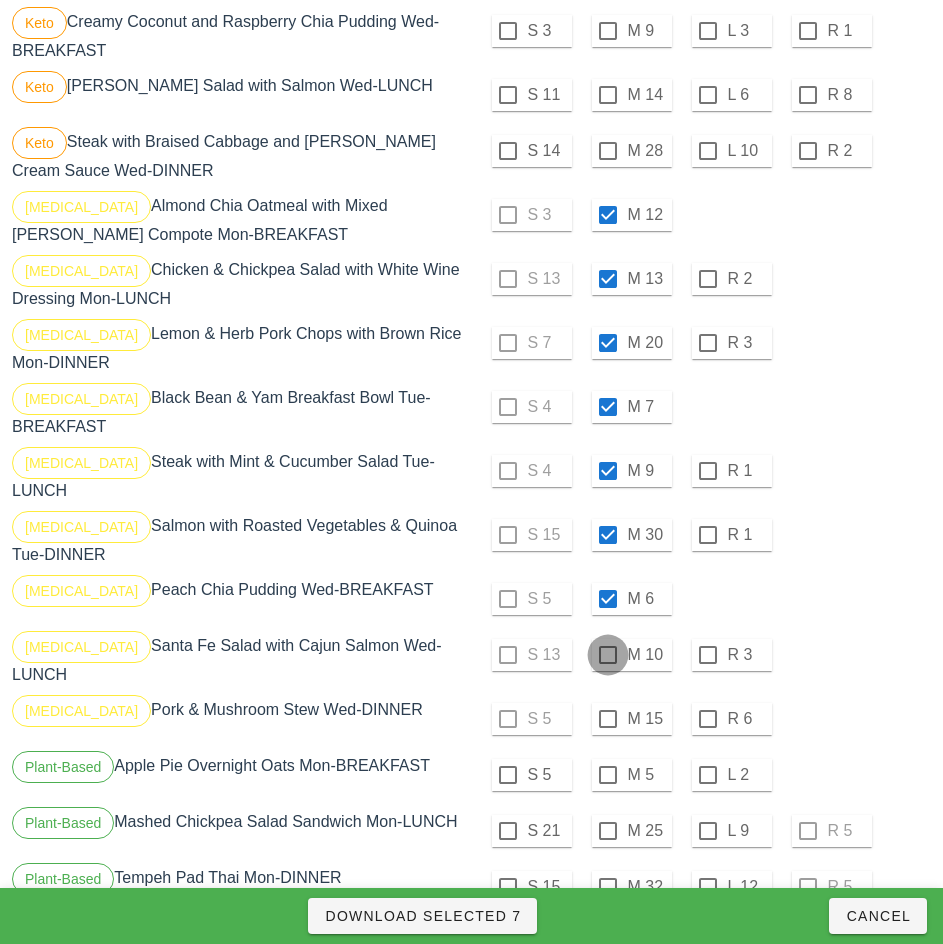 checkbox on "true" 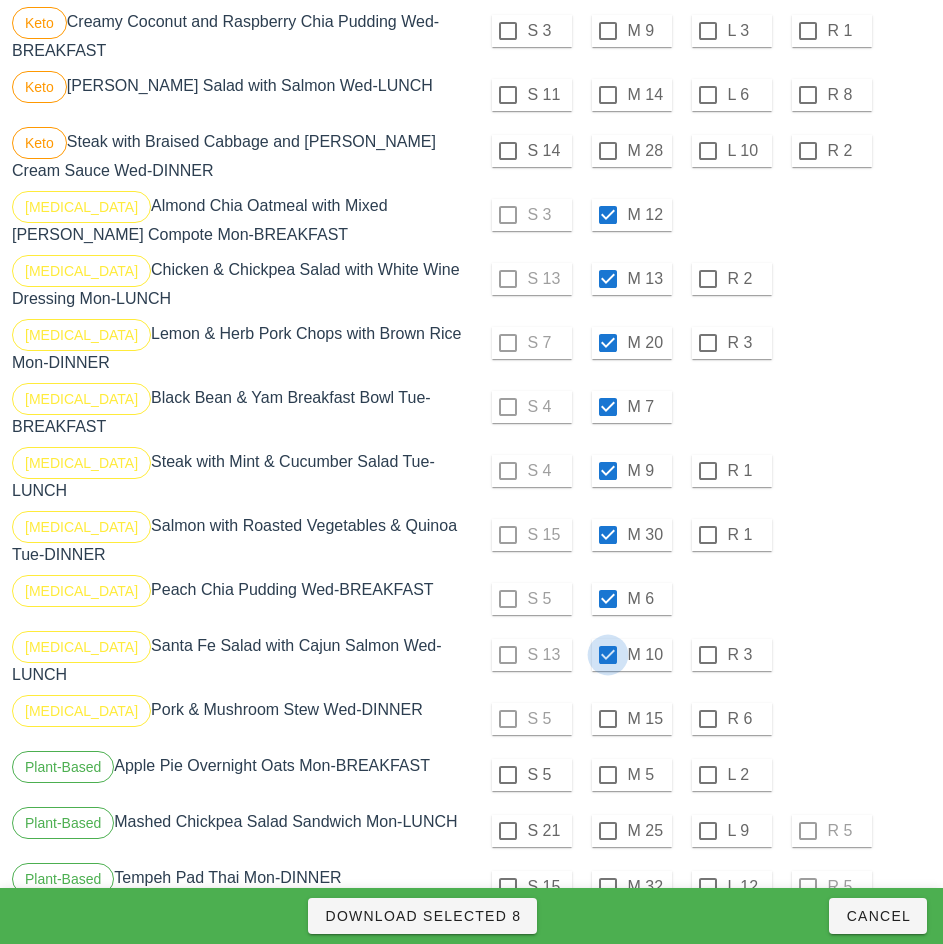click at bounding box center (608, 719) 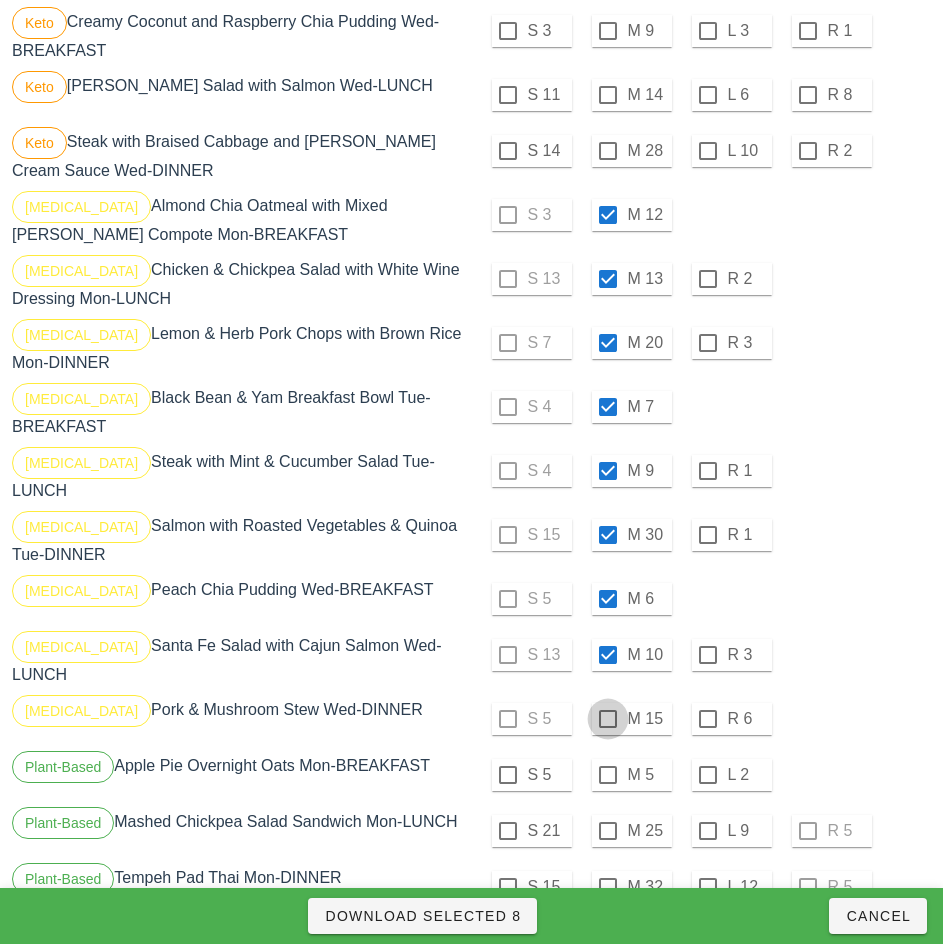 checkbox on "true" 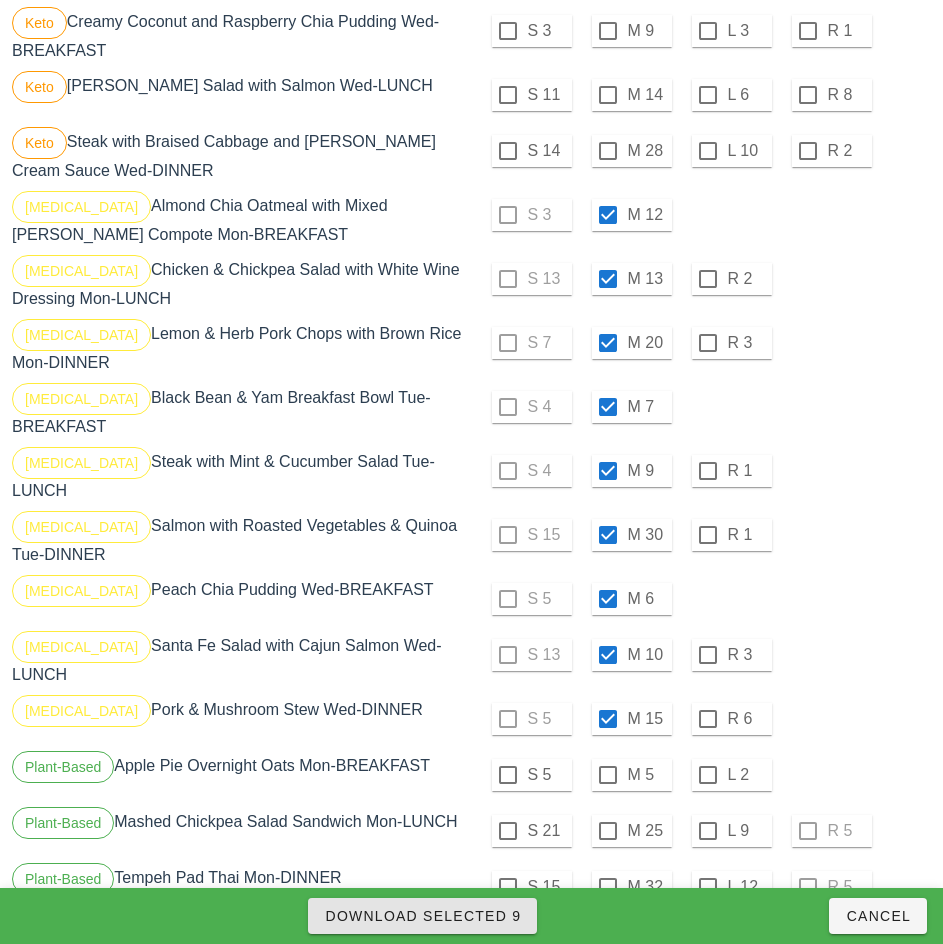 click on "Download Selected 9" at bounding box center [422, 916] 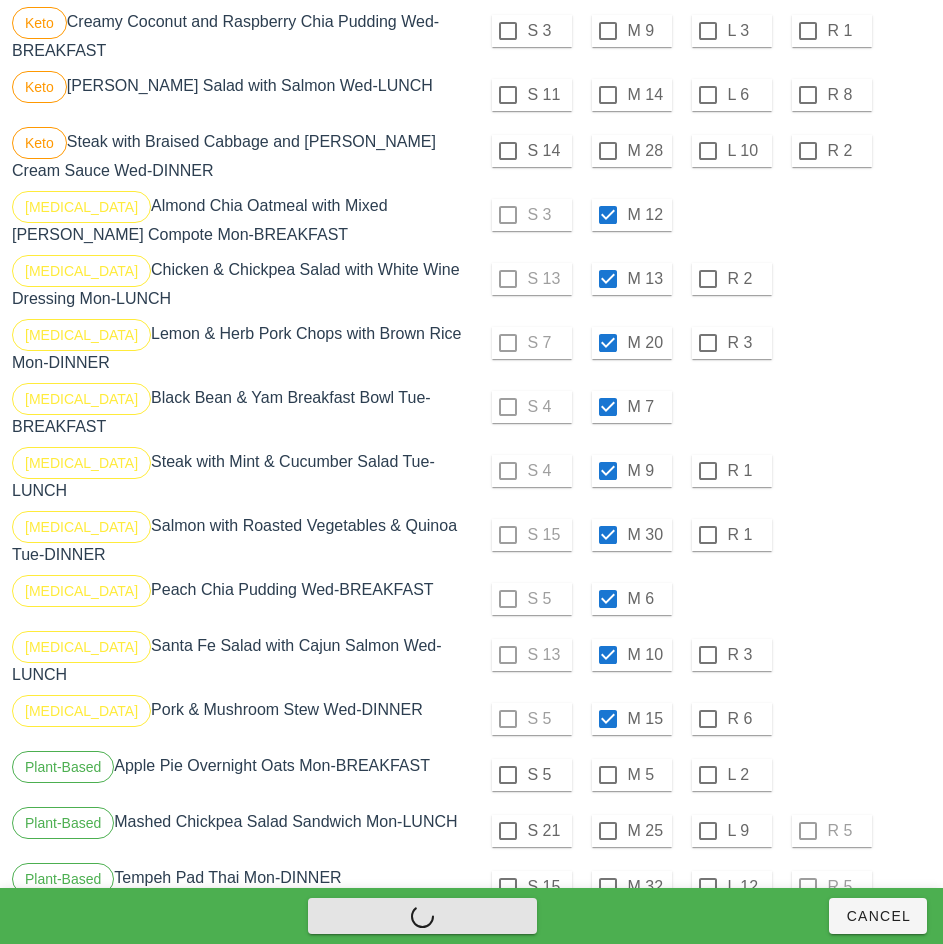 checkbox on "false" 